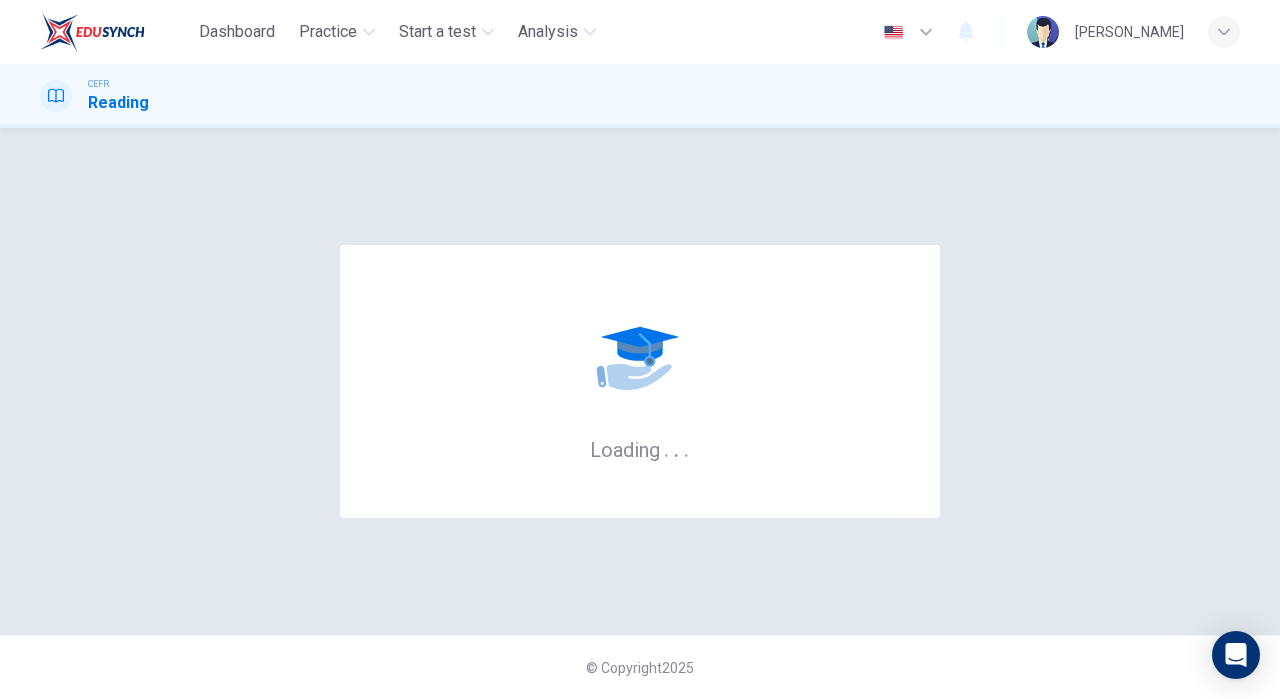 scroll, scrollTop: 0, scrollLeft: 0, axis: both 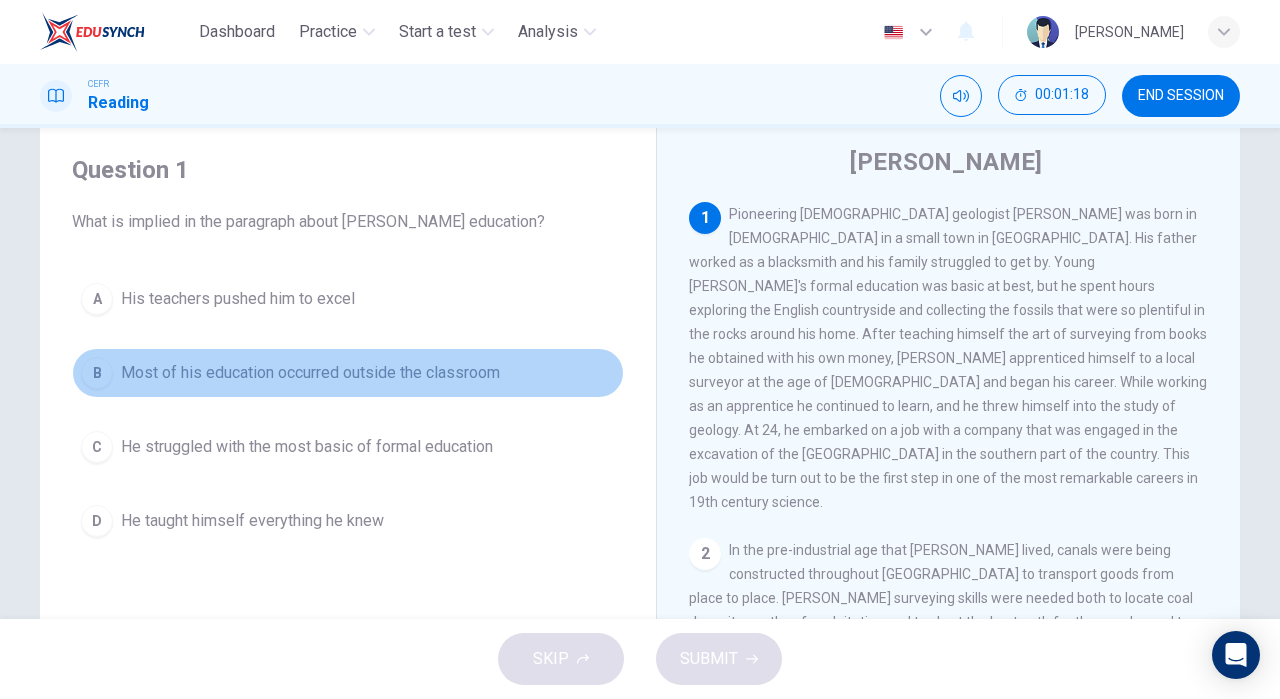 click on "Most of his education occurred outside the classroom" at bounding box center [310, 373] 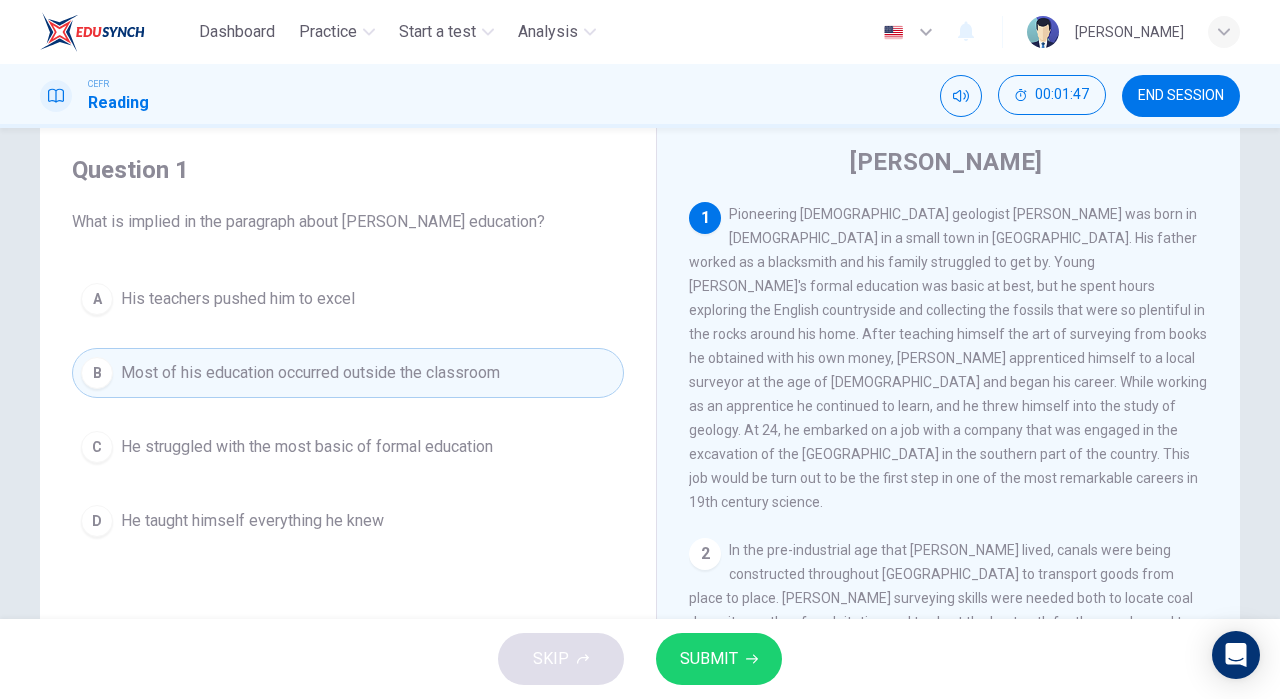 drag, startPoint x: 922, startPoint y: 273, endPoint x: 1105, endPoint y: 277, distance: 183.04372 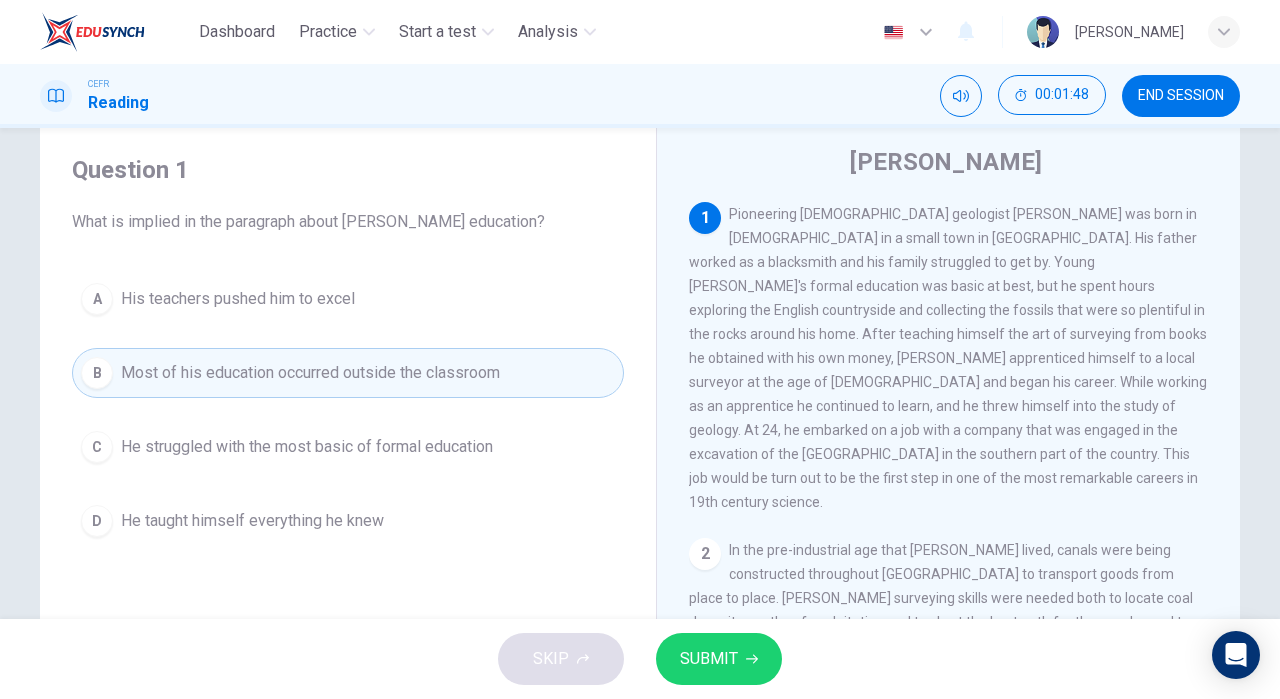 drag, startPoint x: 1100, startPoint y: 289, endPoint x: 1118, endPoint y: 276, distance: 22.203604 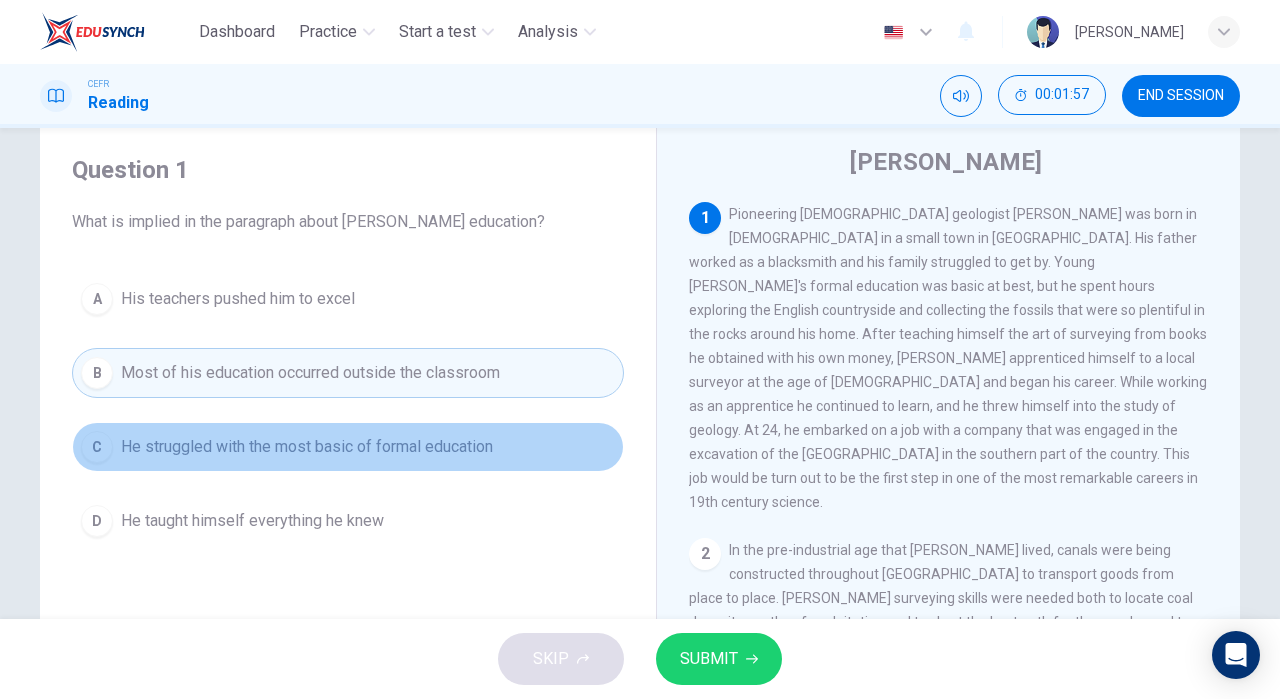 click on "He struggled with the most basic of formal education" at bounding box center [307, 447] 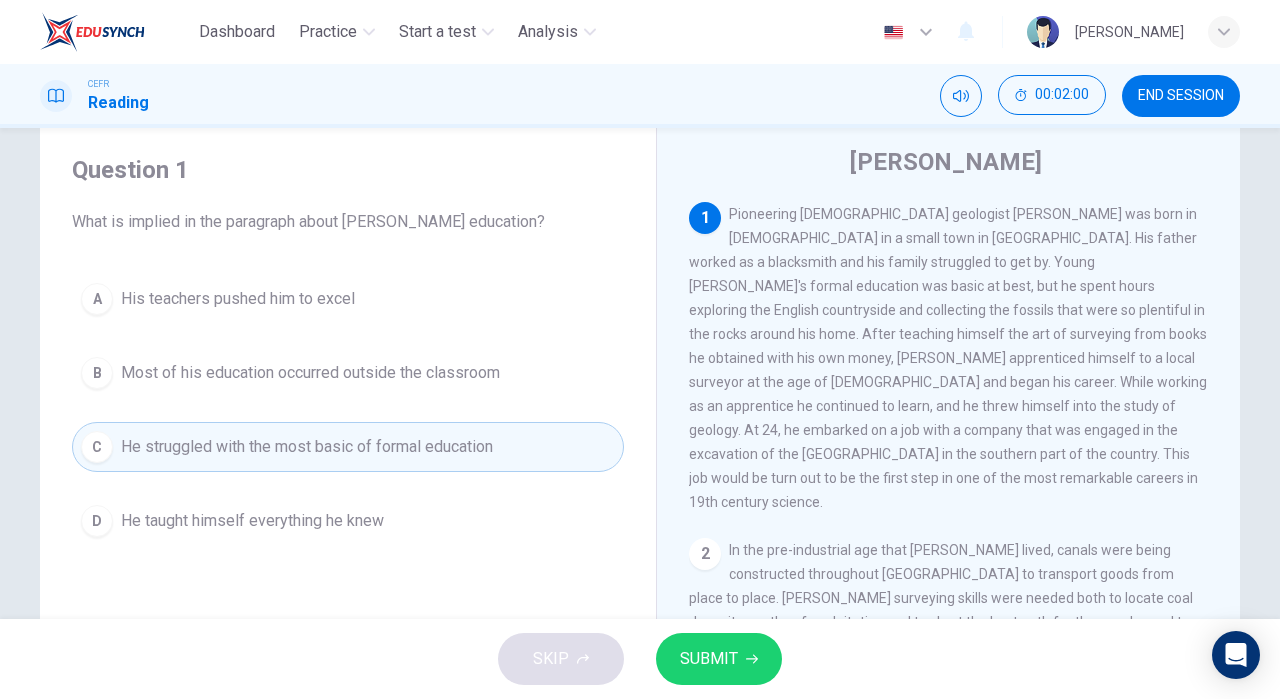 click on "D He taught himself everything he knew" at bounding box center [348, 521] 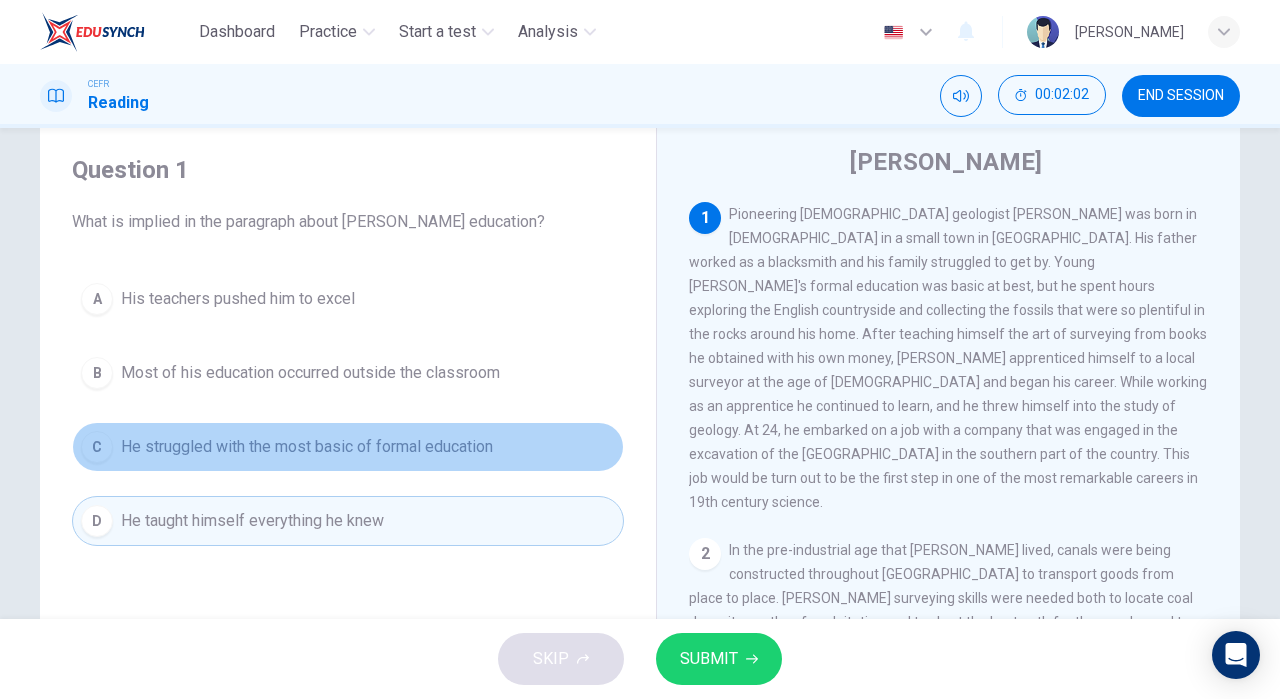 click on "C He struggled with the most basic of formal education" at bounding box center (348, 447) 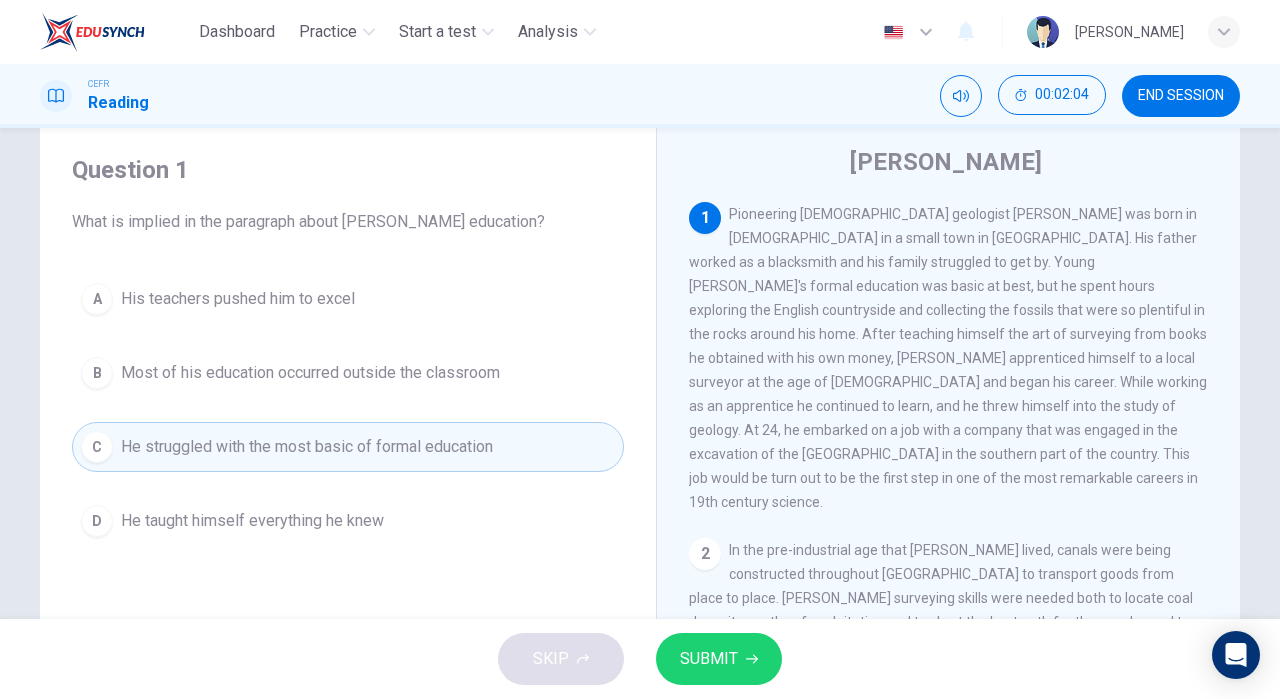 click on "SUBMIT" at bounding box center (709, 659) 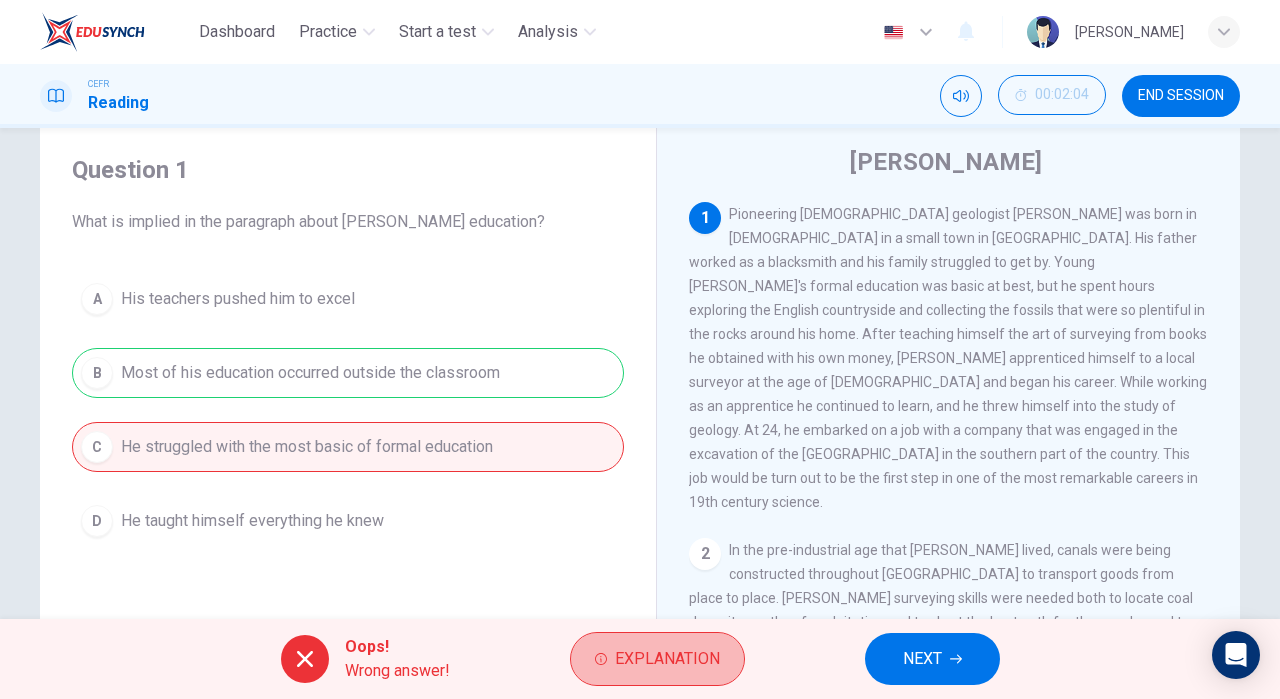 click on "Explanation" at bounding box center (667, 659) 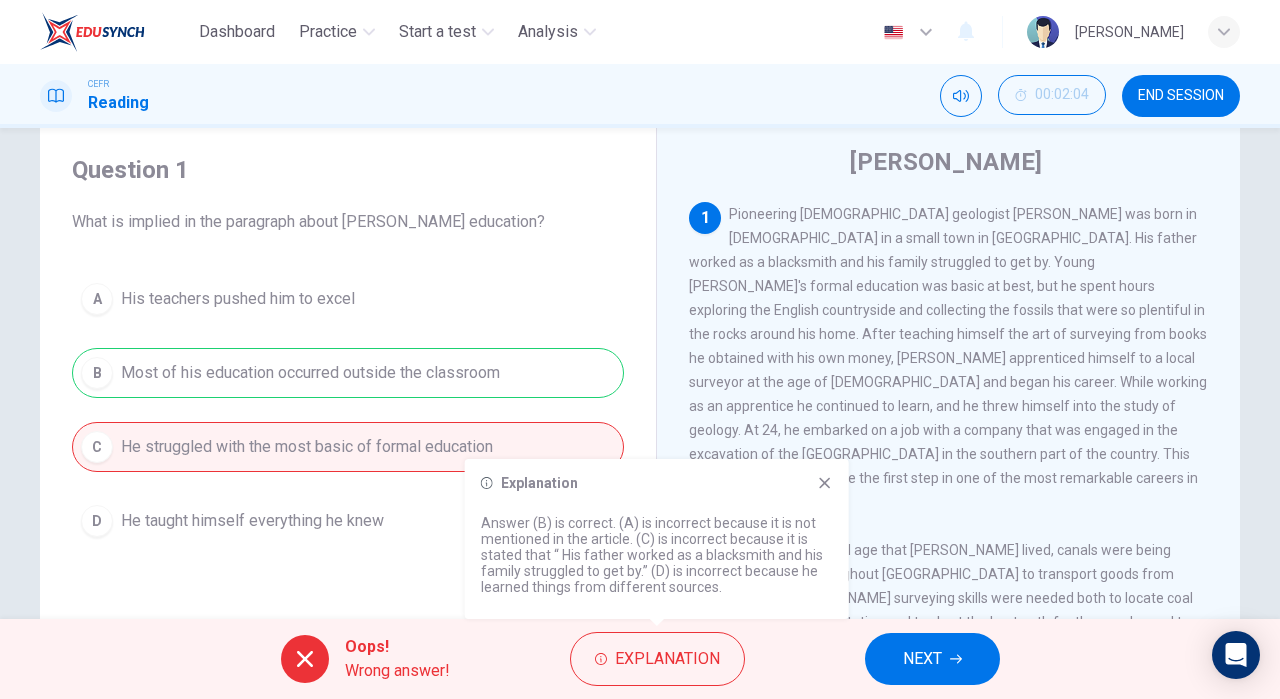 click 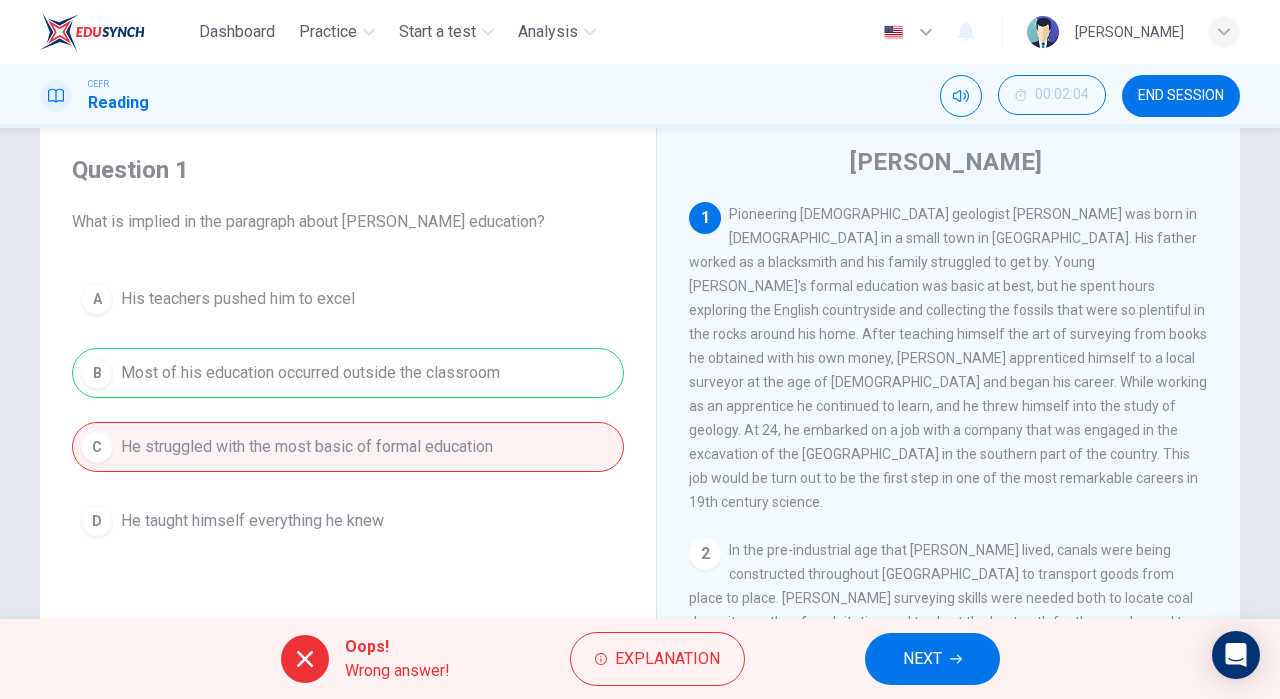 click on "NEXT" at bounding box center [922, 659] 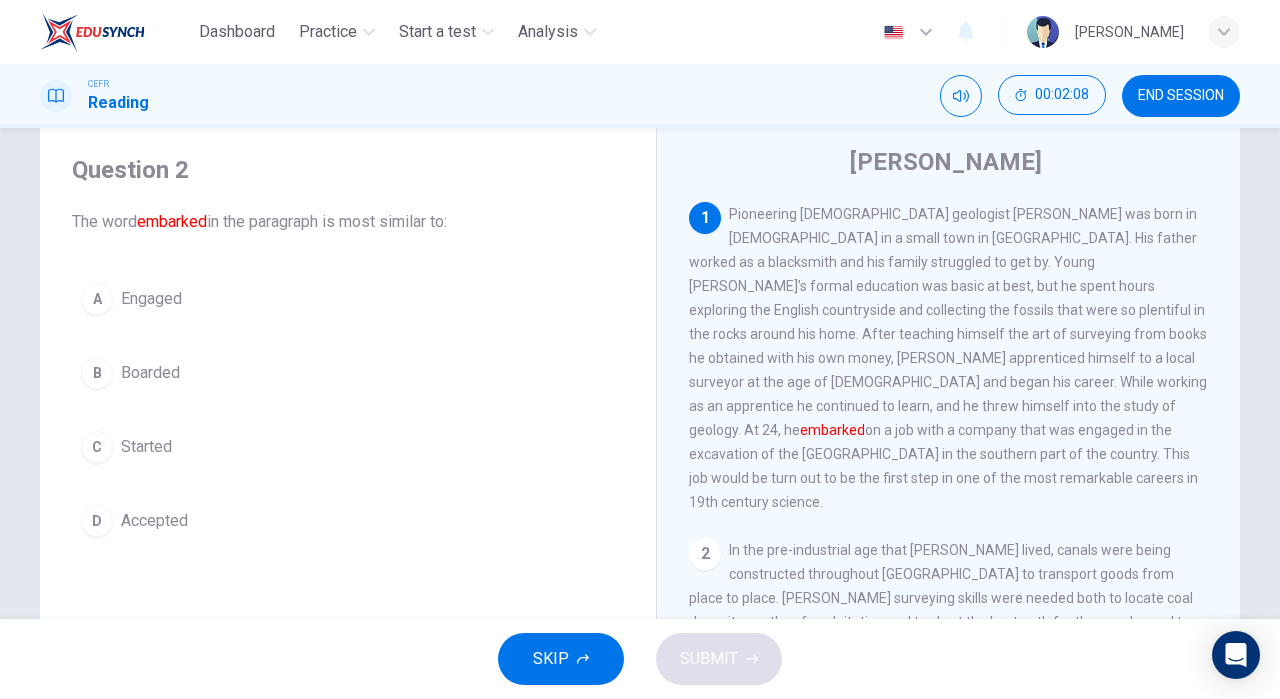 click on "B Boarded" at bounding box center [348, 373] 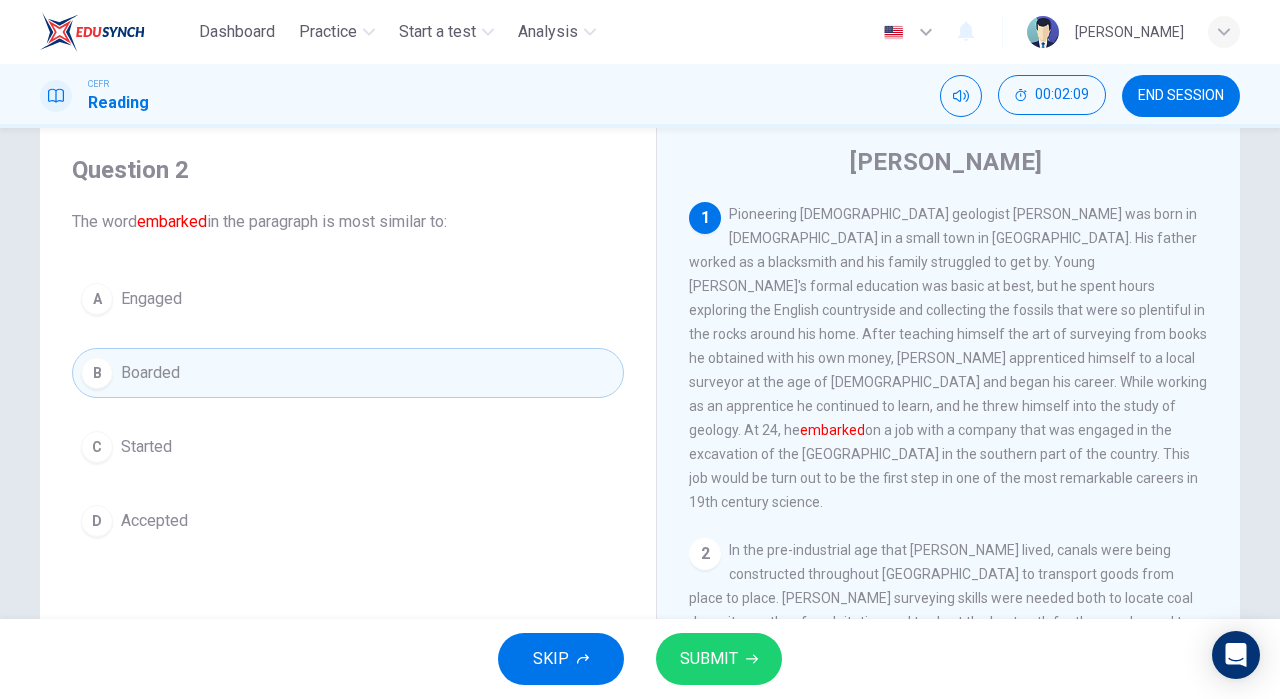 click on "SUBMIT" at bounding box center [709, 659] 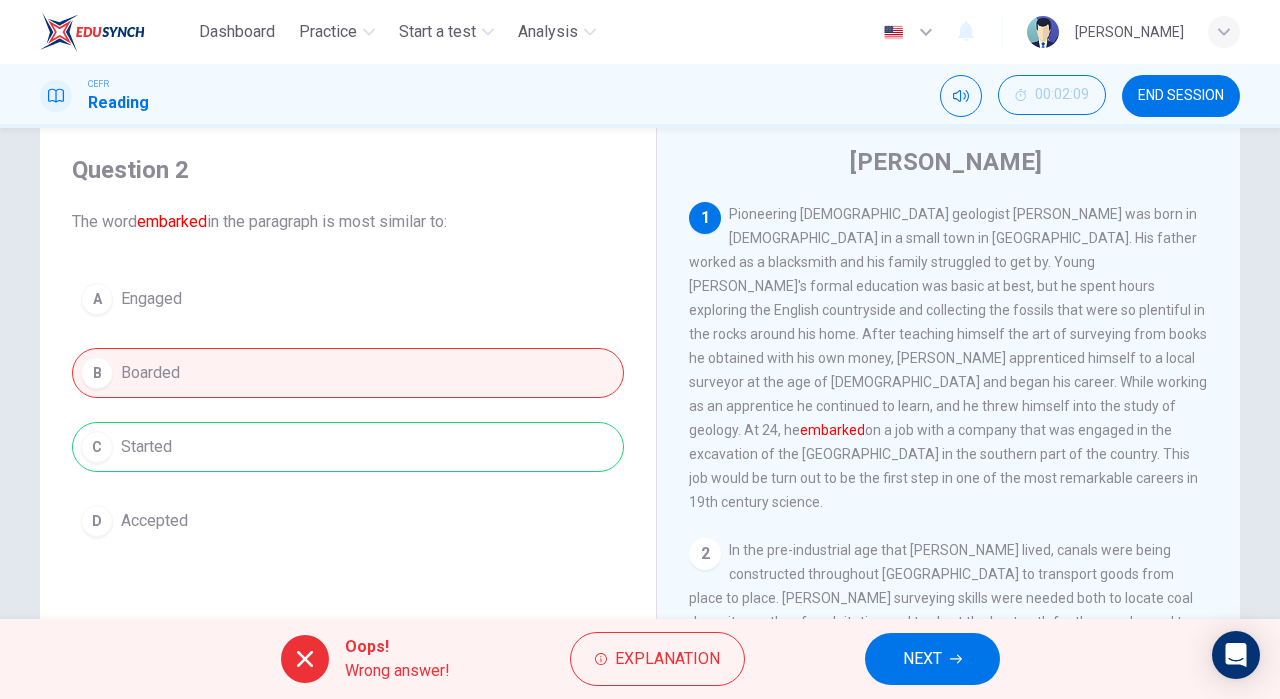 click on "NEXT" at bounding box center [932, 659] 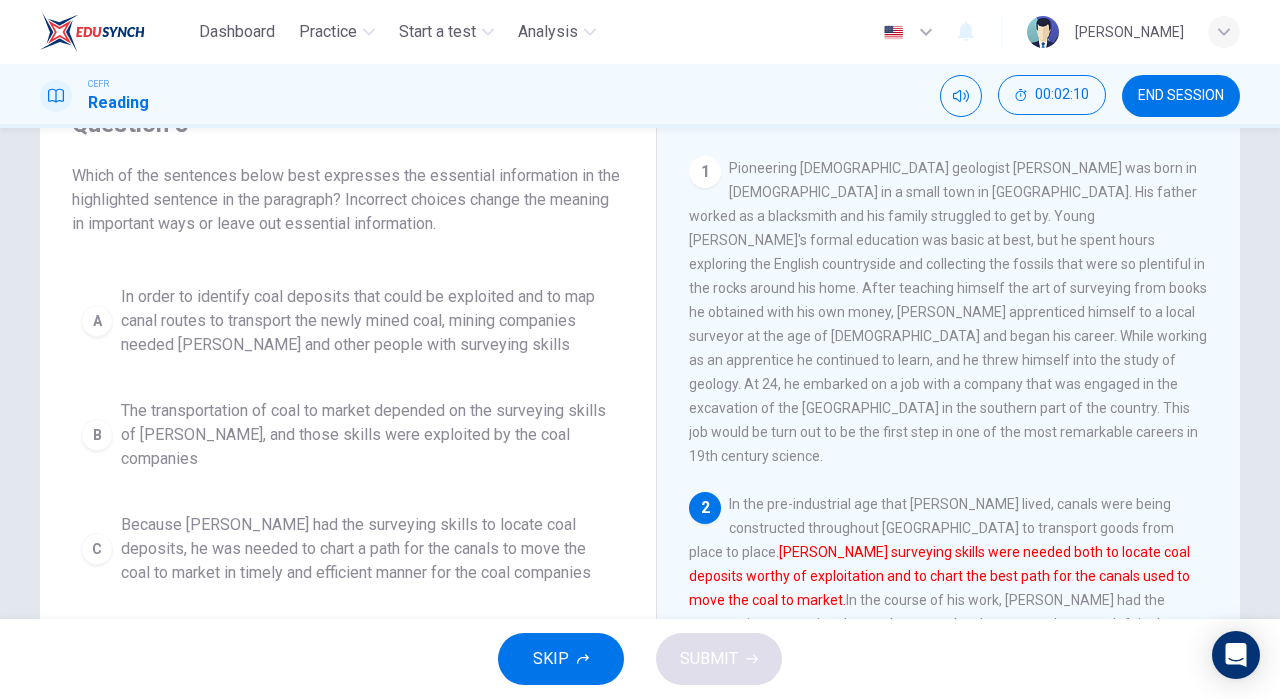 scroll, scrollTop: 121, scrollLeft: 0, axis: vertical 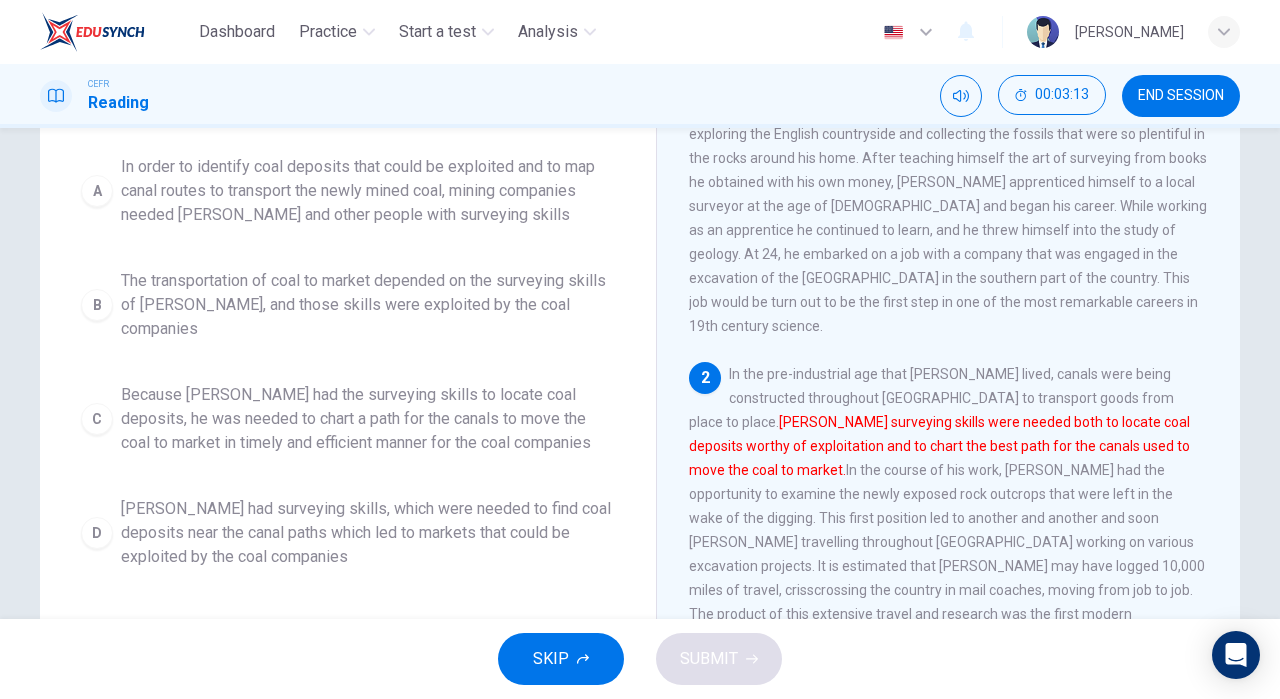 click on "[PERSON_NAME] had surveying skills, which were needed to find coal deposits near the canal paths which led to markets that could be exploited by the coal companies" at bounding box center [368, 533] 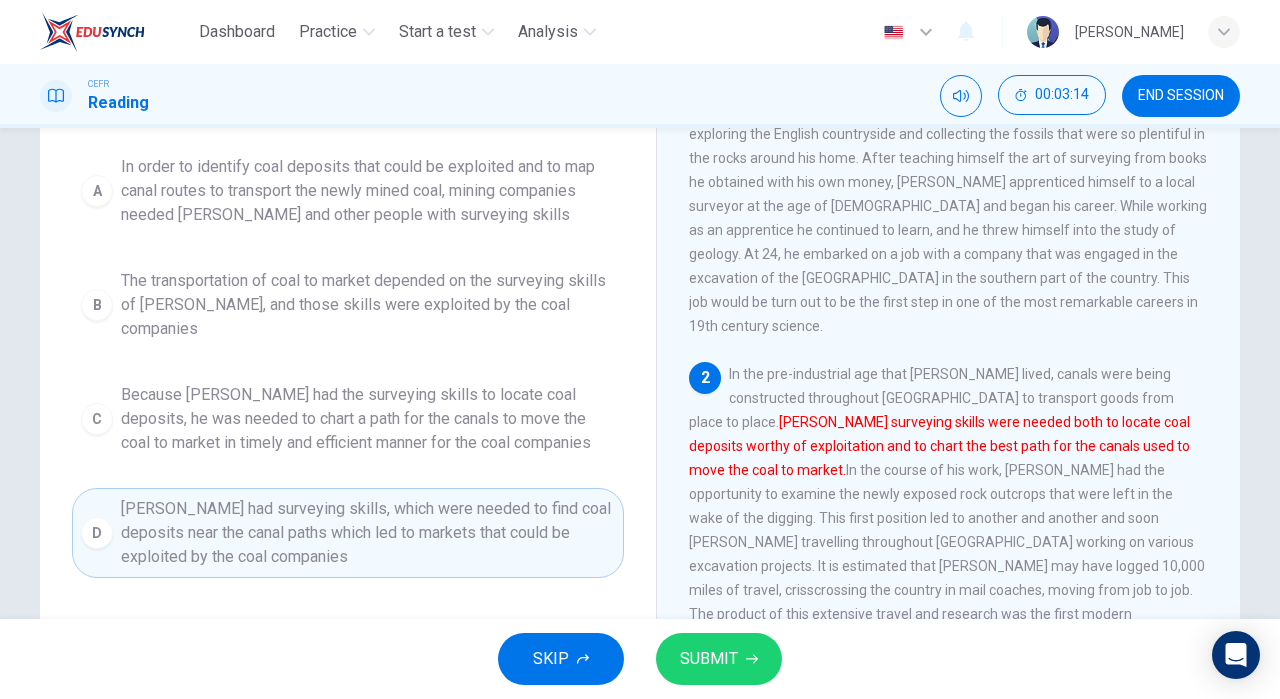 click on "SUBMIT" at bounding box center (709, 659) 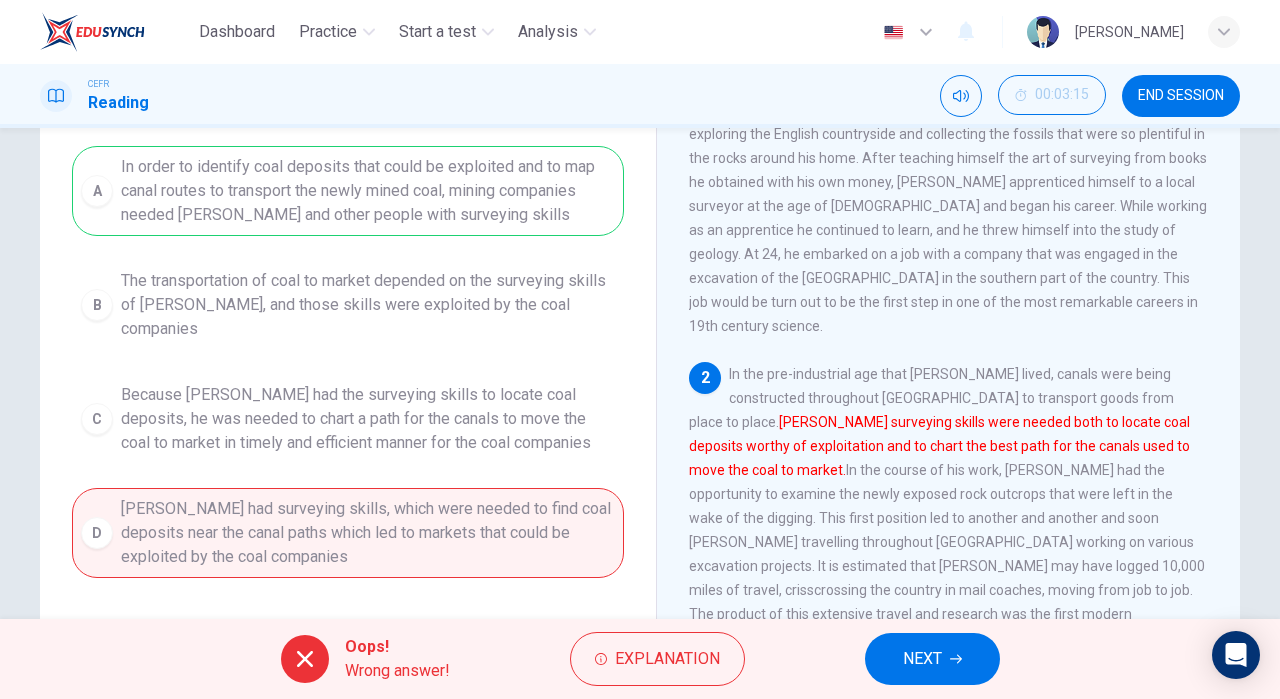 click on "NEXT" at bounding box center [922, 659] 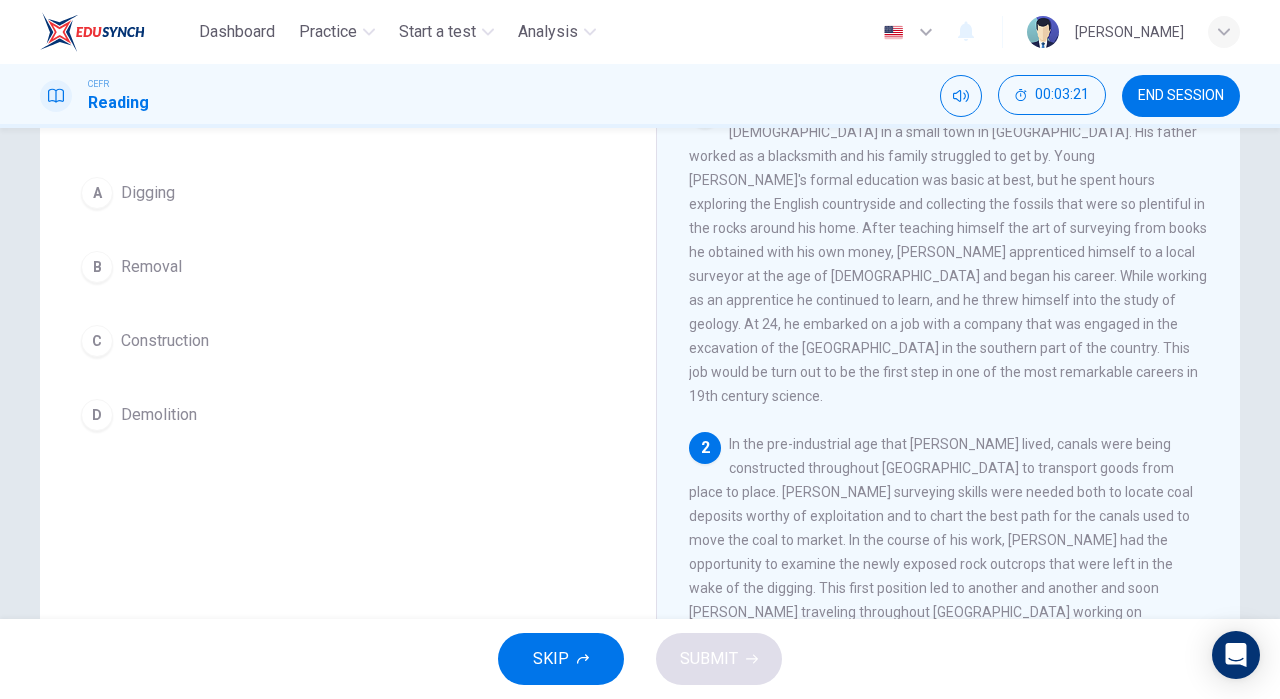 scroll, scrollTop: 154, scrollLeft: 0, axis: vertical 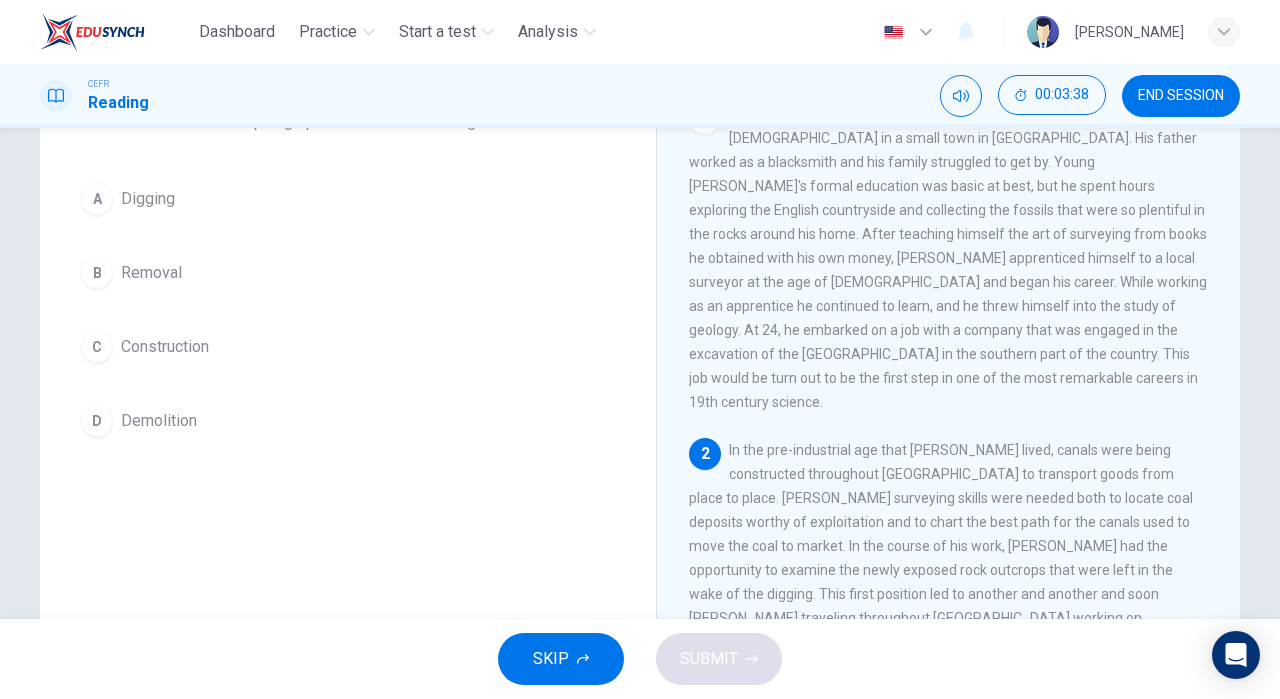click on "Demolition" at bounding box center [159, 421] 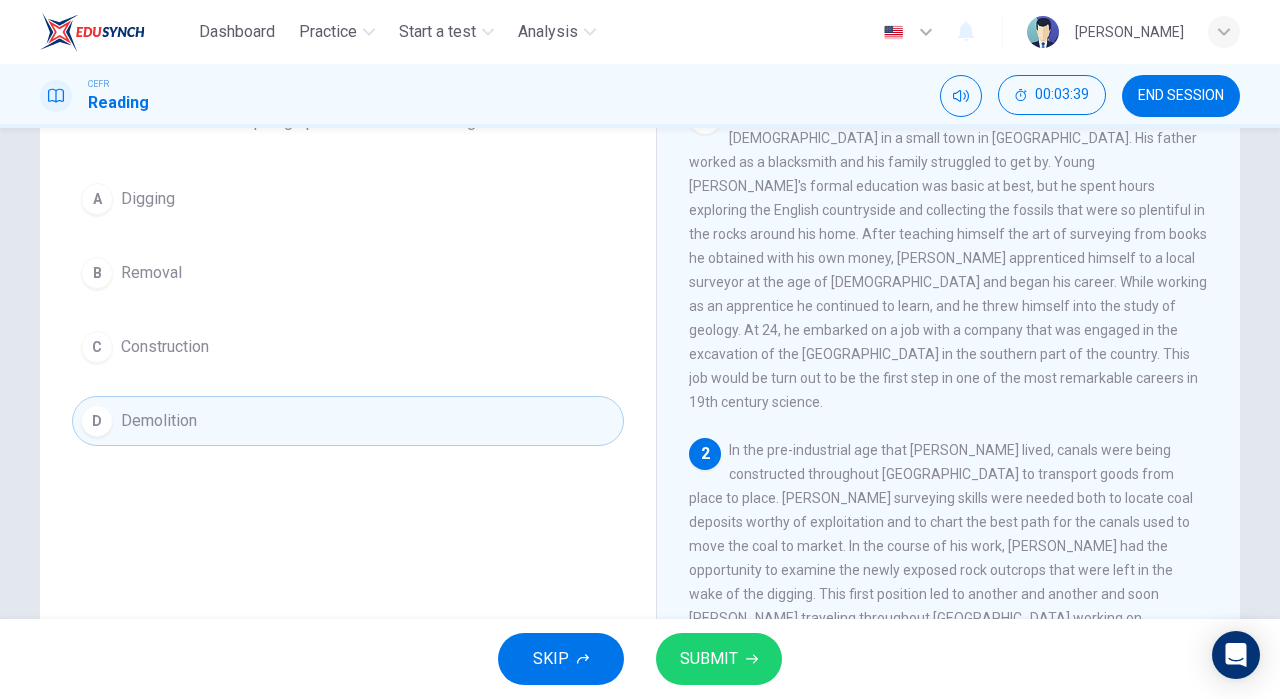 click on "SUBMIT" at bounding box center (719, 659) 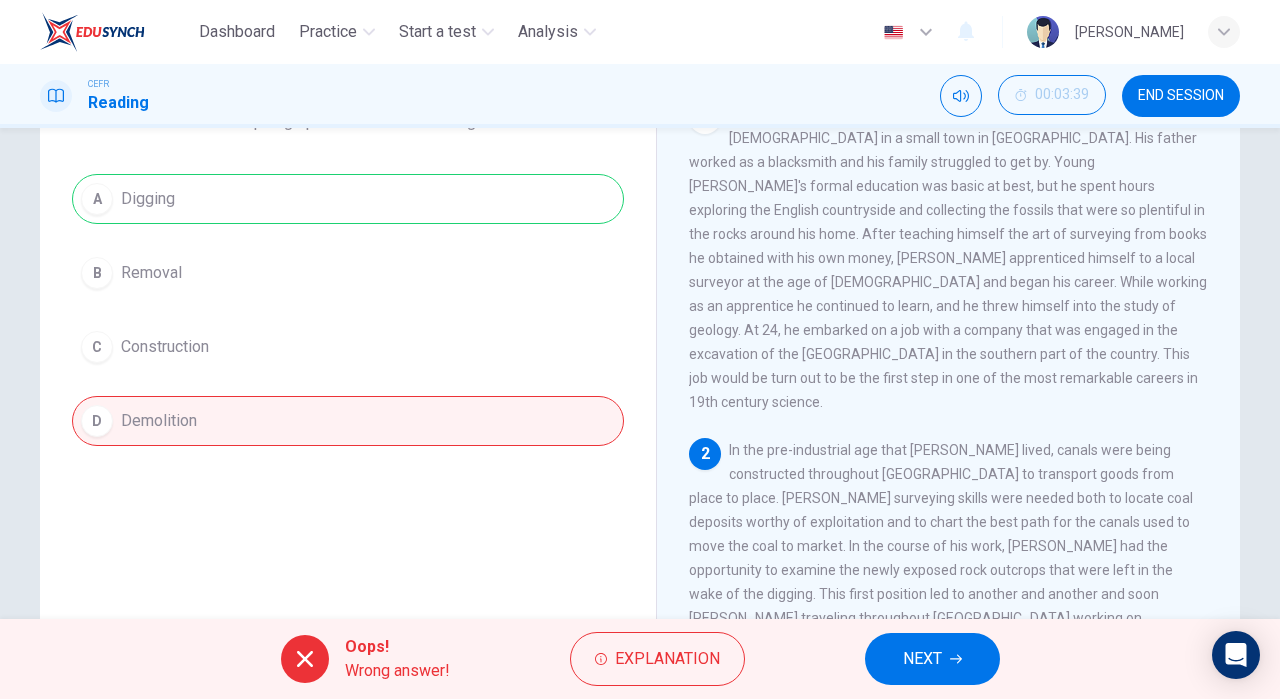 click on "NEXT" at bounding box center (922, 659) 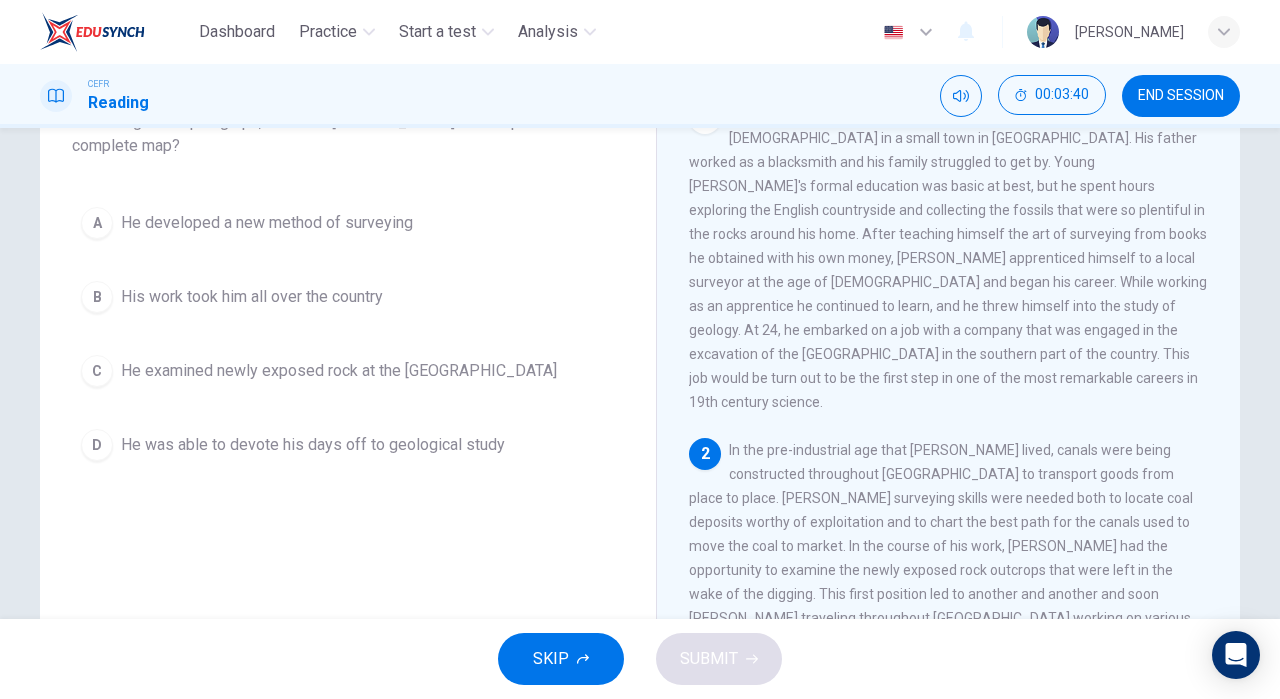 scroll, scrollTop: 78, scrollLeft: 0, axis: vertical 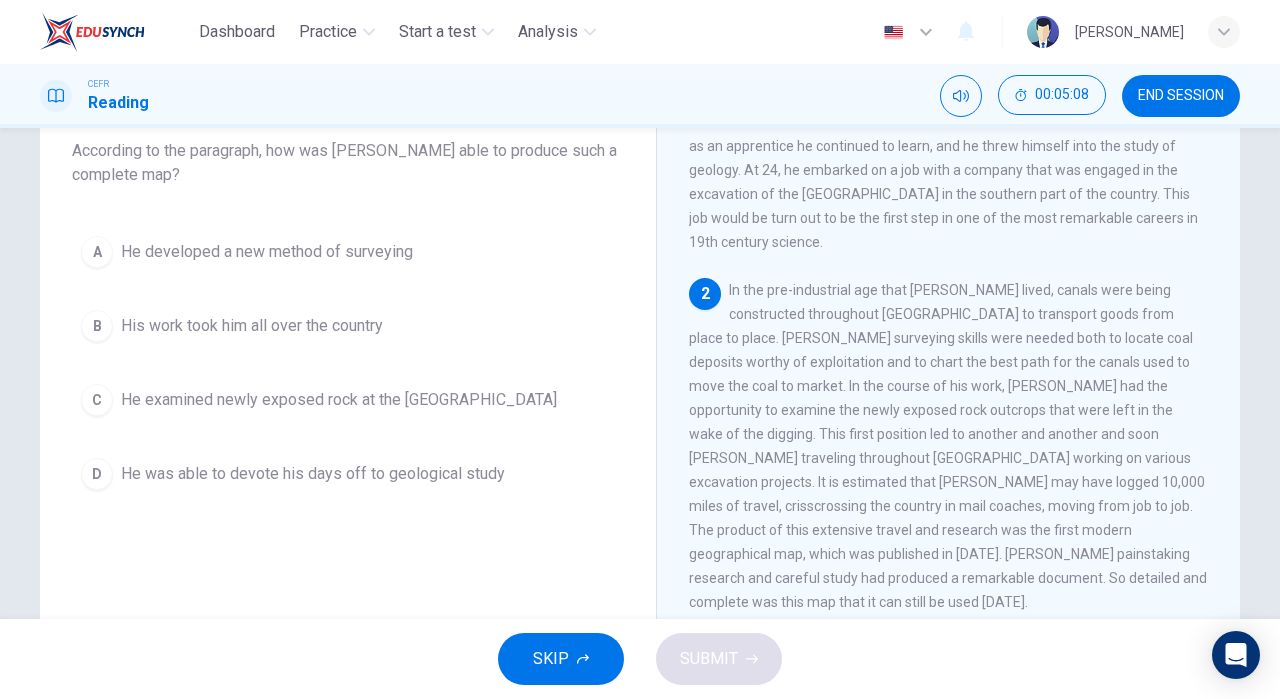 click on "His work took him all over the country" at bounding box center (252, 326) 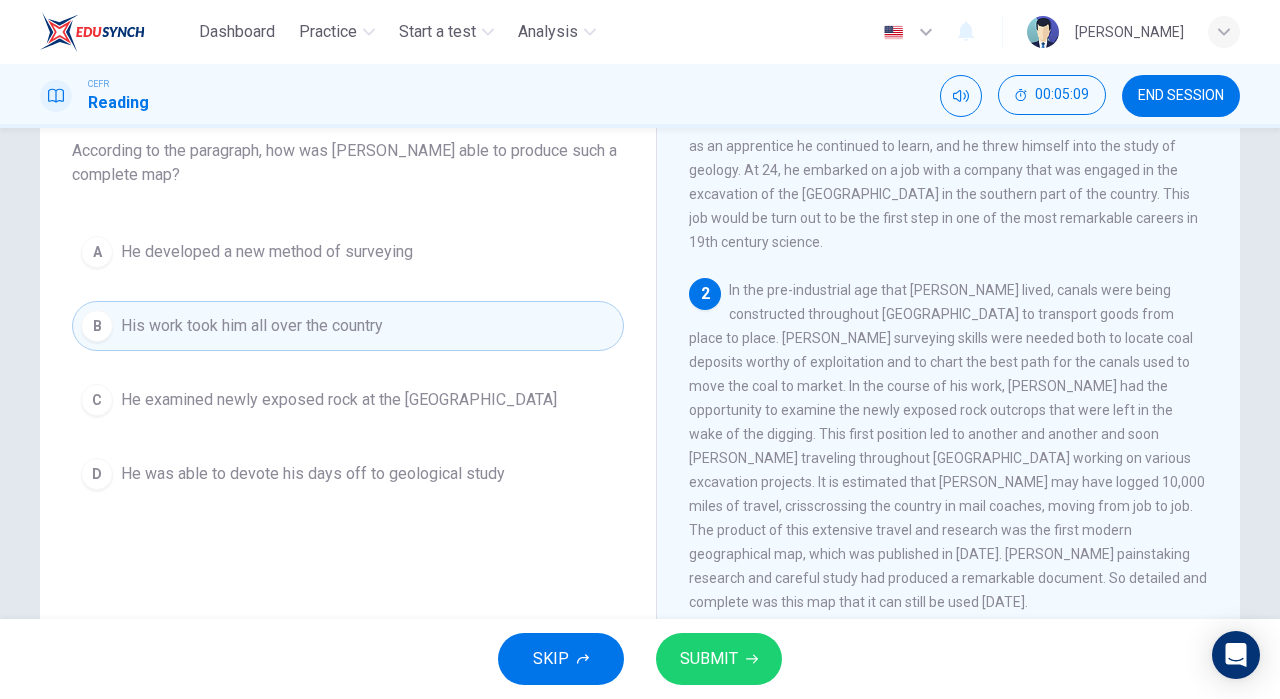 click on "SUBMIT" at bounding box center [709, 659] 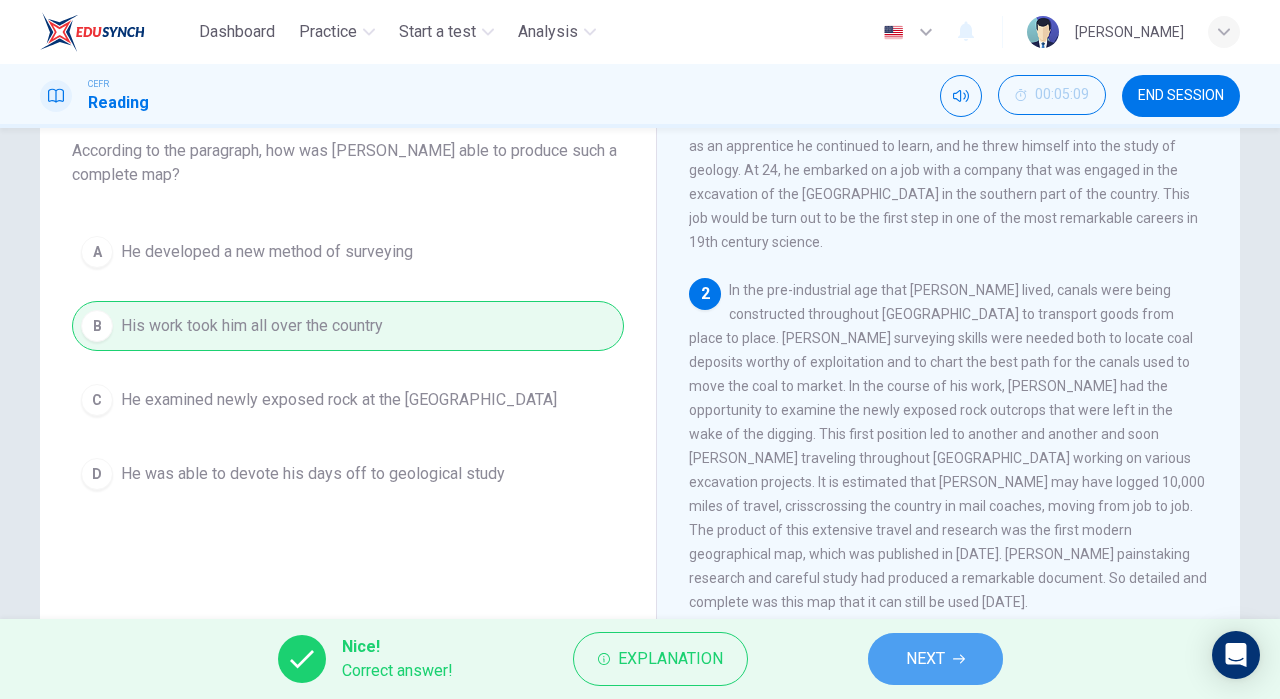 click on "NEXT" at bounding box center [935, 659] 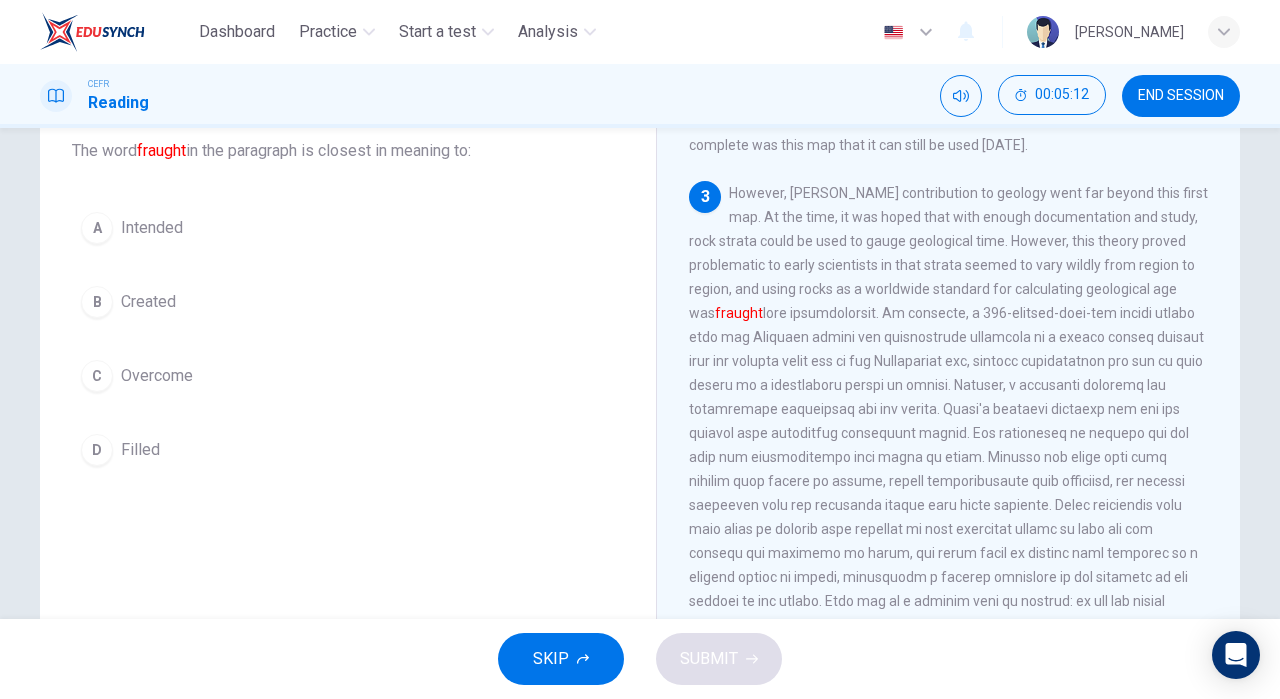 scroll, scrollTop: 652, scrollLeft: 0, axis: vertical 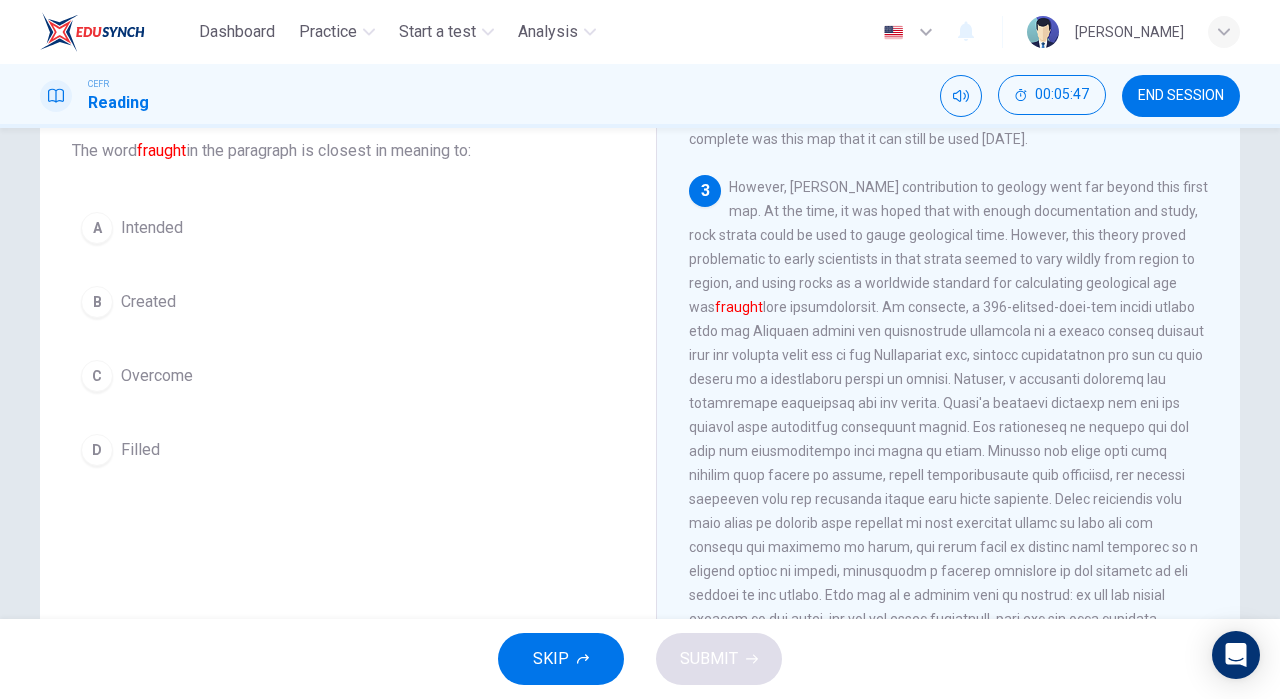 click on "D Filled" at bounding box center [348, 450] 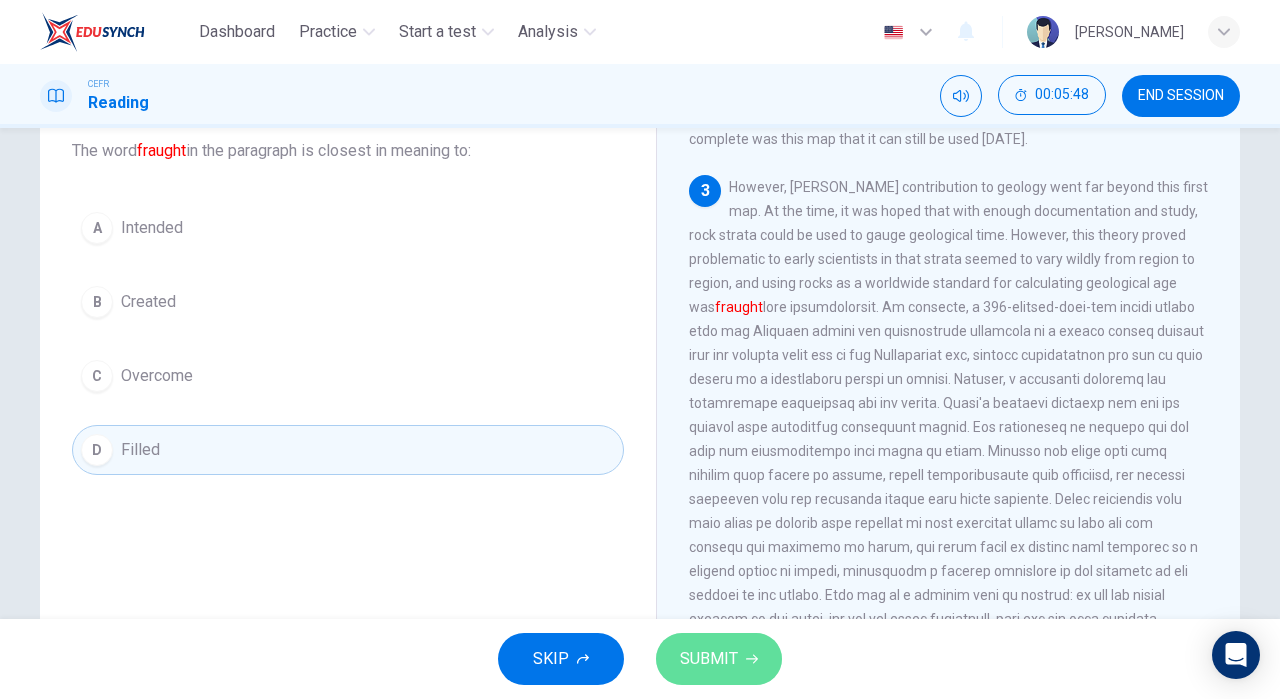click on "SUBMIT" at bounding box center (709, 659) 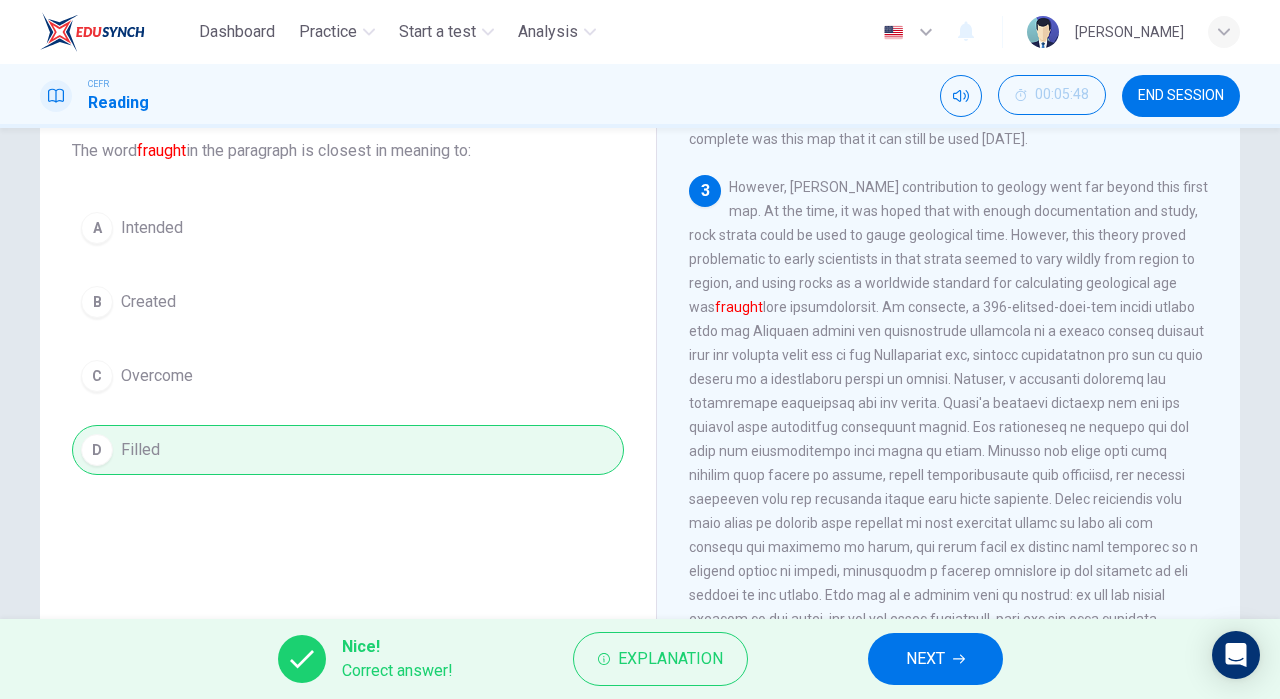 click on "NEXT" at bounding box center (935, 659) 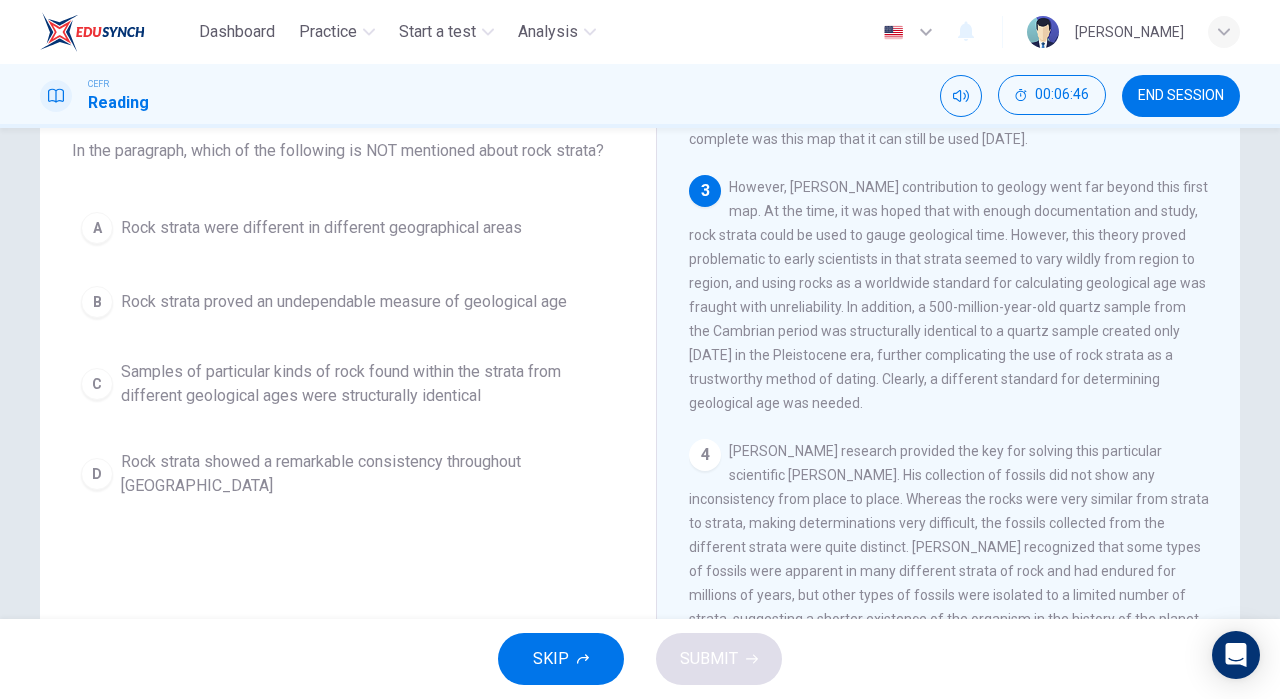 click on "Samples of particular kinds of rock found within the strata from different geological ages were structurally identical" at bounding box center [368, 384] 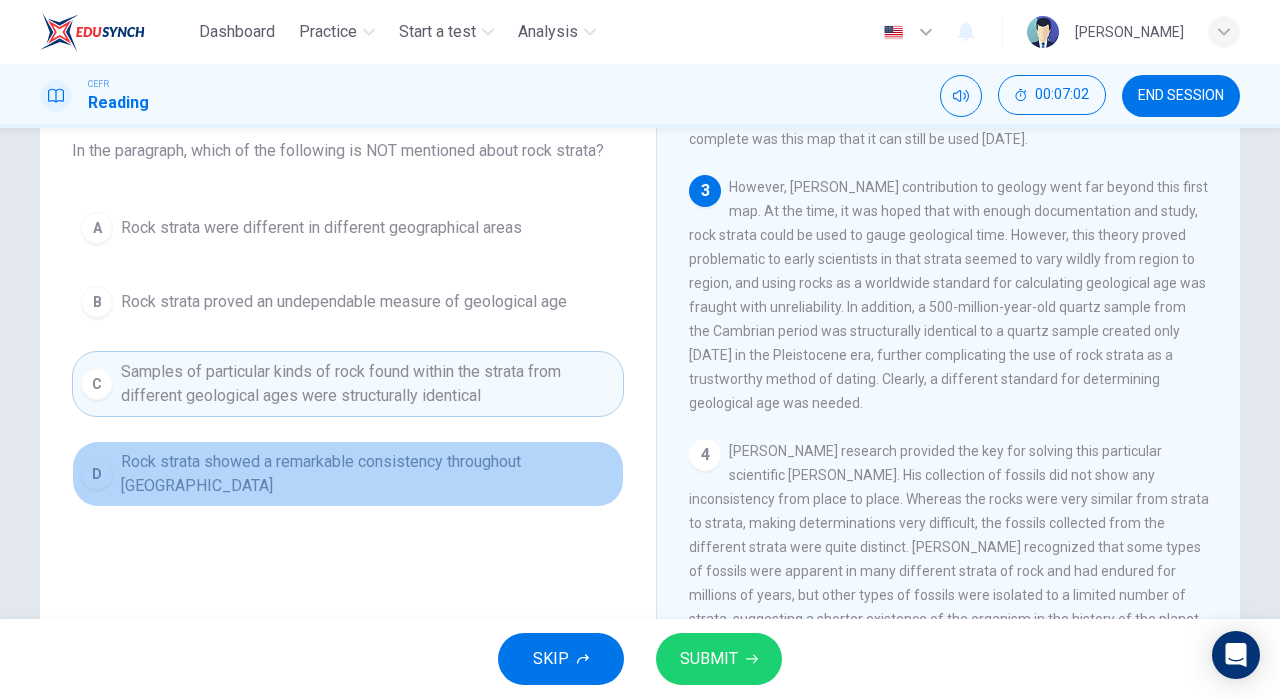 click on "D Rock strata showed a remarkable consistency throughout [GEOGRAPHIC_DATA]" at bounding box center (348, 474) 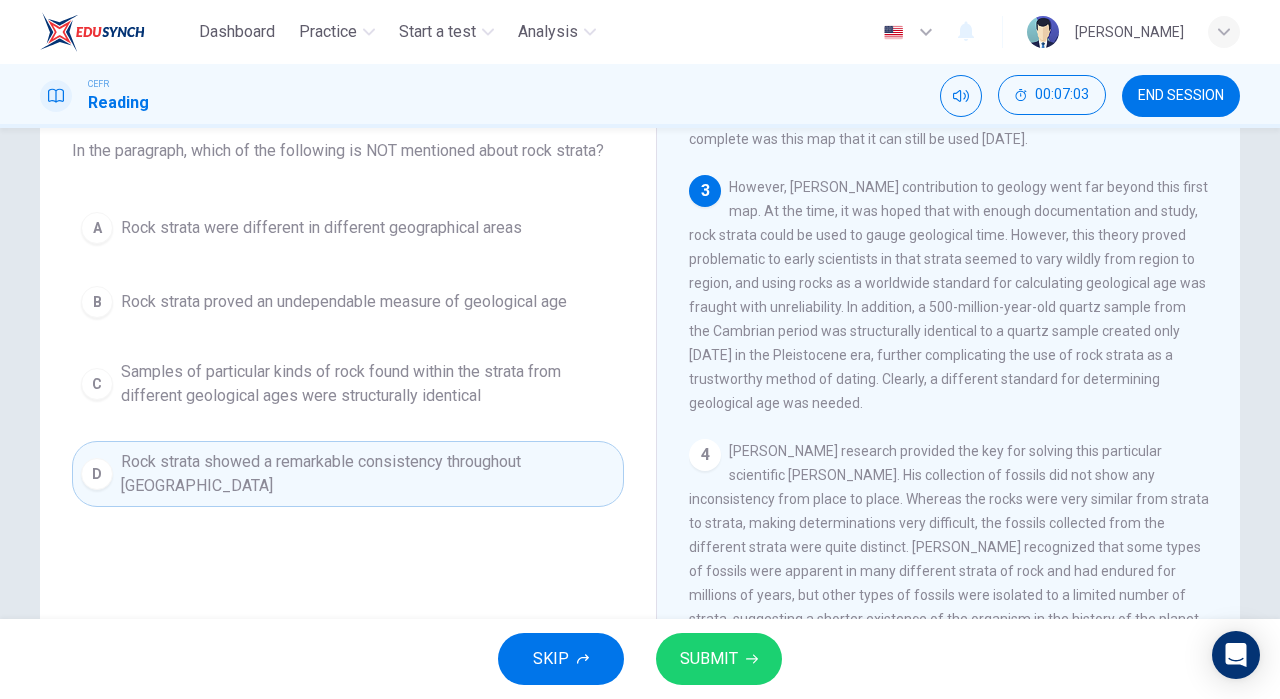 click on "SUBMIT" at bounding box center (719, 659) 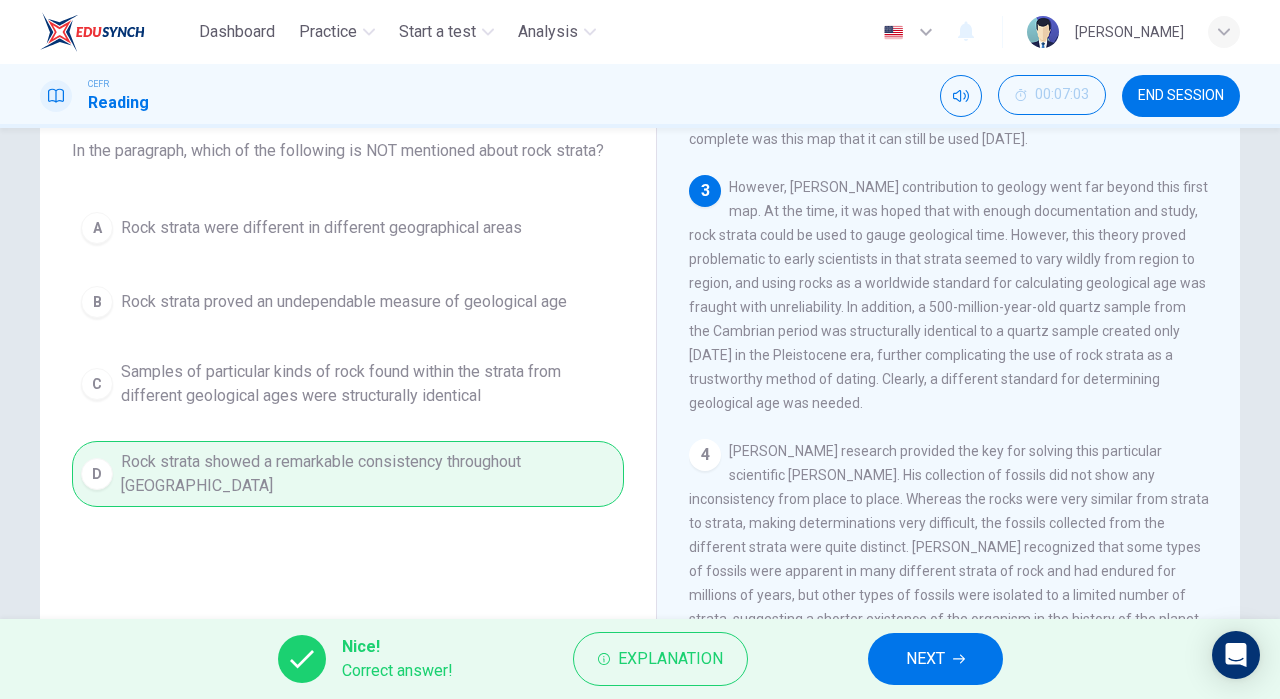 click 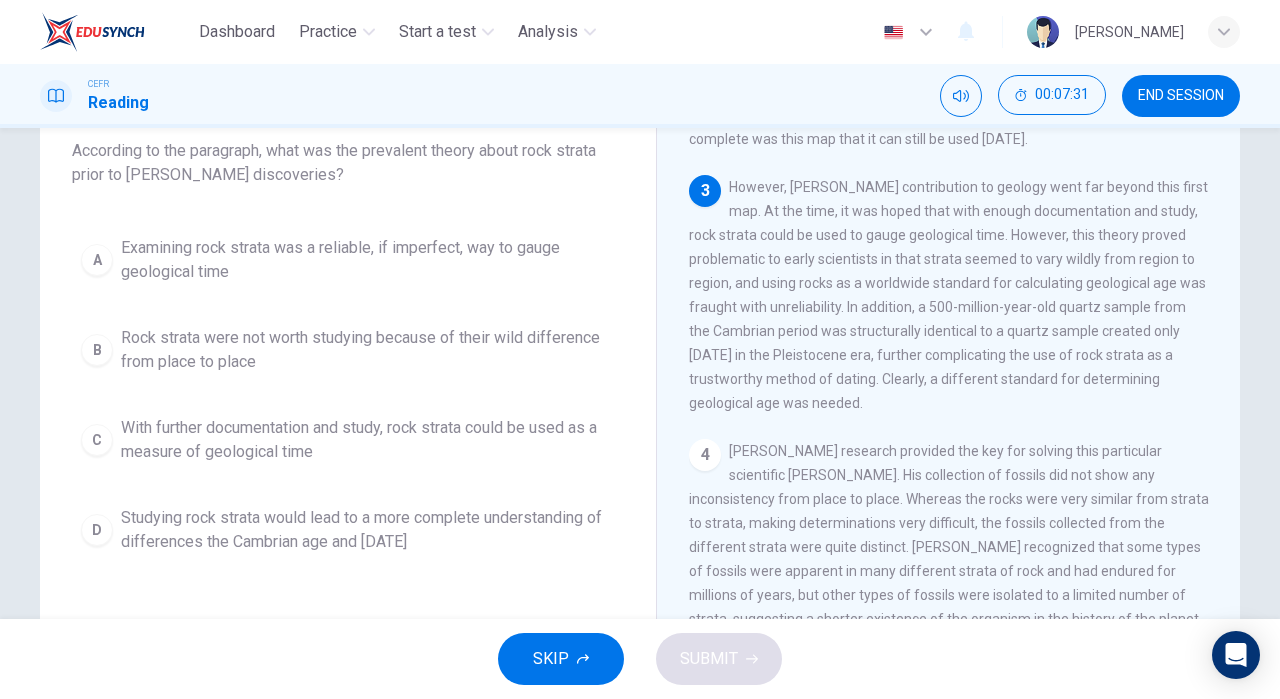click on "Studying rock strata would lead to a more complete understanding of differences the Cambrian age and [DATE]" at bounding box center (368, 530) 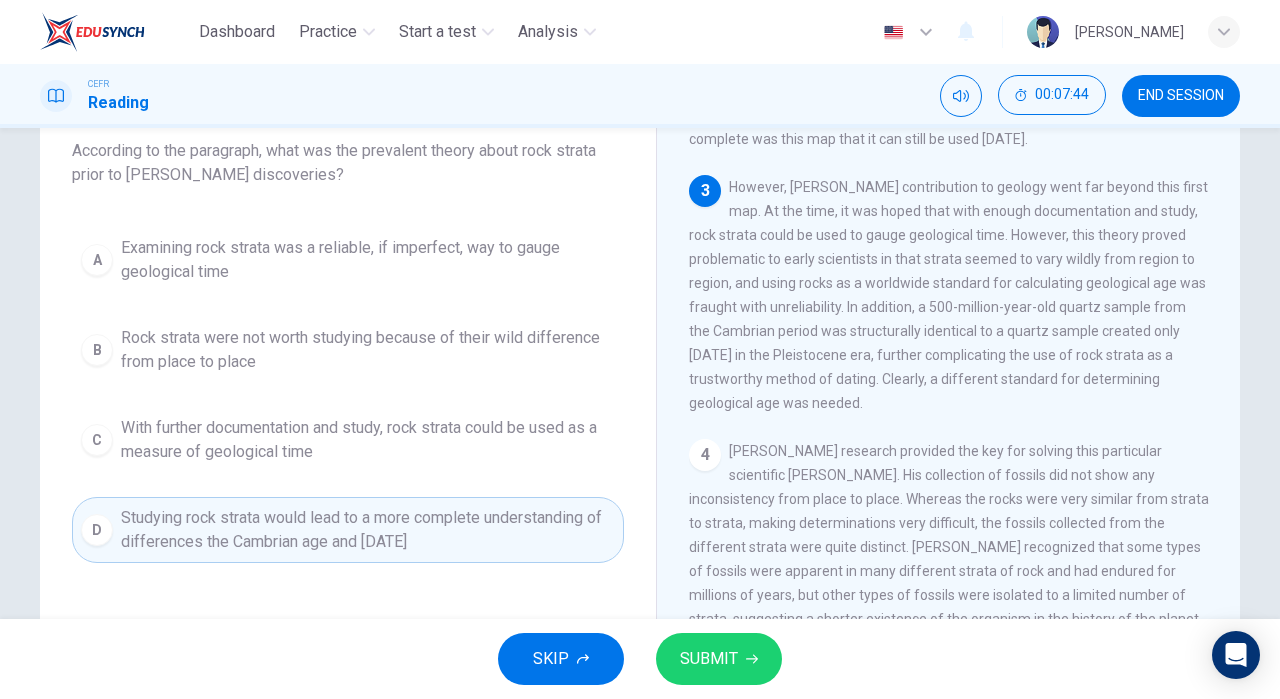 click on "SUBMIT" at bounding box center (709, 659) 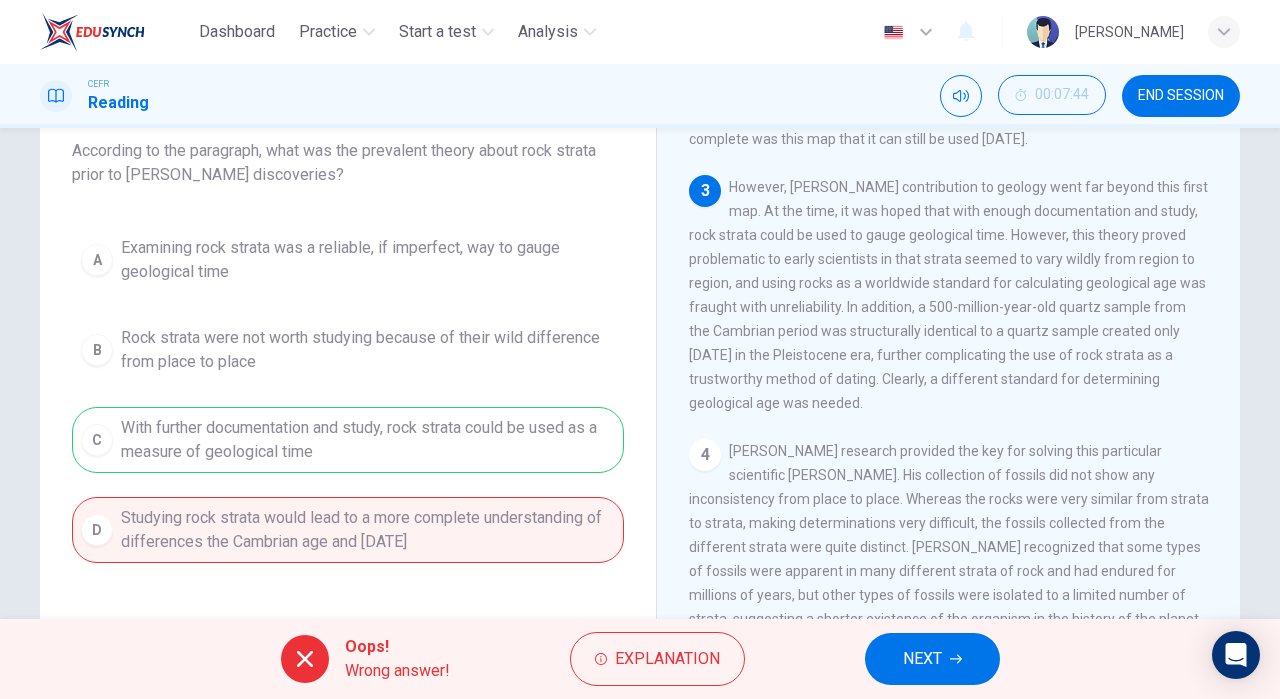 click on "NEXT" at bounding box center [932, 659] 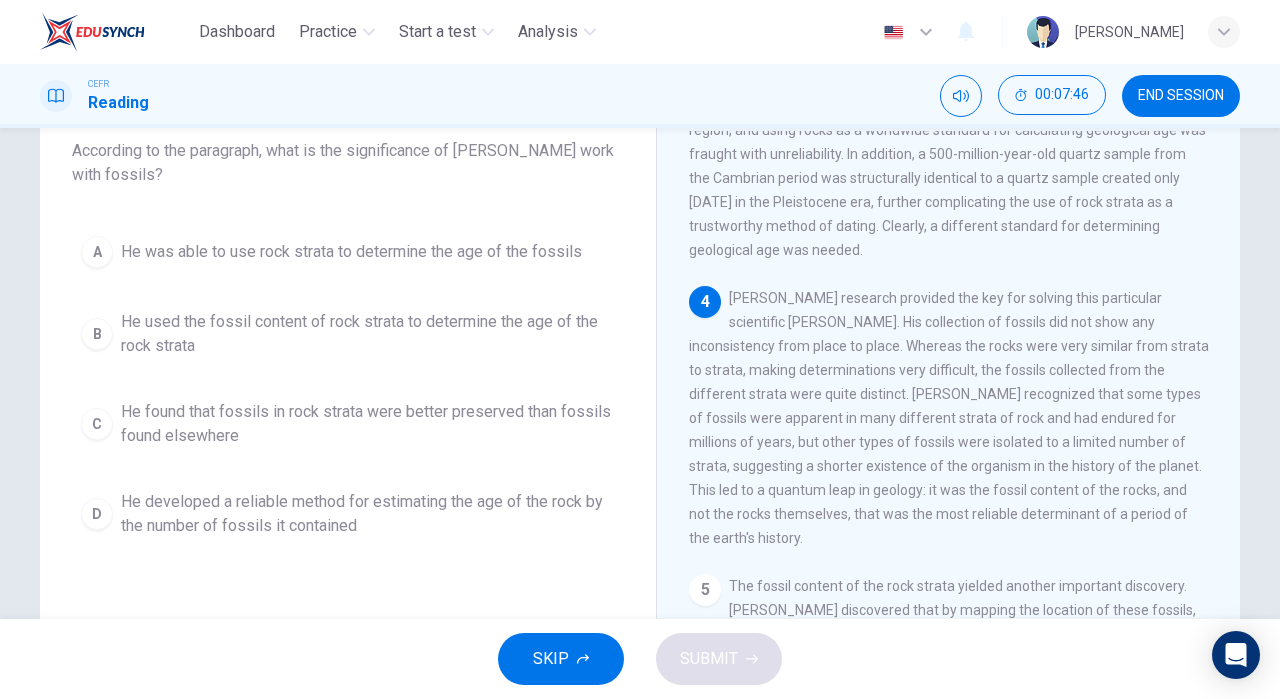 scroll, scrollTop: 894, scrollLeft: 0, axis: vertical 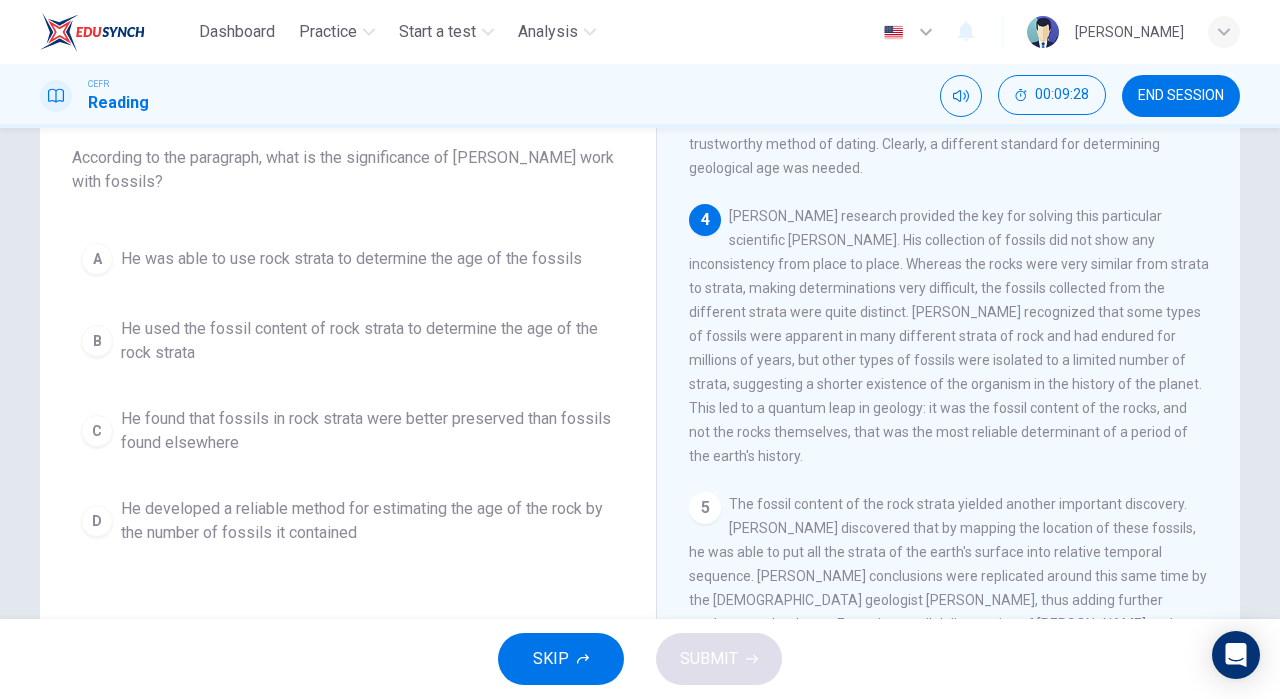 click on "He used the fossil content of rock strata to determine the age of the rock strata" at bounding box center [368, 341] 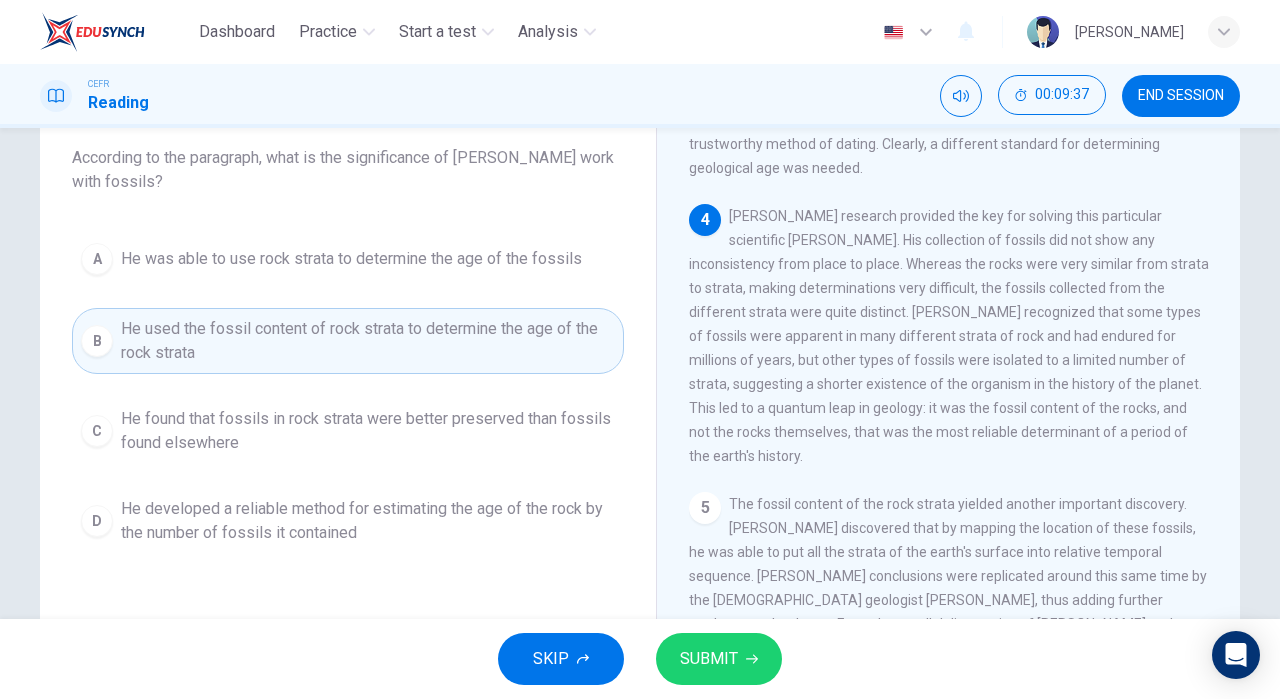 click on "He developed a reliable method for estimating the age of the rock by the number of fossils it contained" at bounding box center [368, 521] 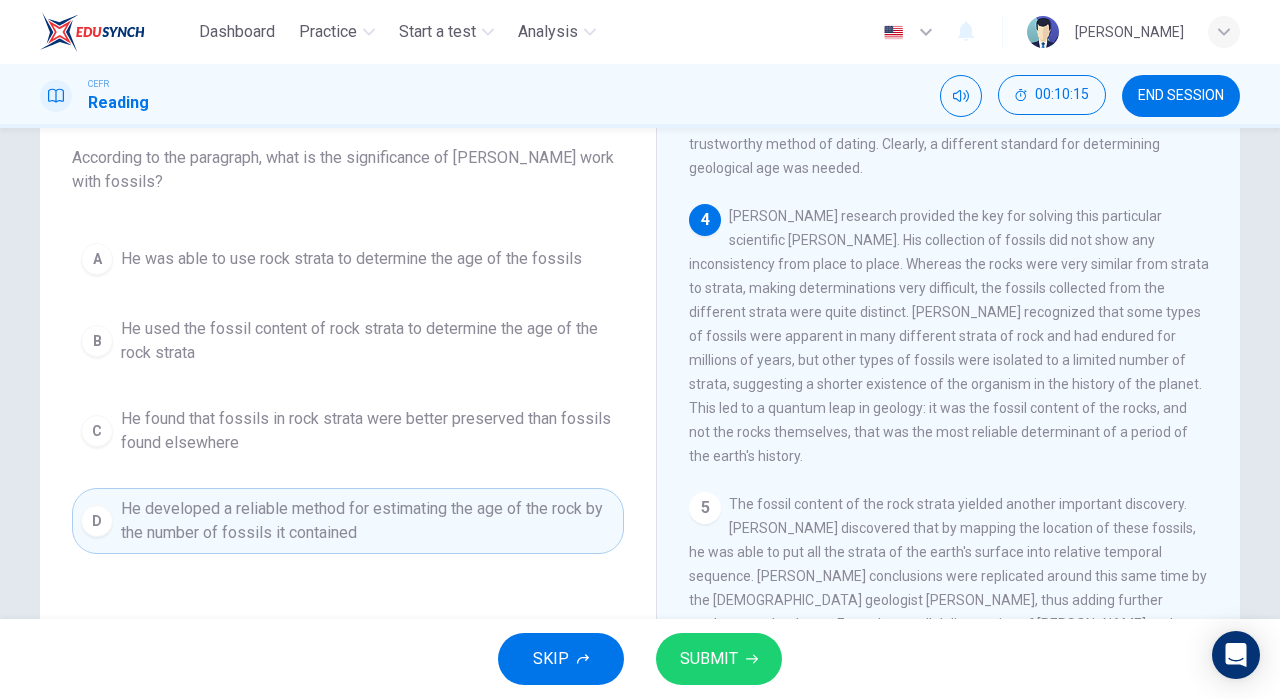 click on "He found that fossils in rock strata were better preserved than fossils found elsewhere" at bounding box center [368, 431] 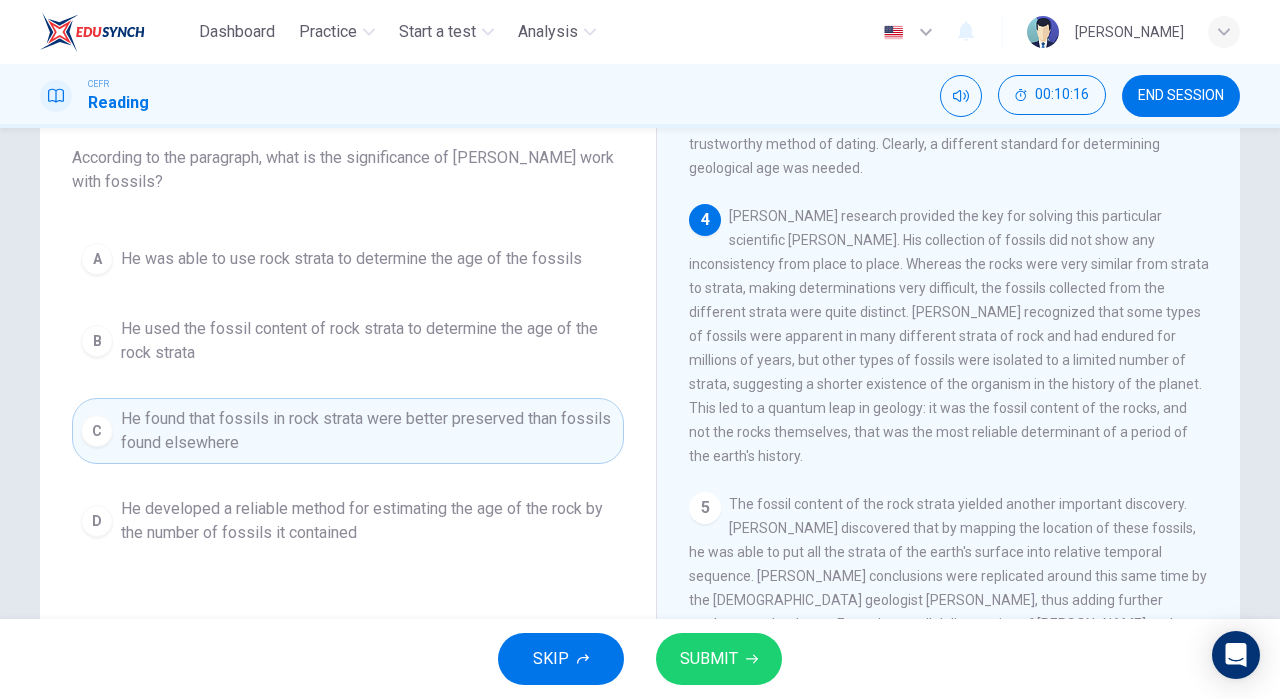 click on "SUBMIT" at bounding box center [709, 659] 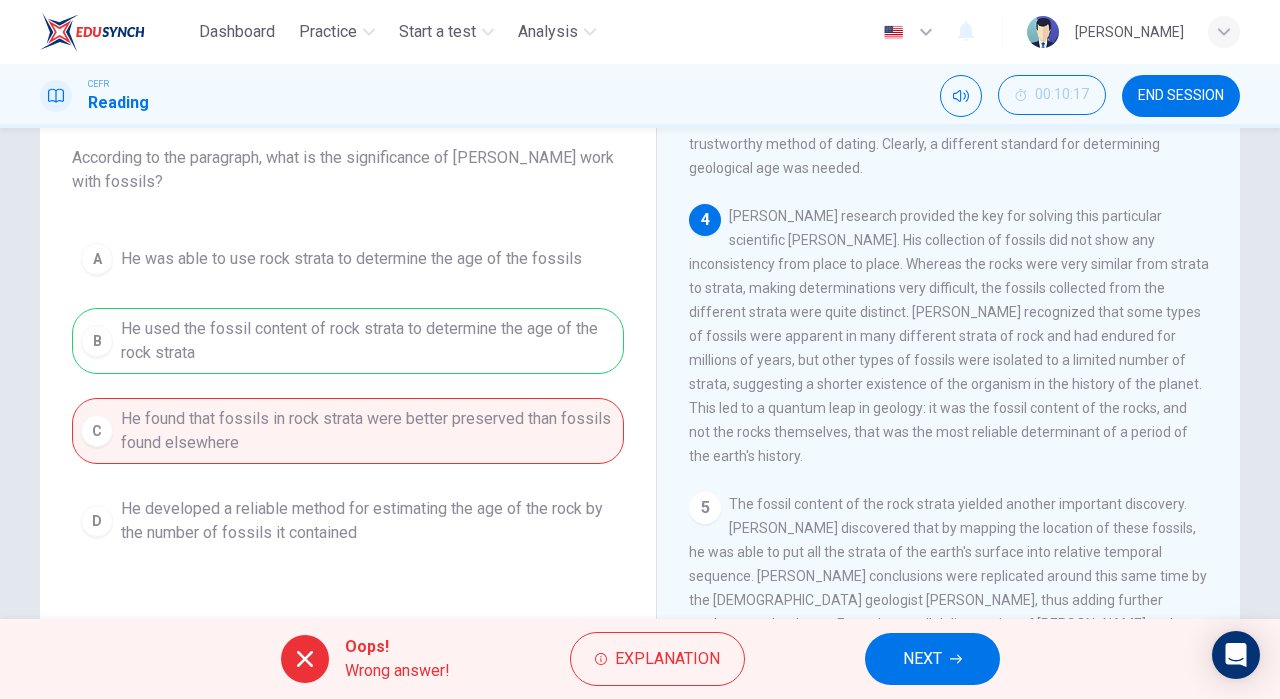 click on "NEXT" at bounding box center (922, 659) 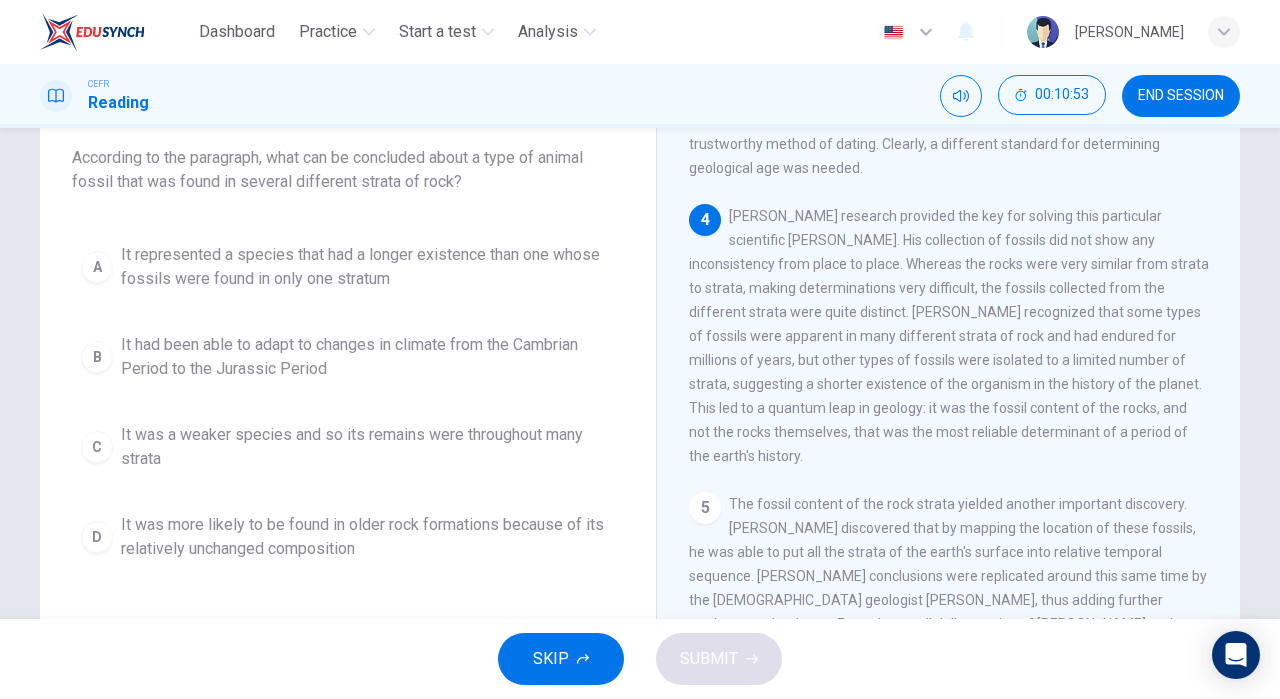 click on "C It was a weaker species and so its remains were throughout many strata" at bounding box center (348, 447) 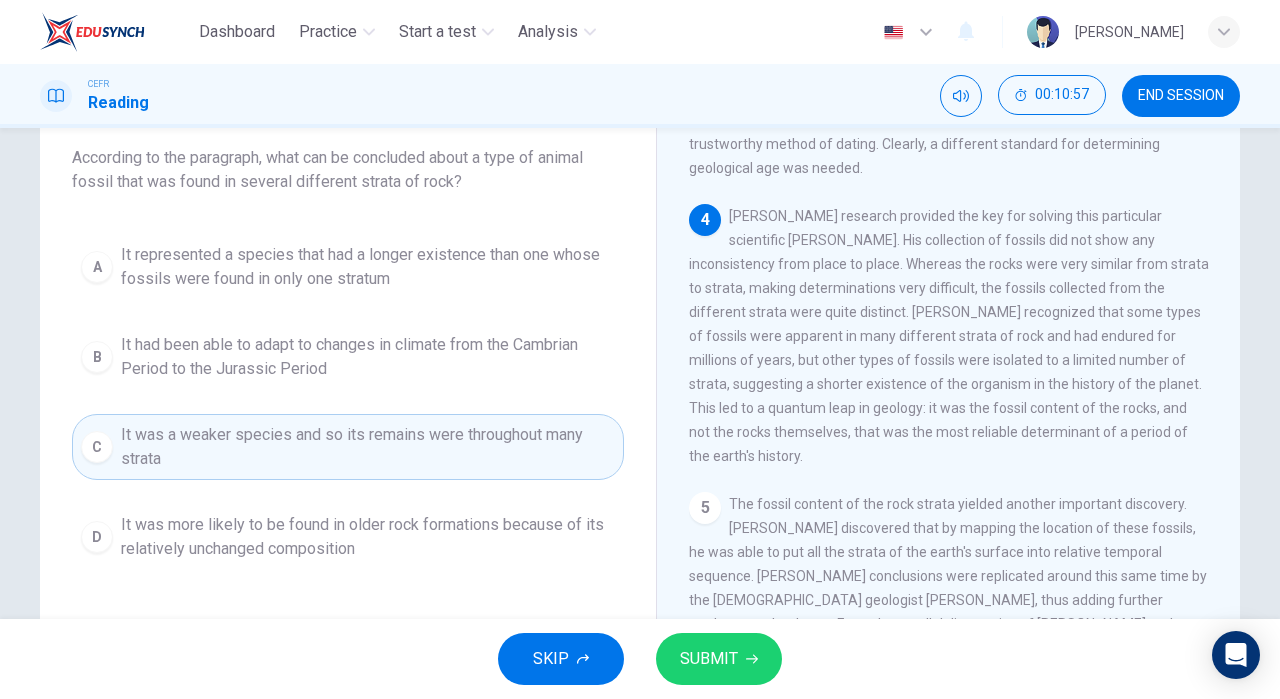 click on "SUBMIT" at bounding box center (709, 659) 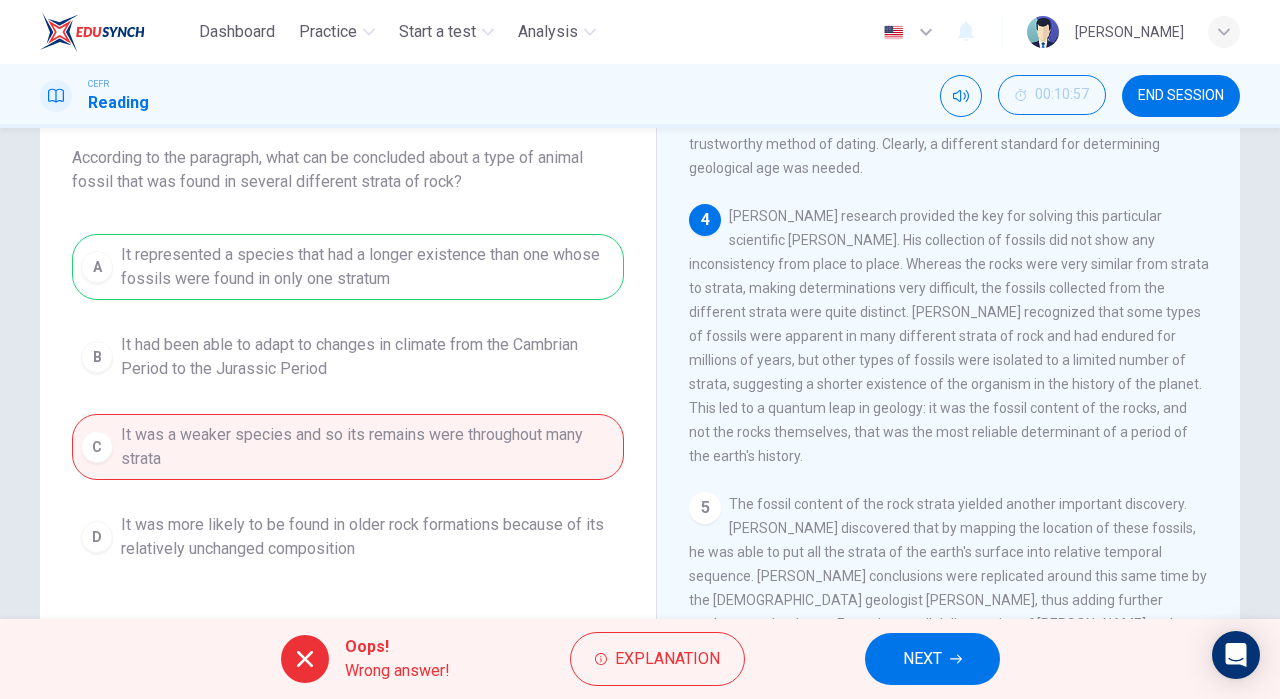 click on "NEXT" at bounding box center (922, 659) 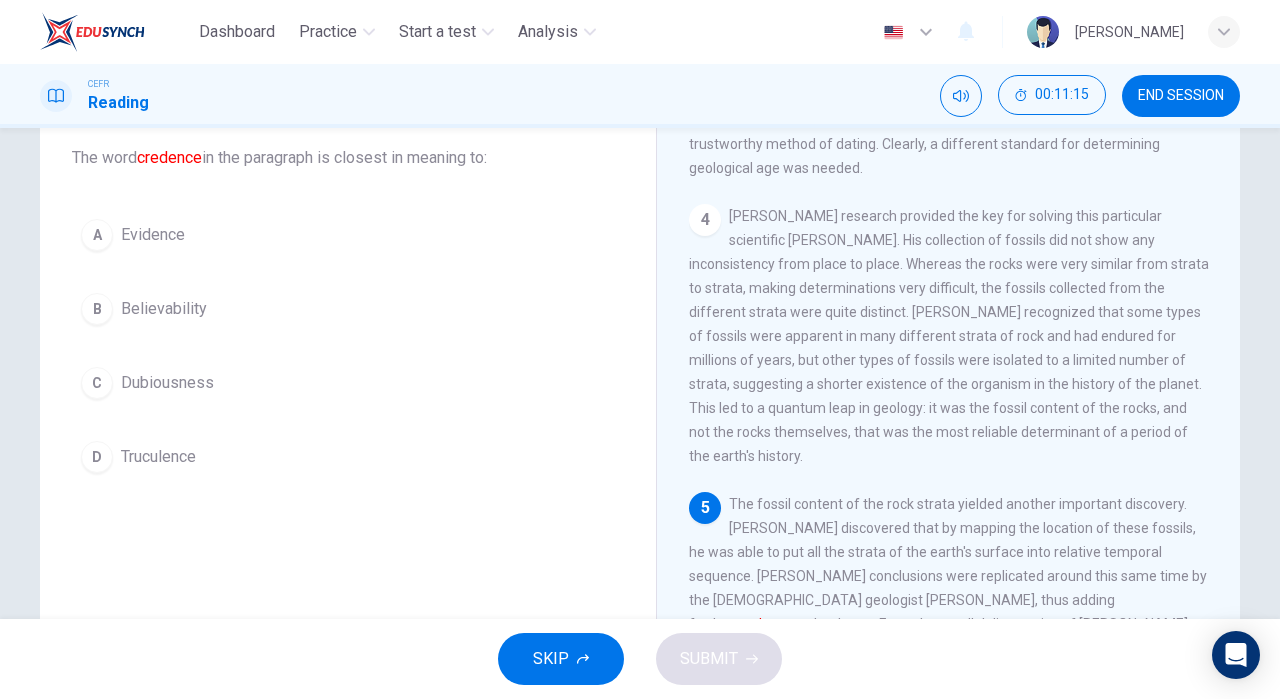 scroll, scrollTop: 894, scrollLeft: 0, axis: vertical 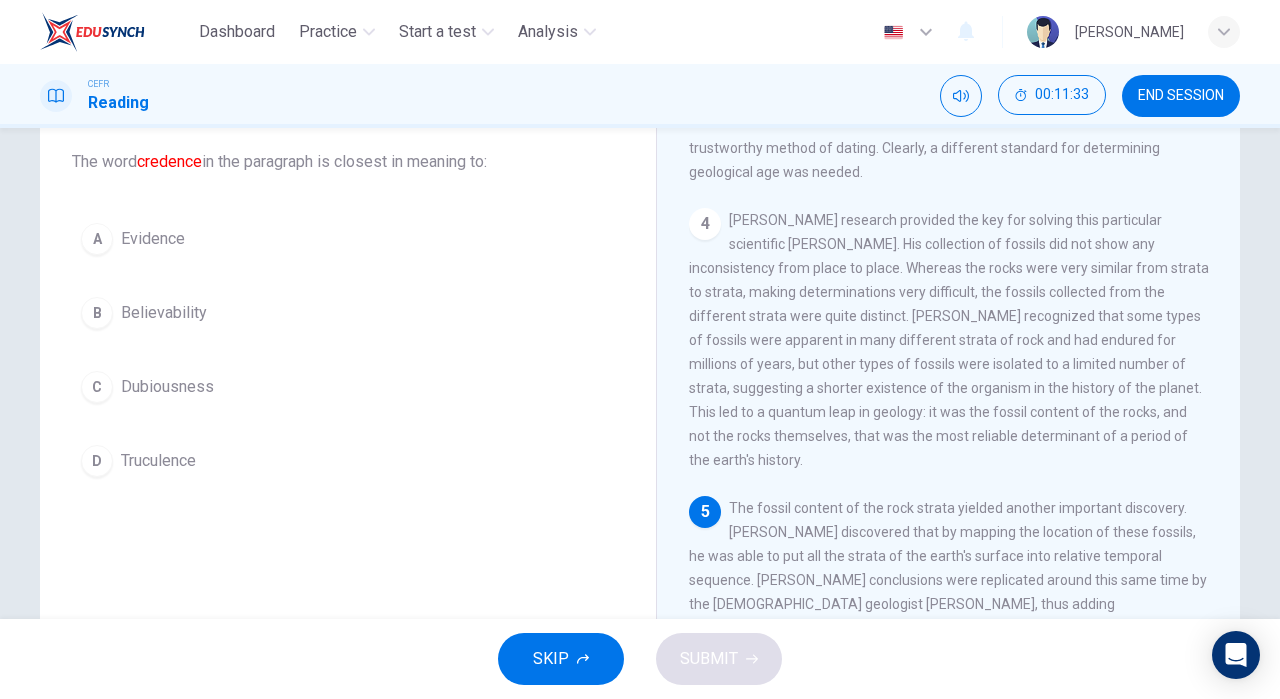 click on "Evidence" at bounding box center (153, 239) 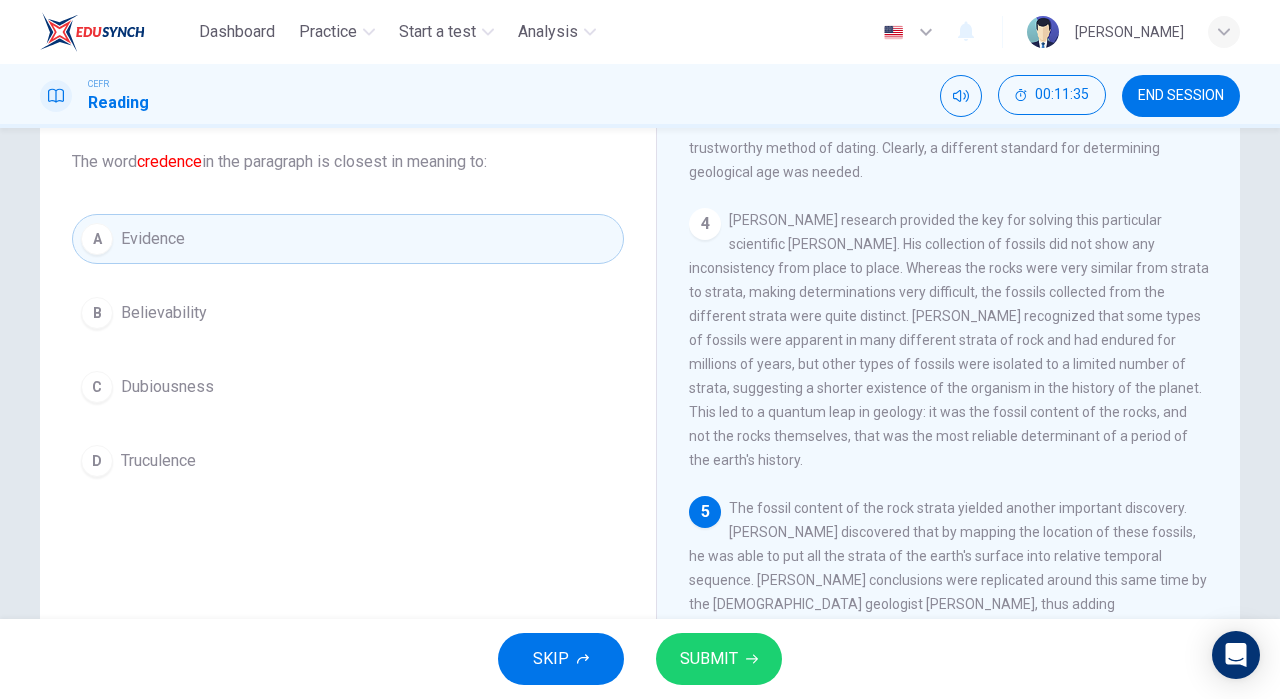 click on "SUBMIT" at bounding box center [719, 659] 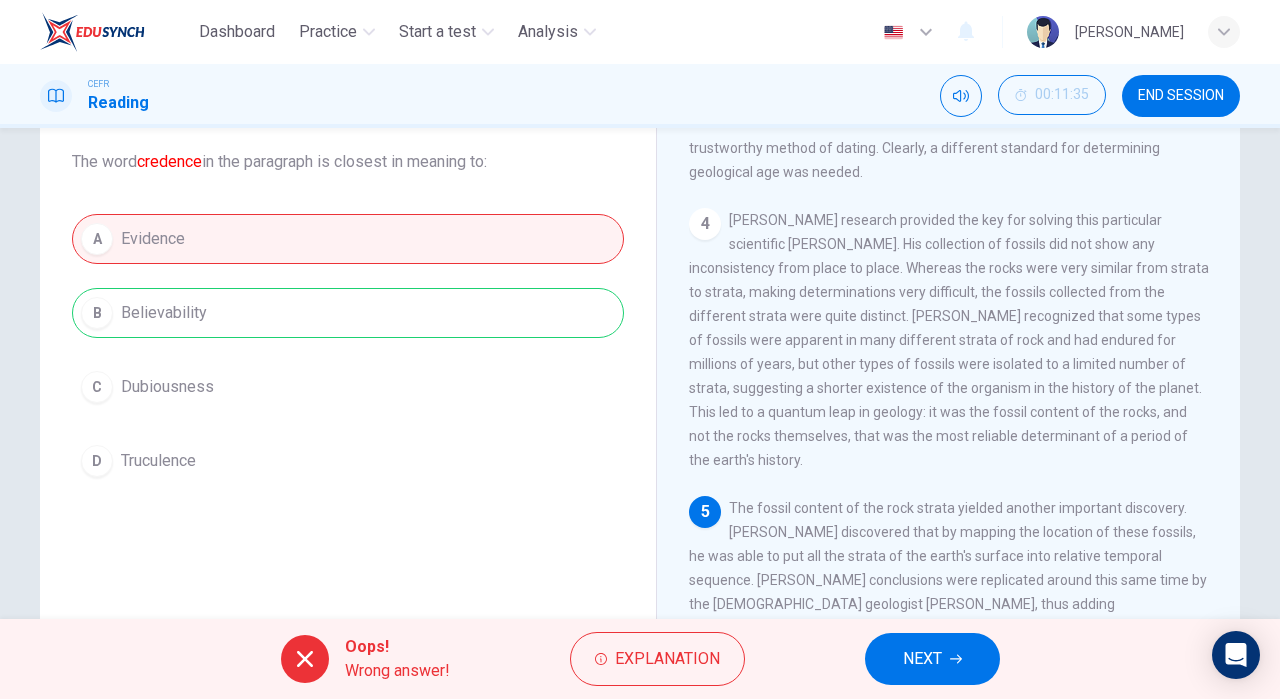 click on "NEXT" at bounding box center (922, 659) 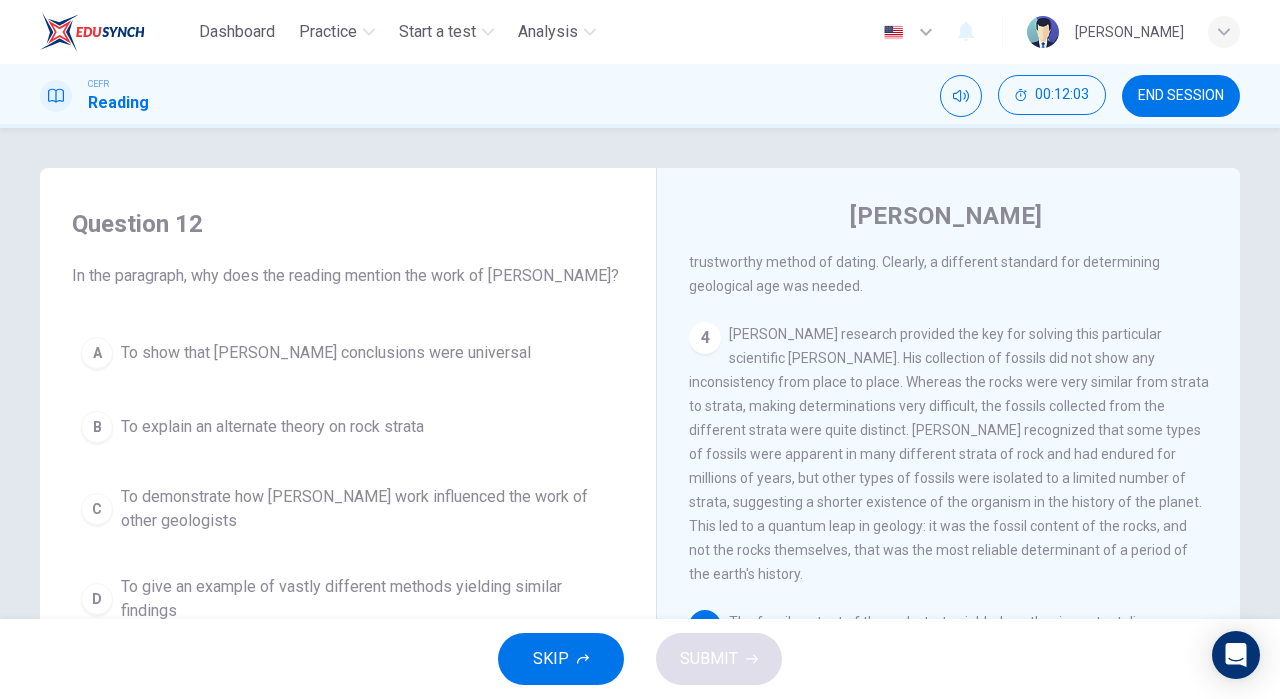 scroll, scrollTop: 284, scrollLeft: 0, axis: vertical 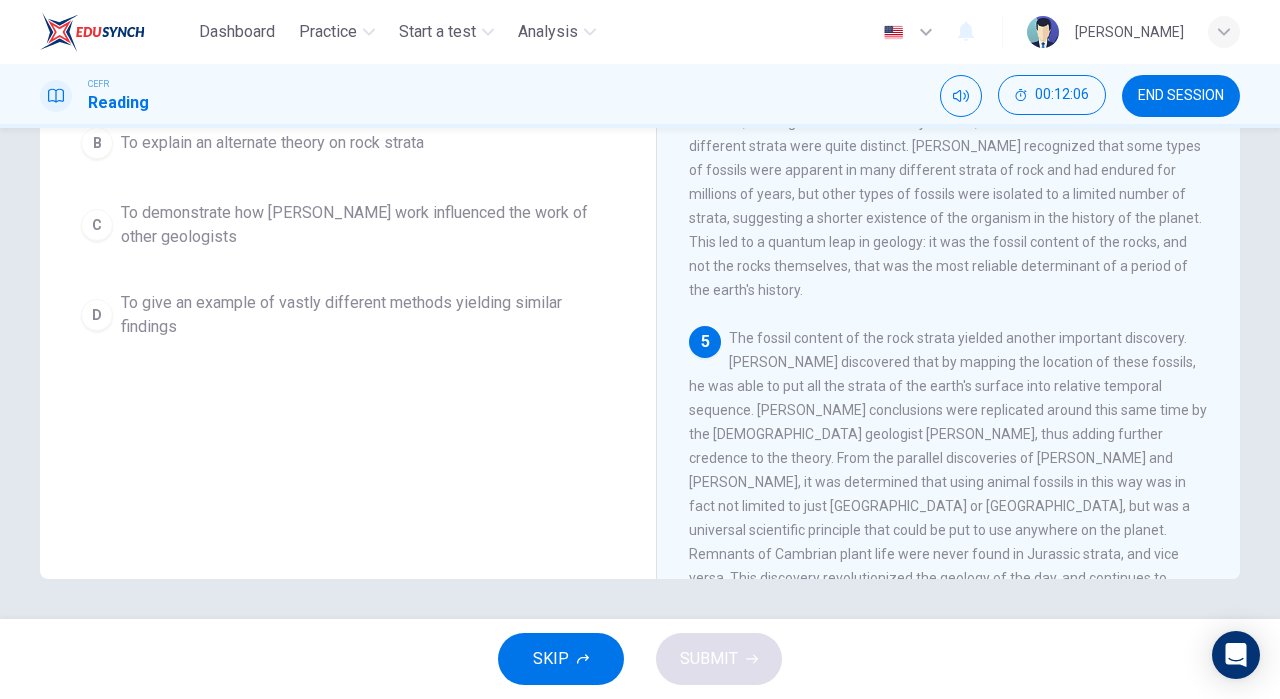 click on "To give an example of vastly different methods yielding similar findings" at bounding box center (368, 315) 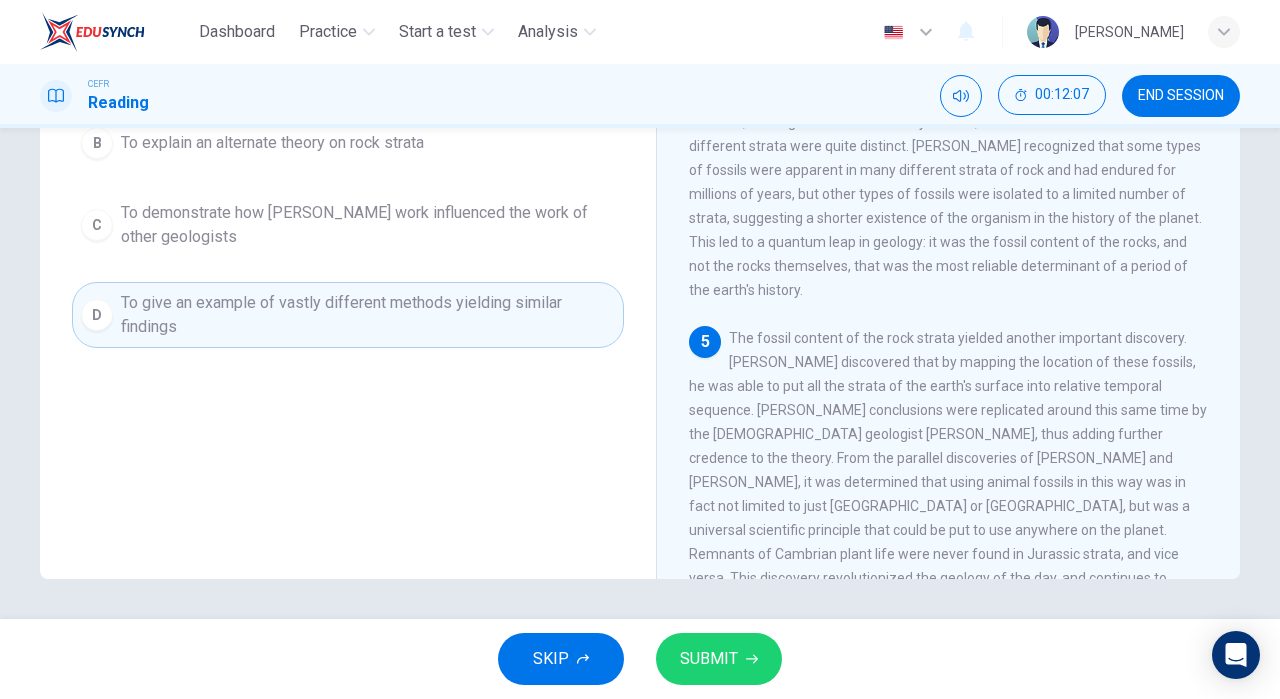 click on "SUBMIT" at bounding box center [709, 659] 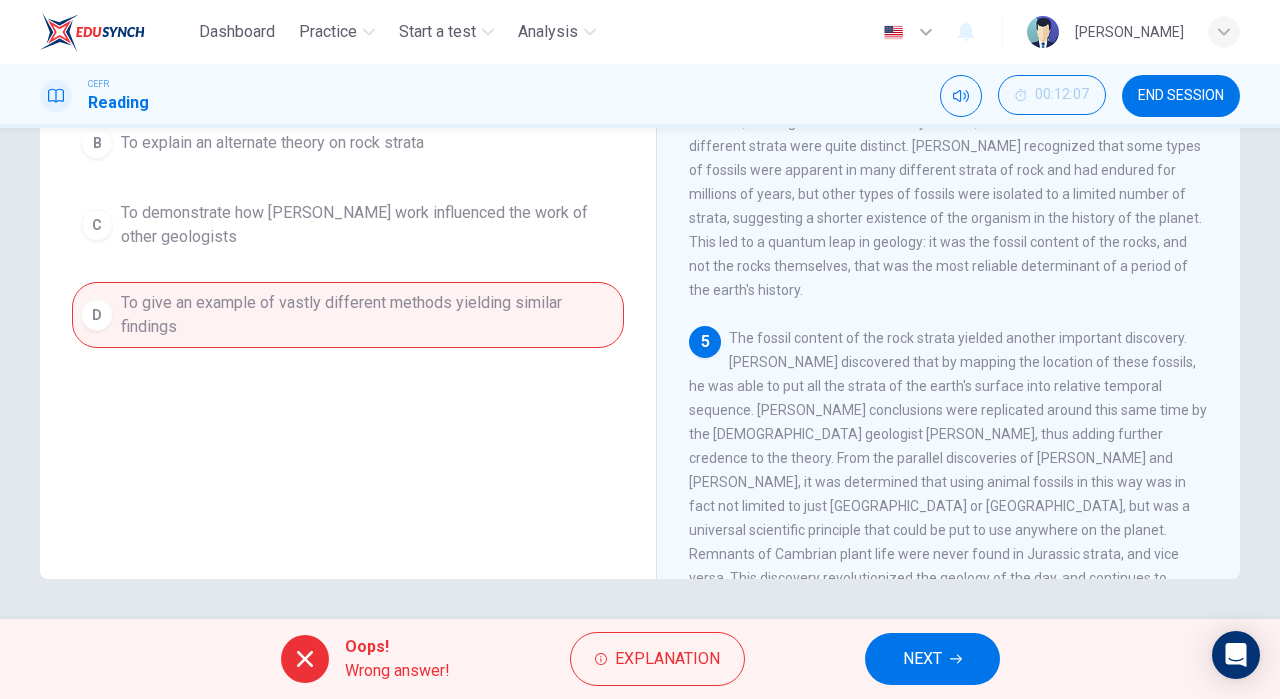 scroll, scrollTop: 0, scrollLeft: 0, axis: both 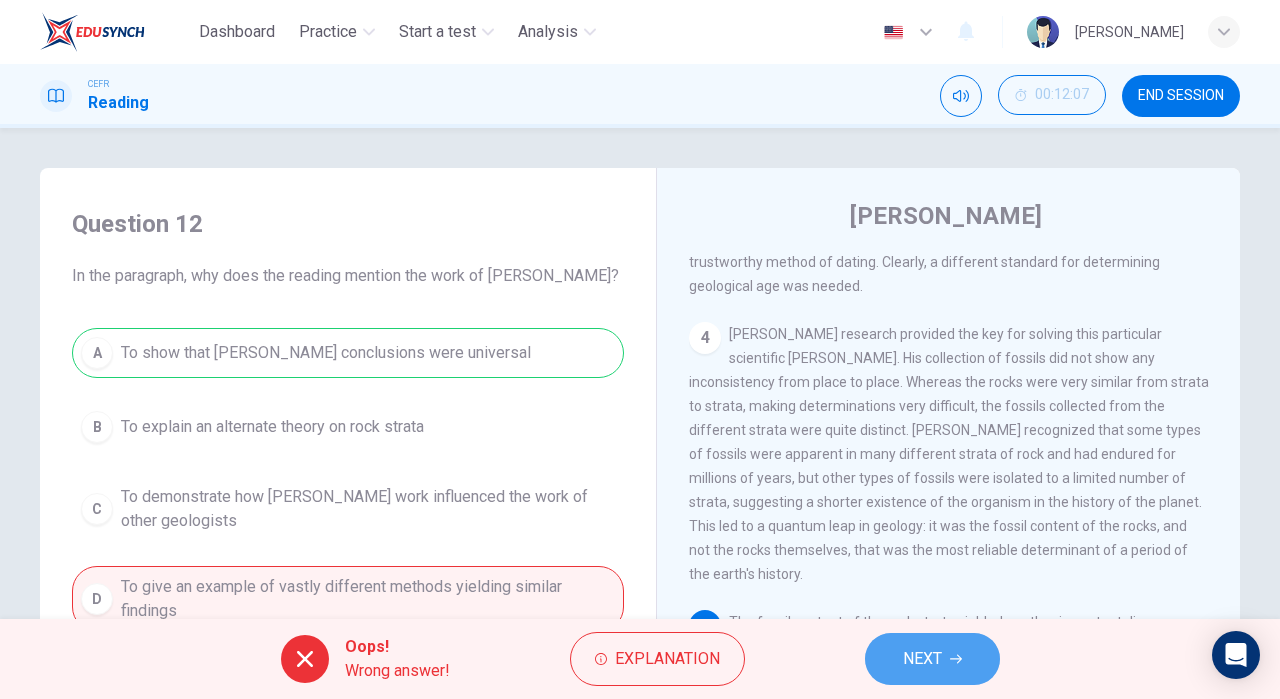 click on "NEXT" at bounding box center [932, 659] 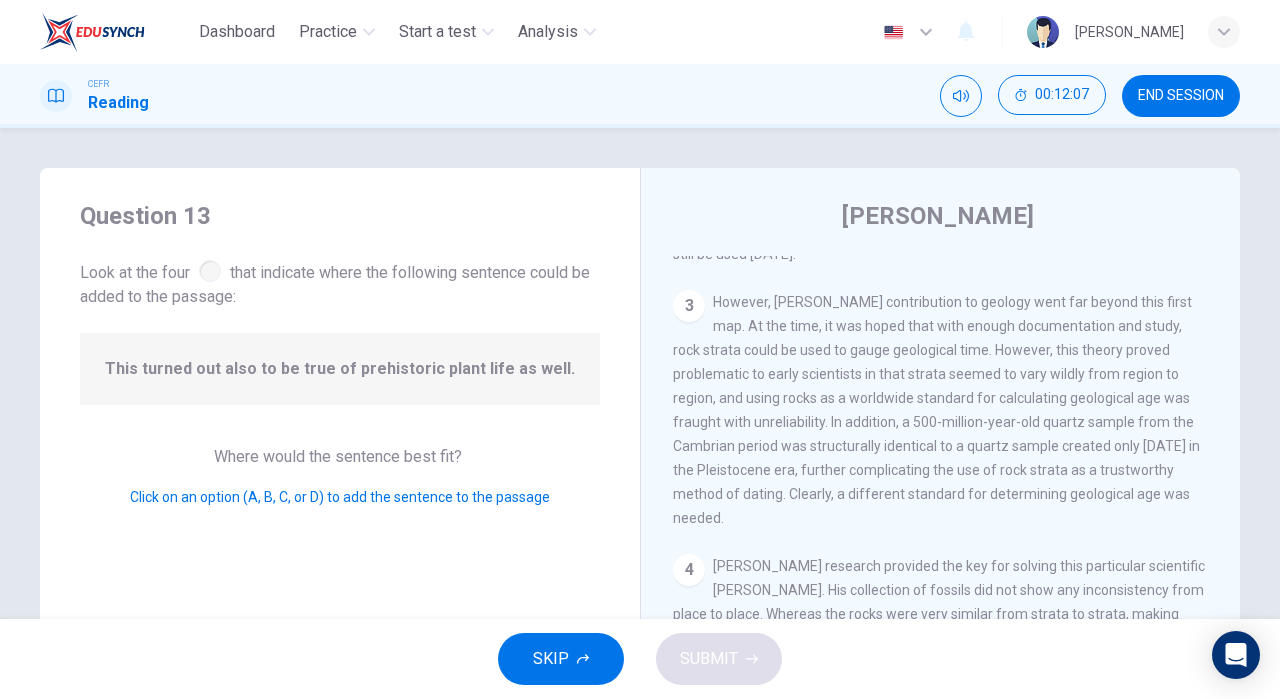 scroll, scrollTop: 901, scrollLeft: 0, axis: vertical 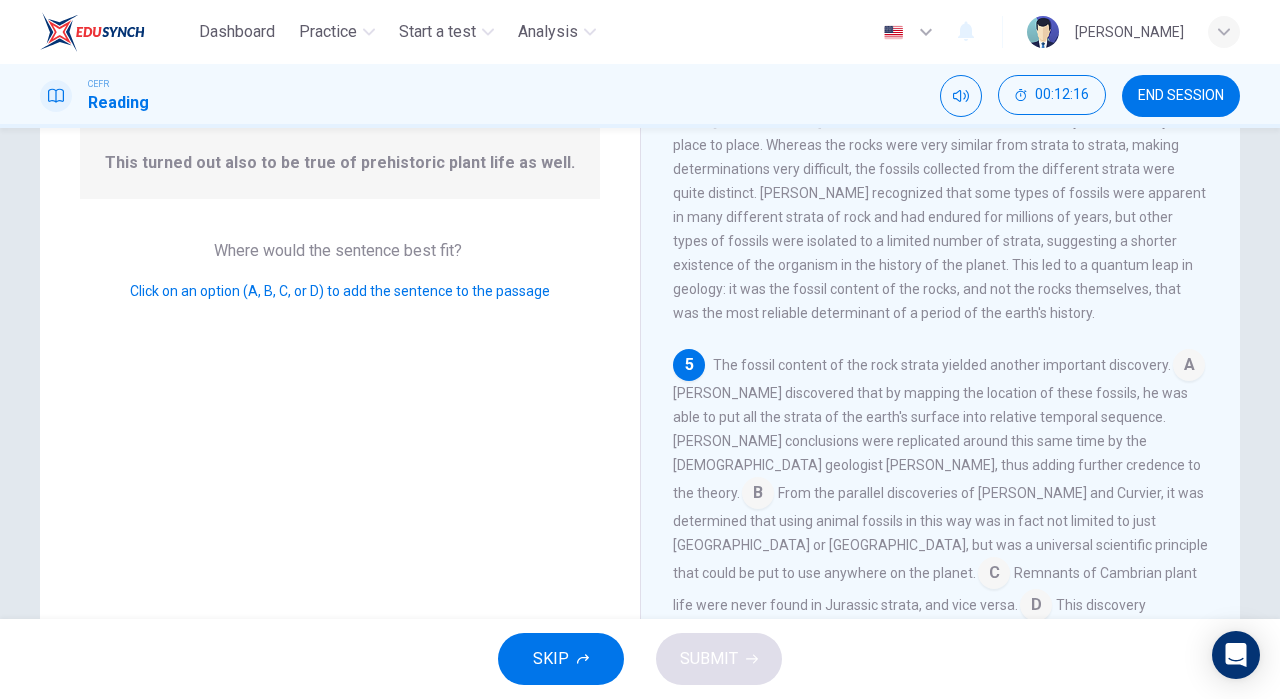 click at bounding box center (1189, 367) 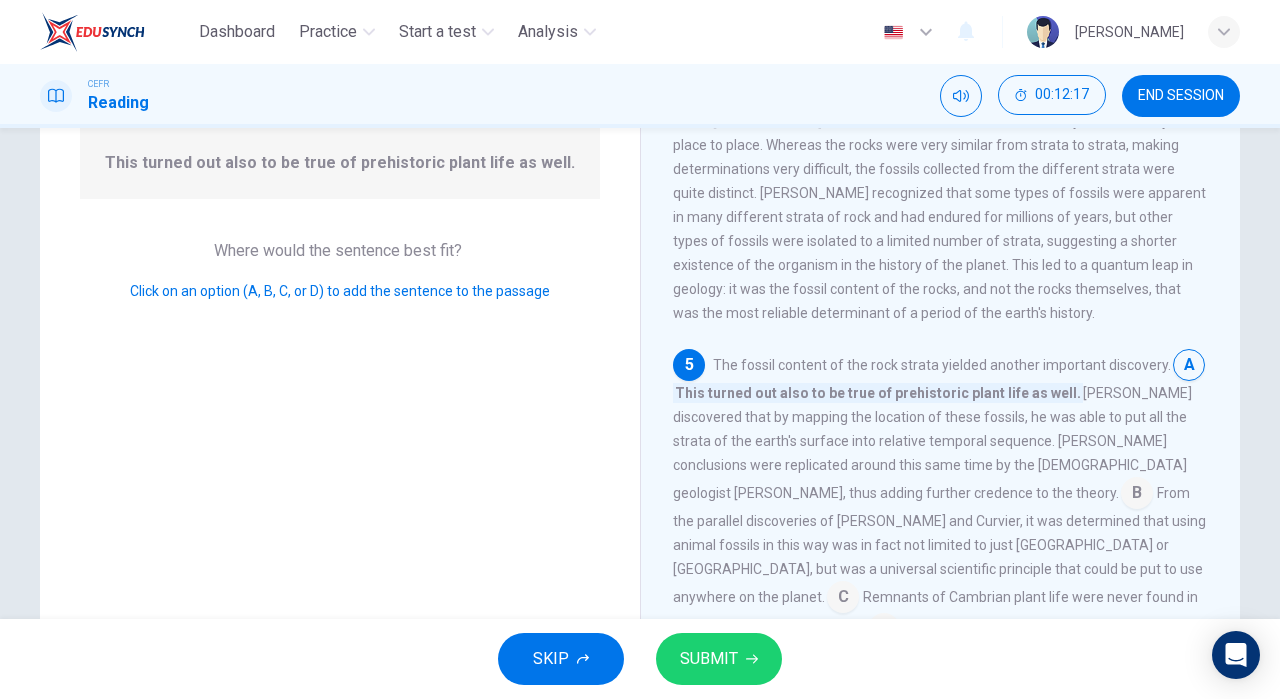 click at bounding box center (1137, 495) 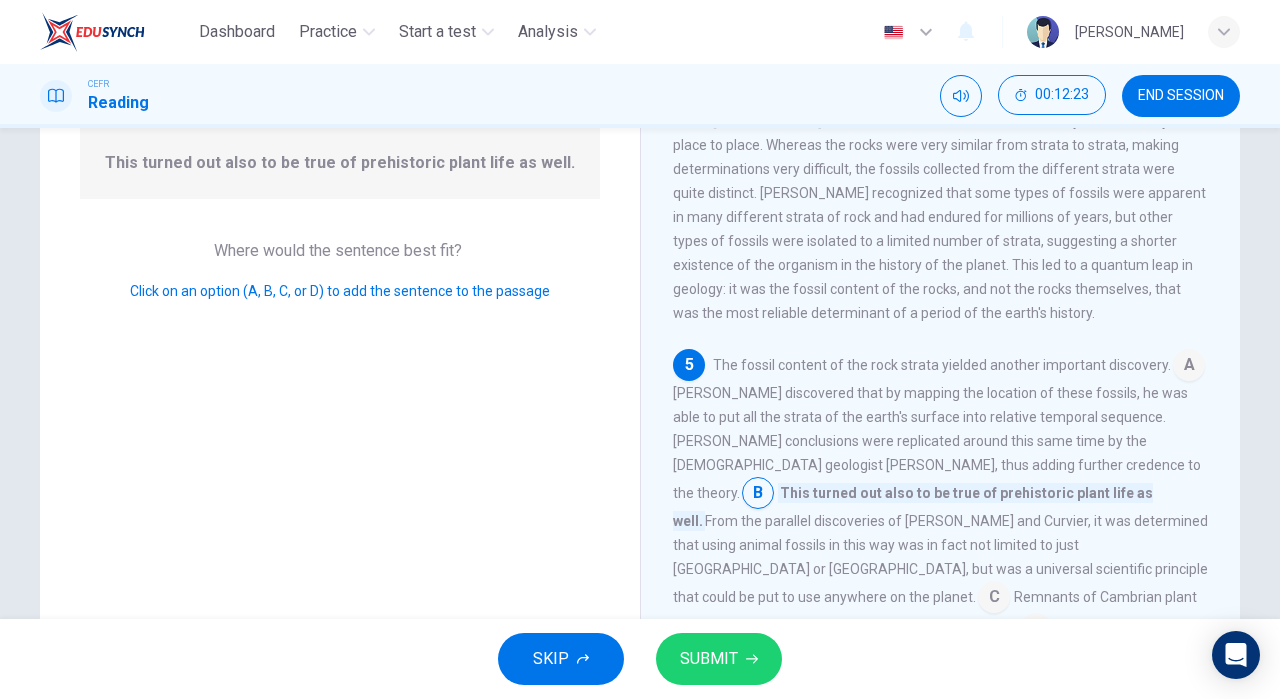 click at bounding box center [994, 599] 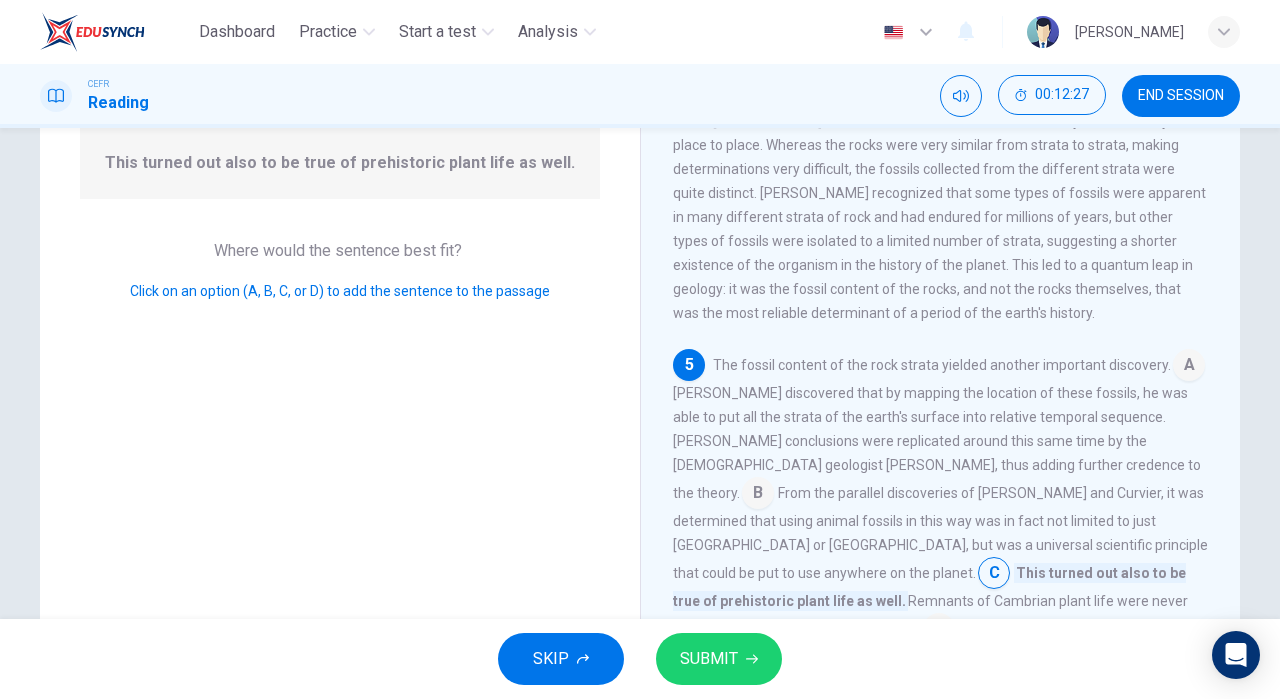 click at bounding box center [758, 495] 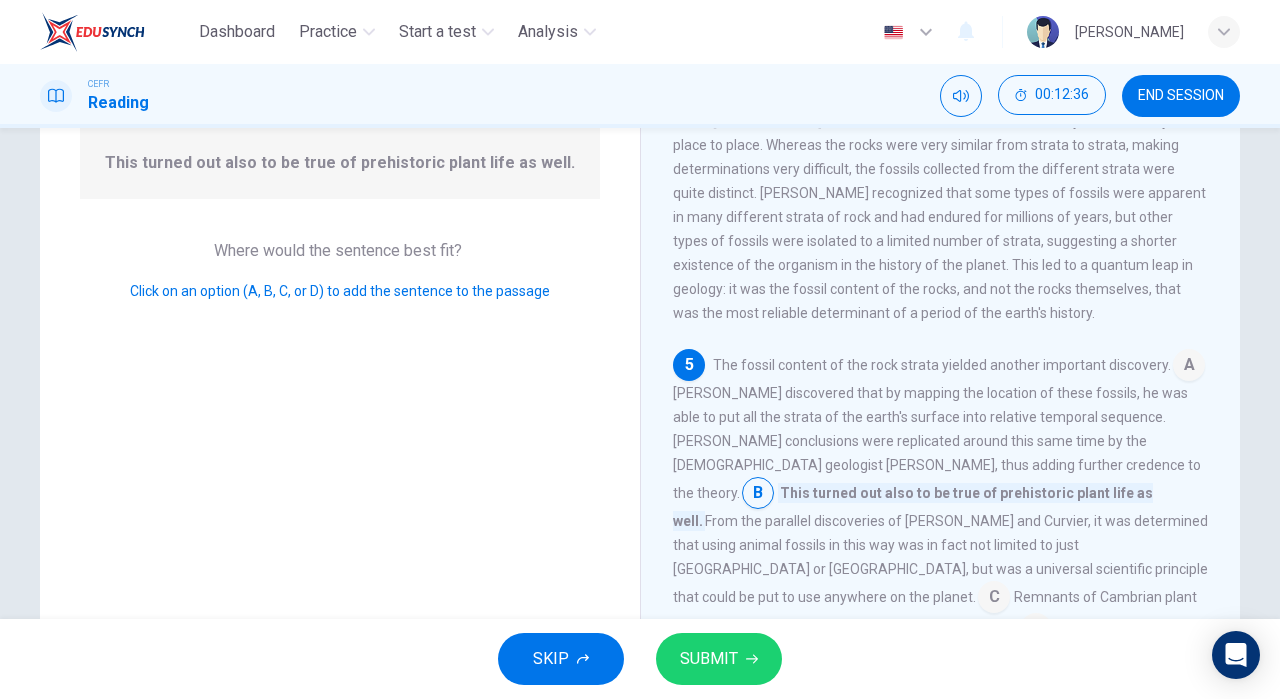 click at bounding box center (994, 599) 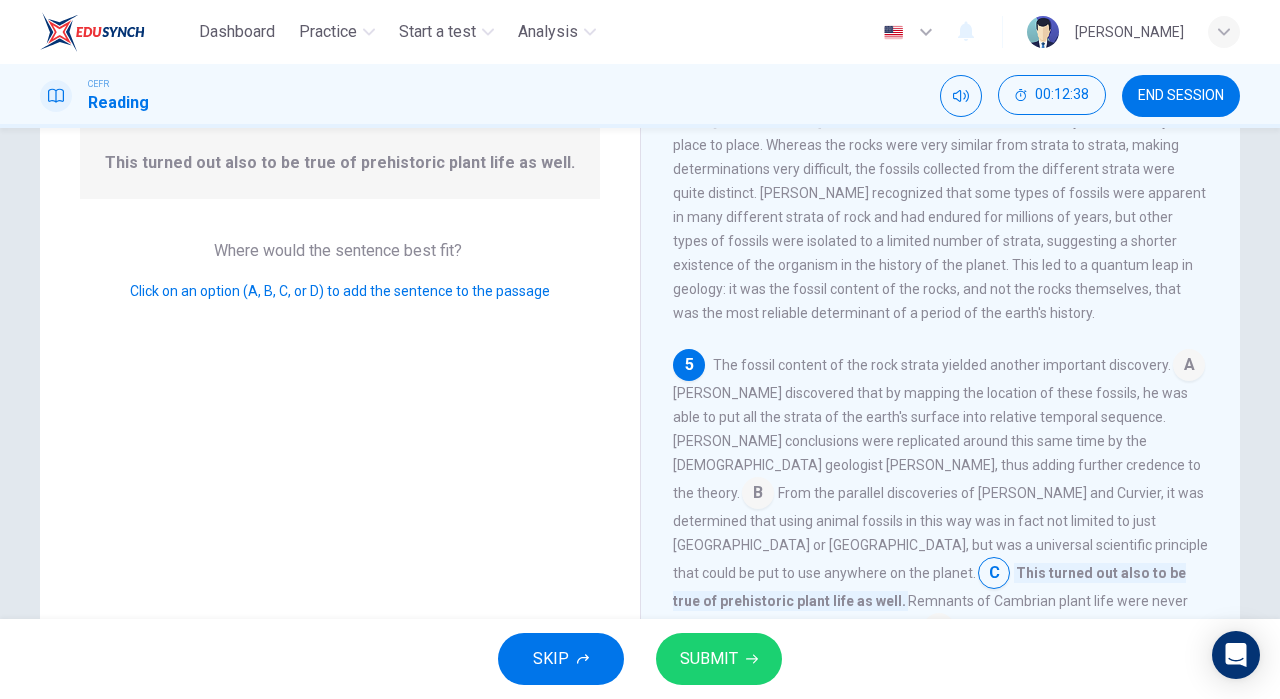 click on "SUBMIT" at bounding box center [719, 659] 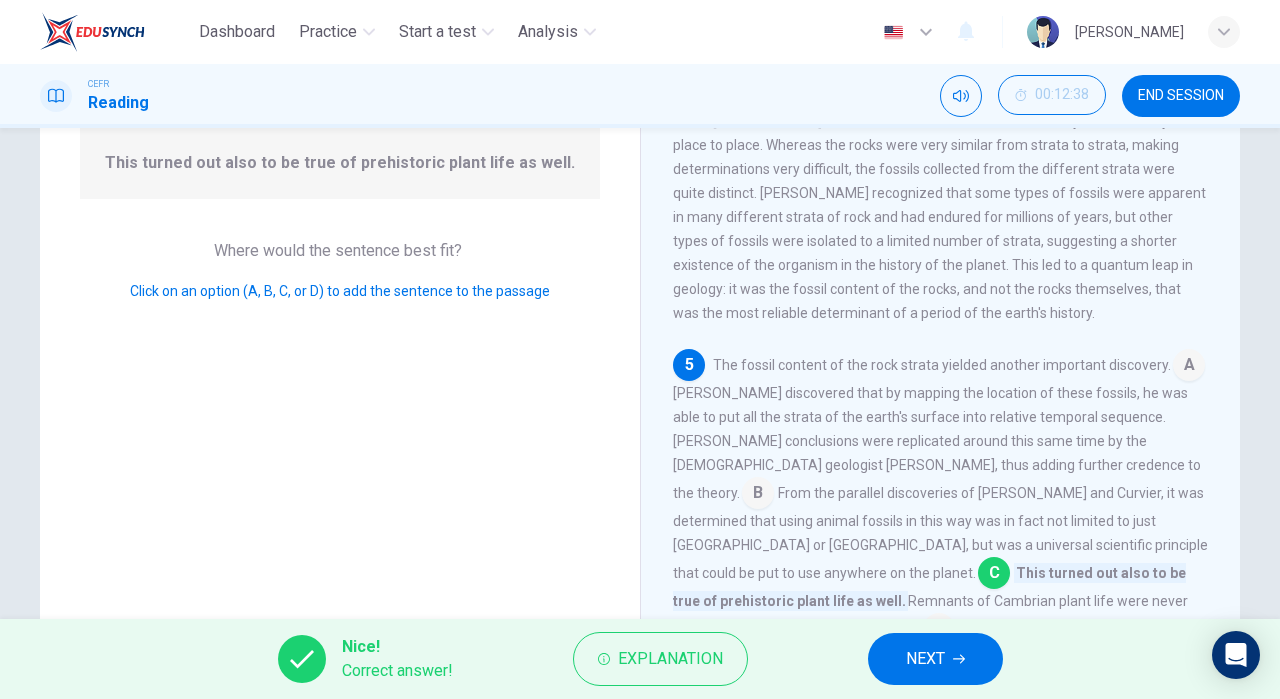 click on "NEXT" at bounding box center (935, 659) 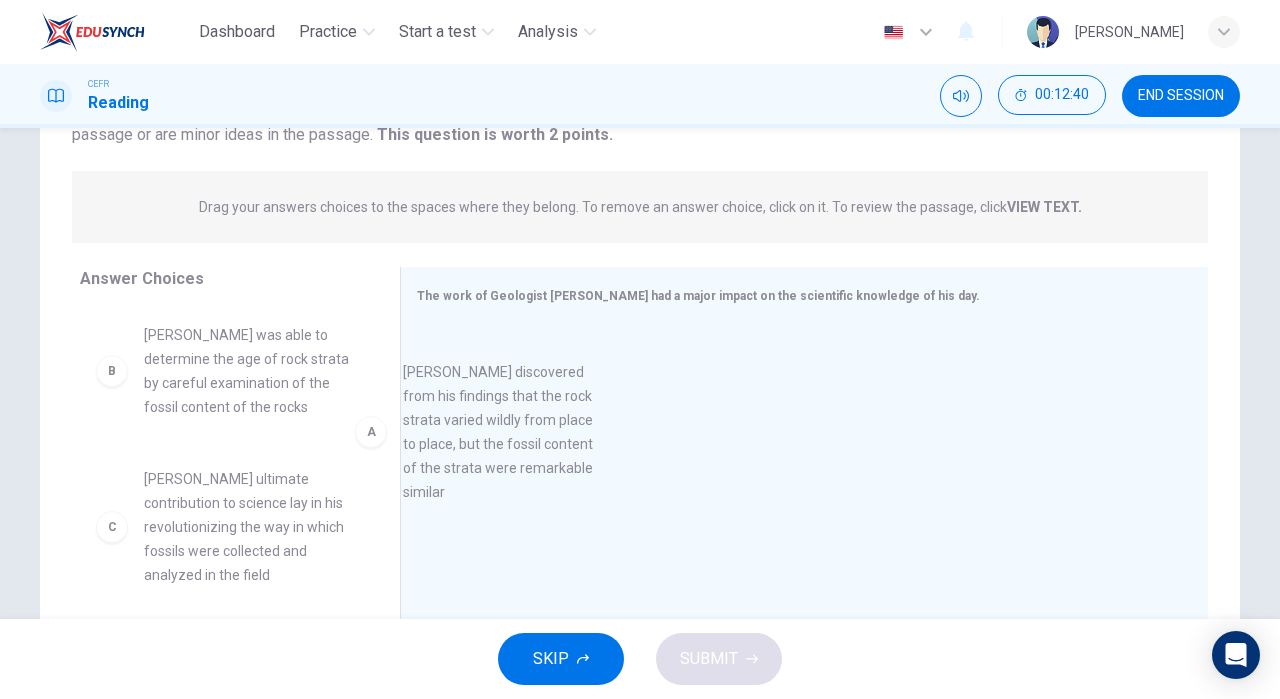drag, startPoint x: 216, startPoint y: 381, endPoint x: 656, endPoint y: 447, distance: 444.92245 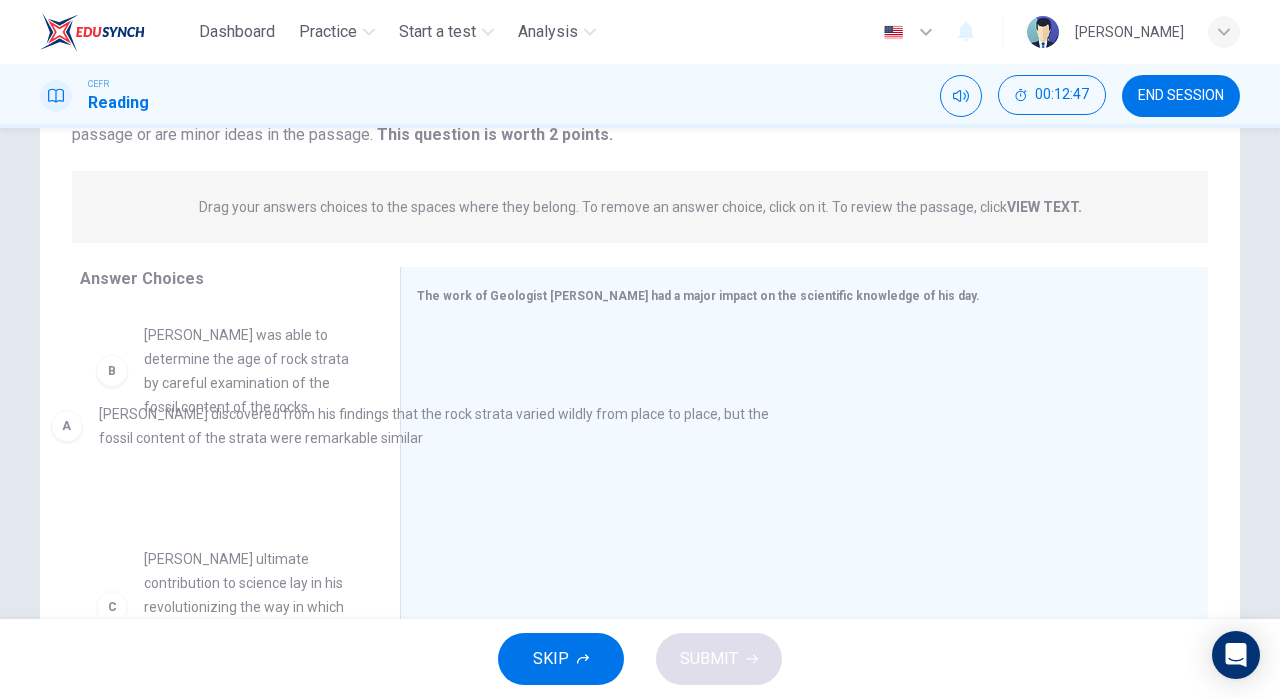 drag, startPoint x: 638, startPoint y: 373, endPoint x: 240, endPoint y: 439, distance: 403.43524 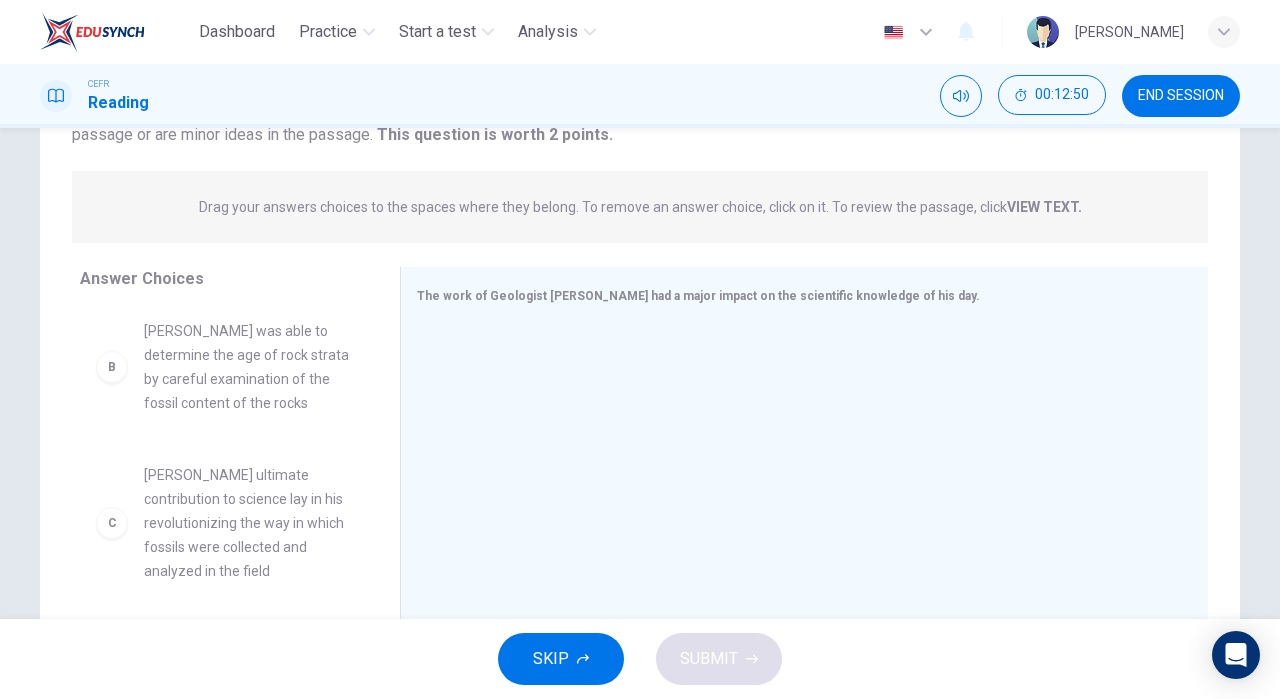 scroll, scrollTop: 189, scrollLeft: 0, axis: vertical 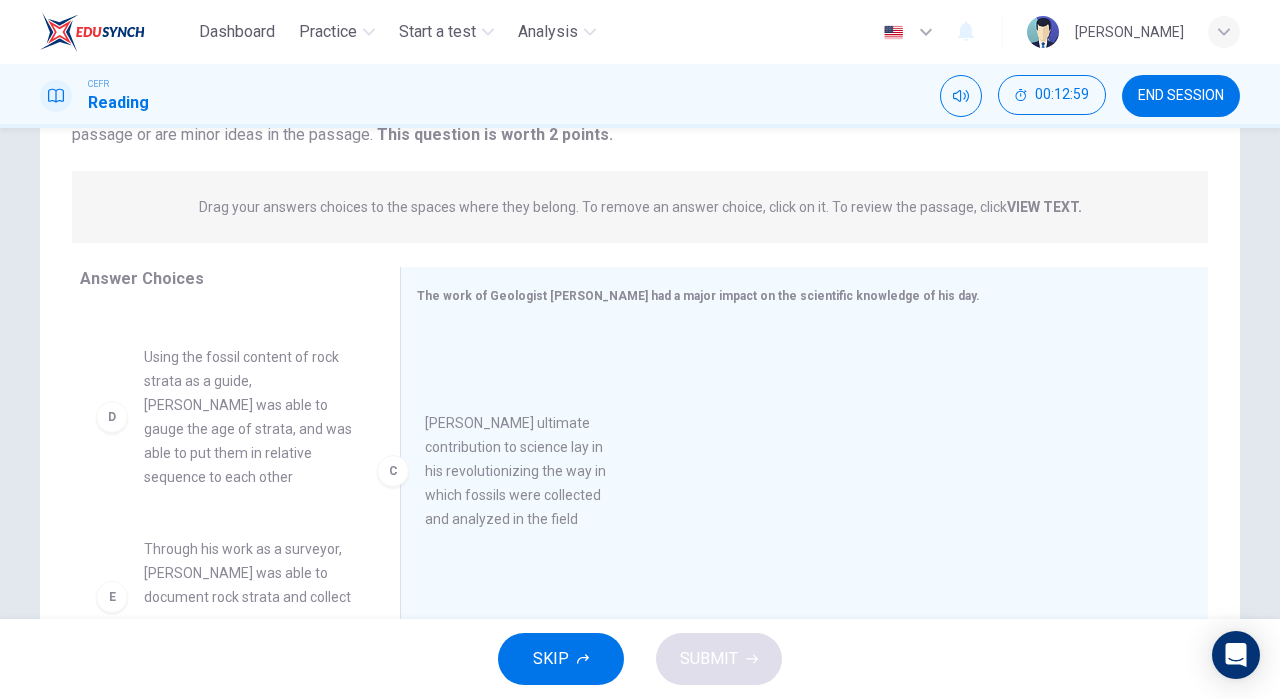 drag, startPoint x: 263, startPoint y: 449, endPoint x: 556, endPoint y: 499, distance: 297.2356 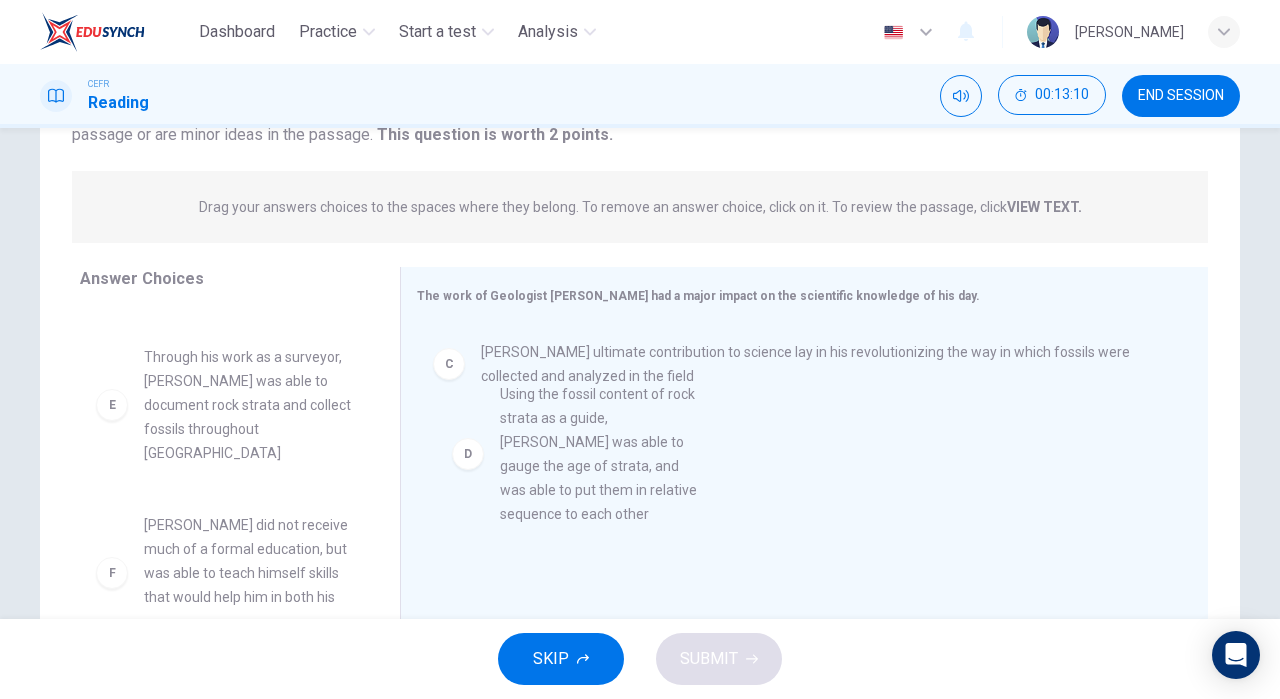 drag, startPoint x: 281, startPoint y: 445, endPoint x: 668, endPoint y: 474, distance: 388.08505 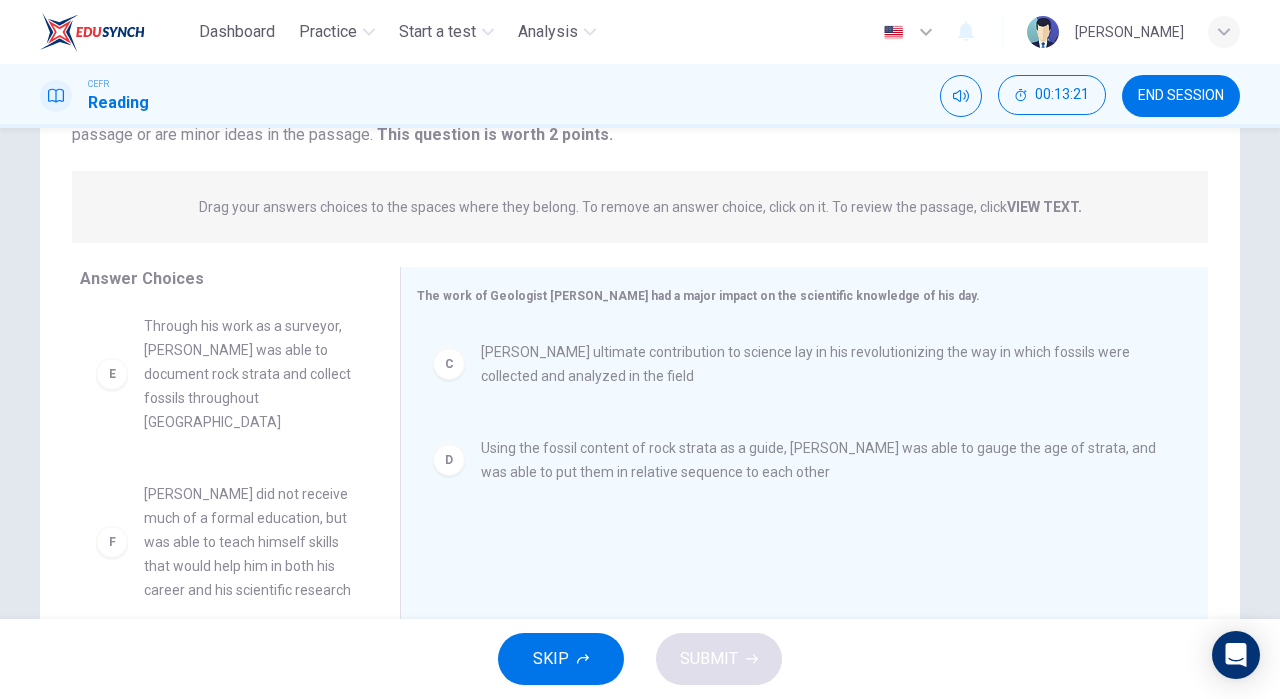 scroll, scrollTop: 348, scrollLeft: 0, axis: vertical 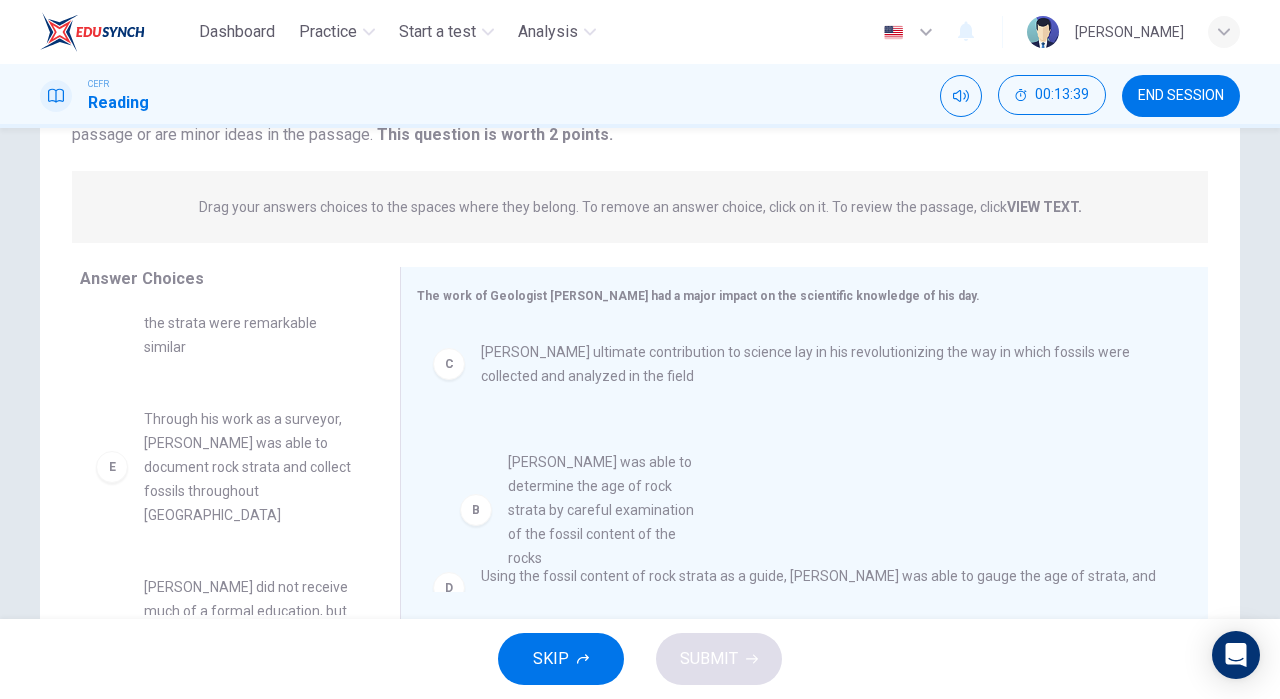 drag, startPoint x: 284, startPoint y: 467, endPoint x: 668, endPoint y: 507, distance: 386.0777 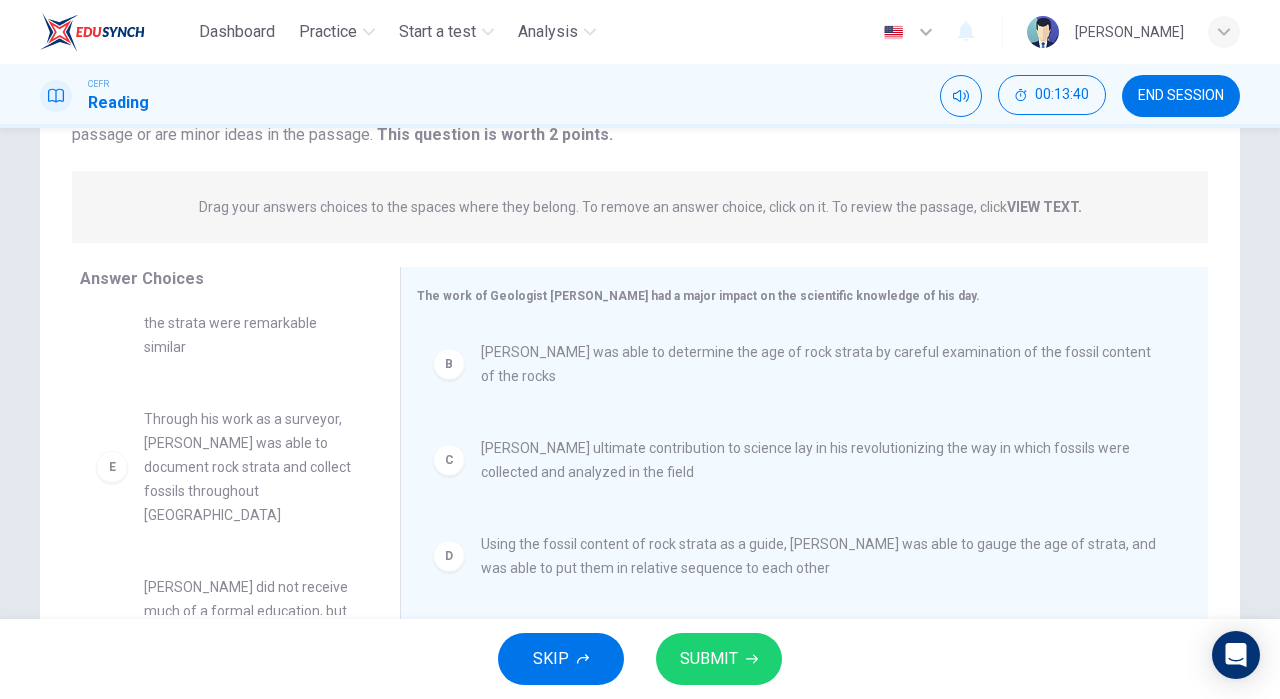 click on "SUBMIT" at bounding box center [719, 659] 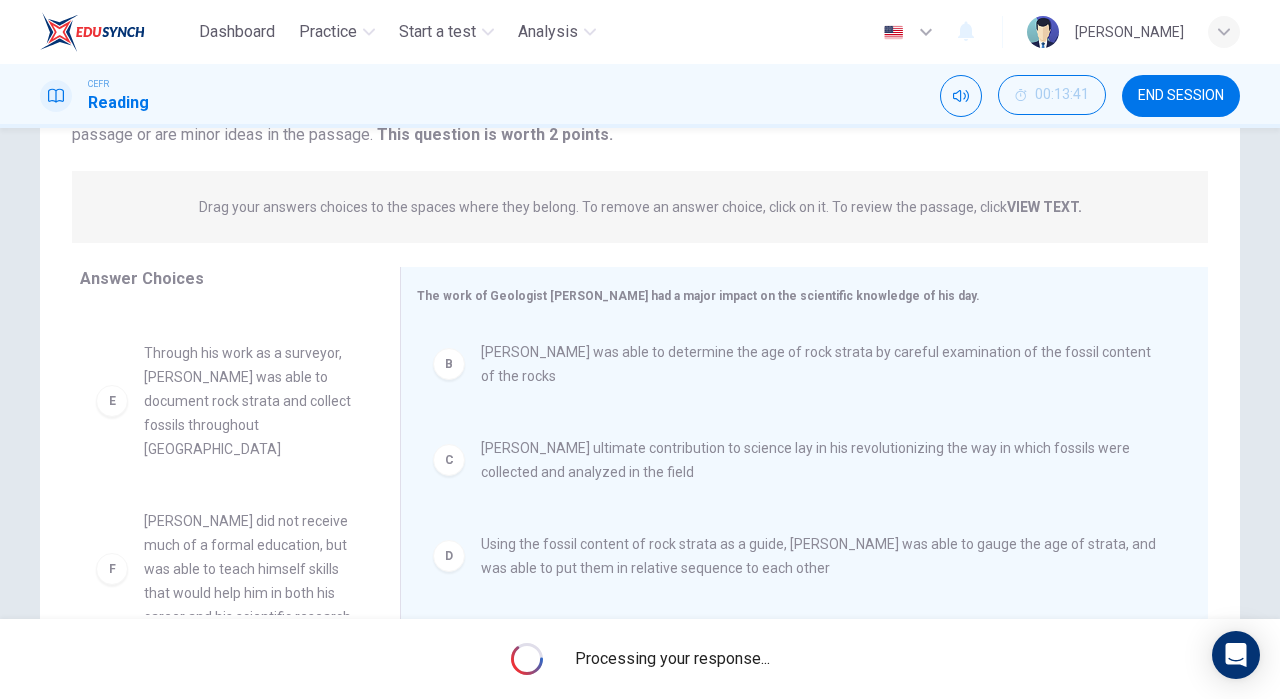 scroll, scrollTop: 204, scrollLeft: 0, axis: vertical 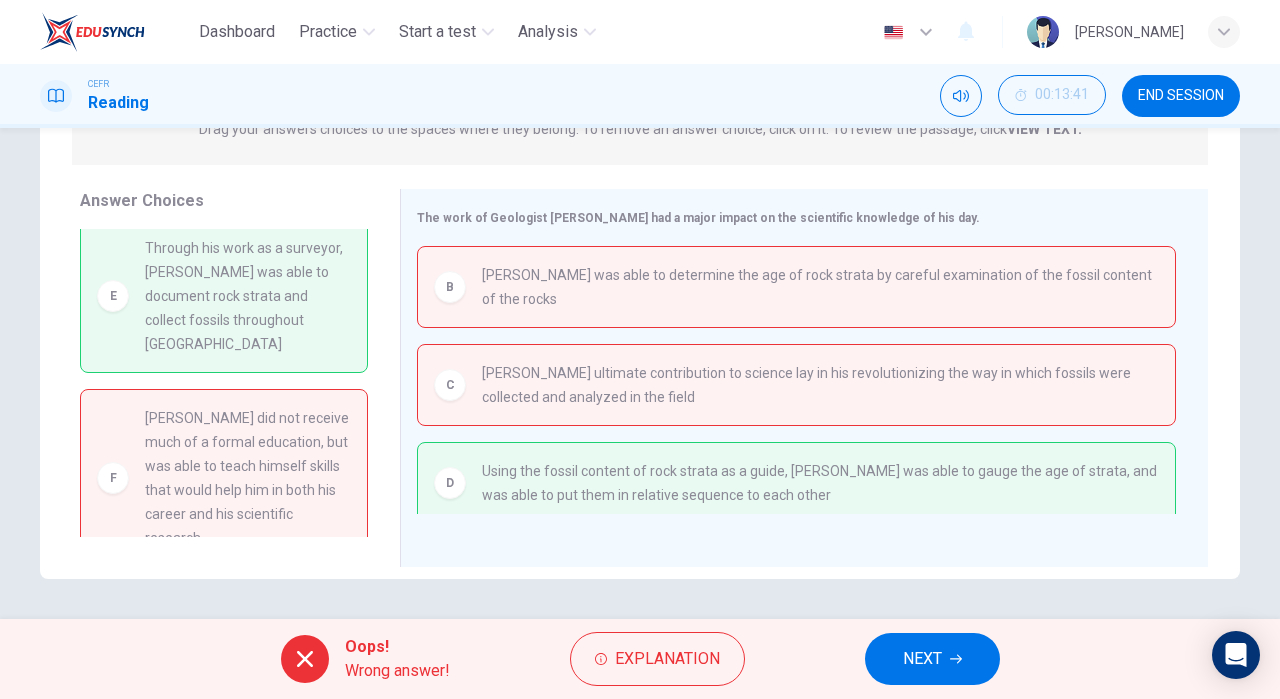 click on "Oops! Wrong answer! Explanation NEXT" at bounding box center (640, 659) 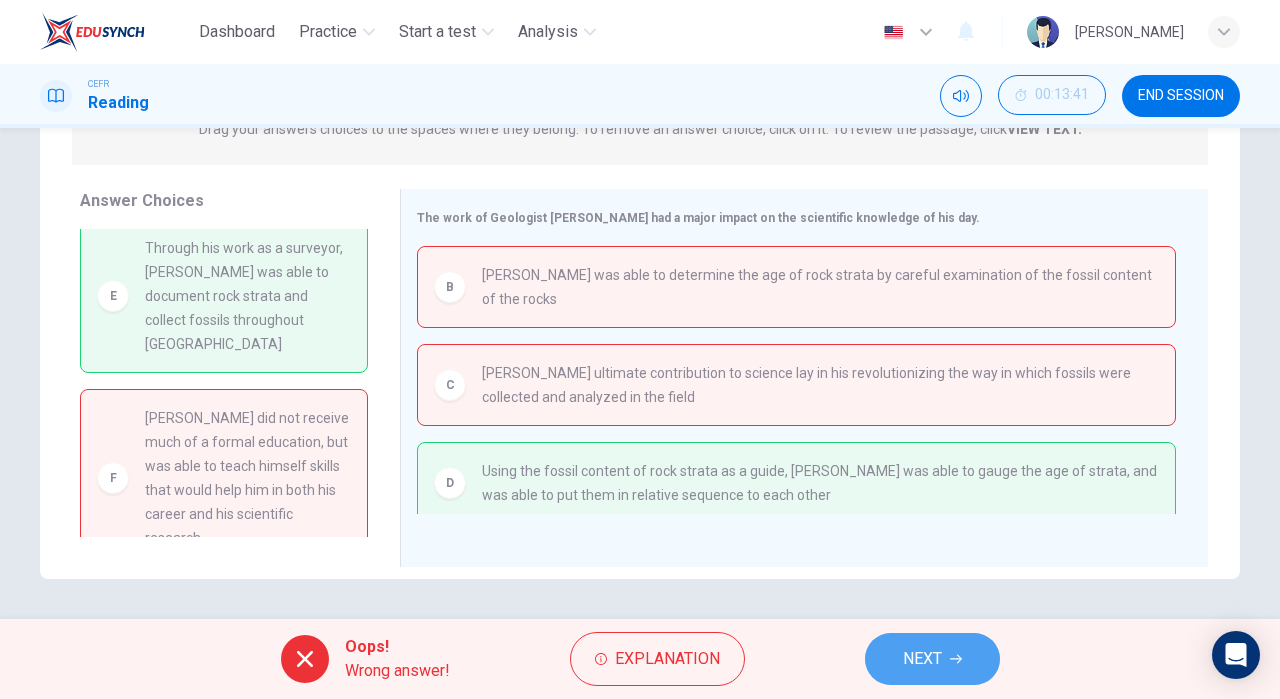 click on "NEXT" at bounding box center [932, 659] 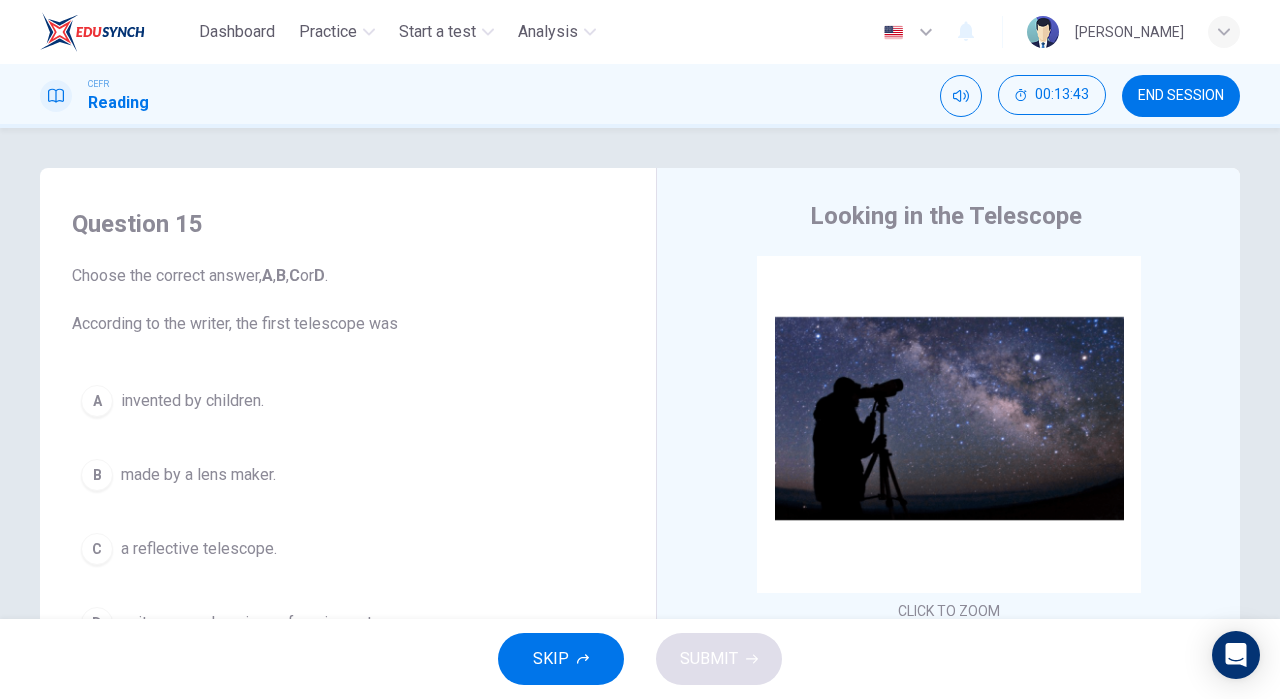scroll, scrollTop: 0, scrollLeft: 0, axis: both 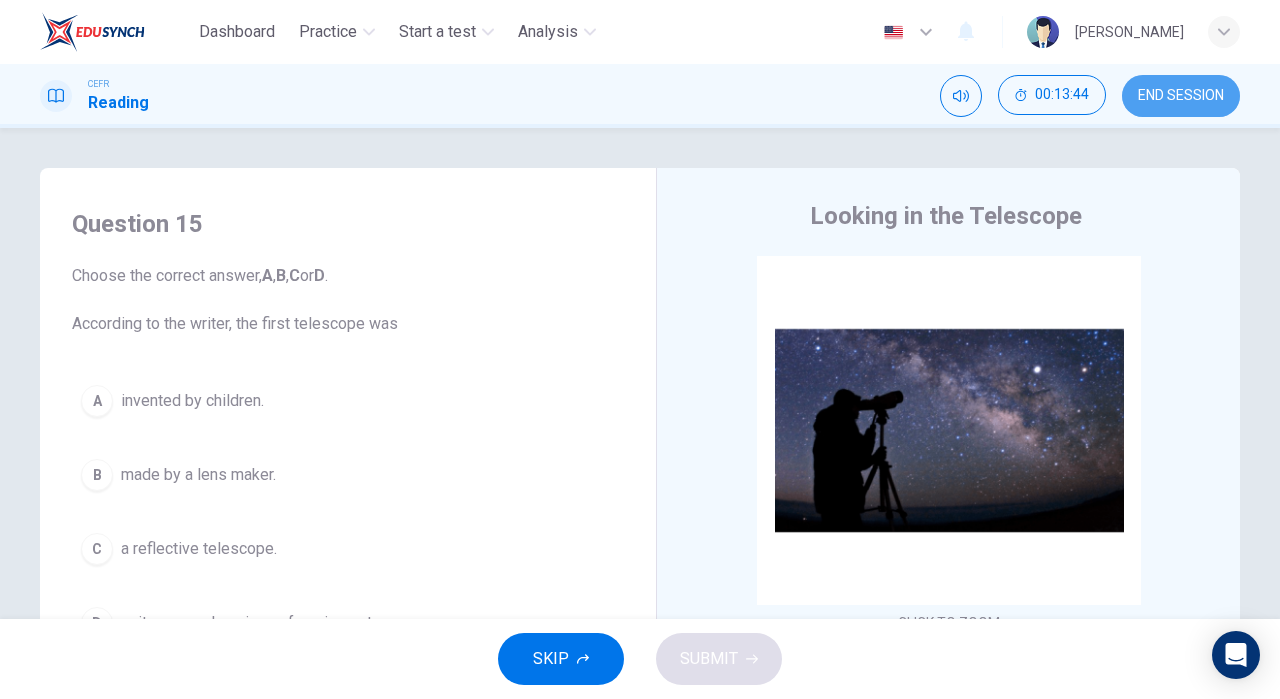 click on "END SESSION" at bounding box center (1181, 96) 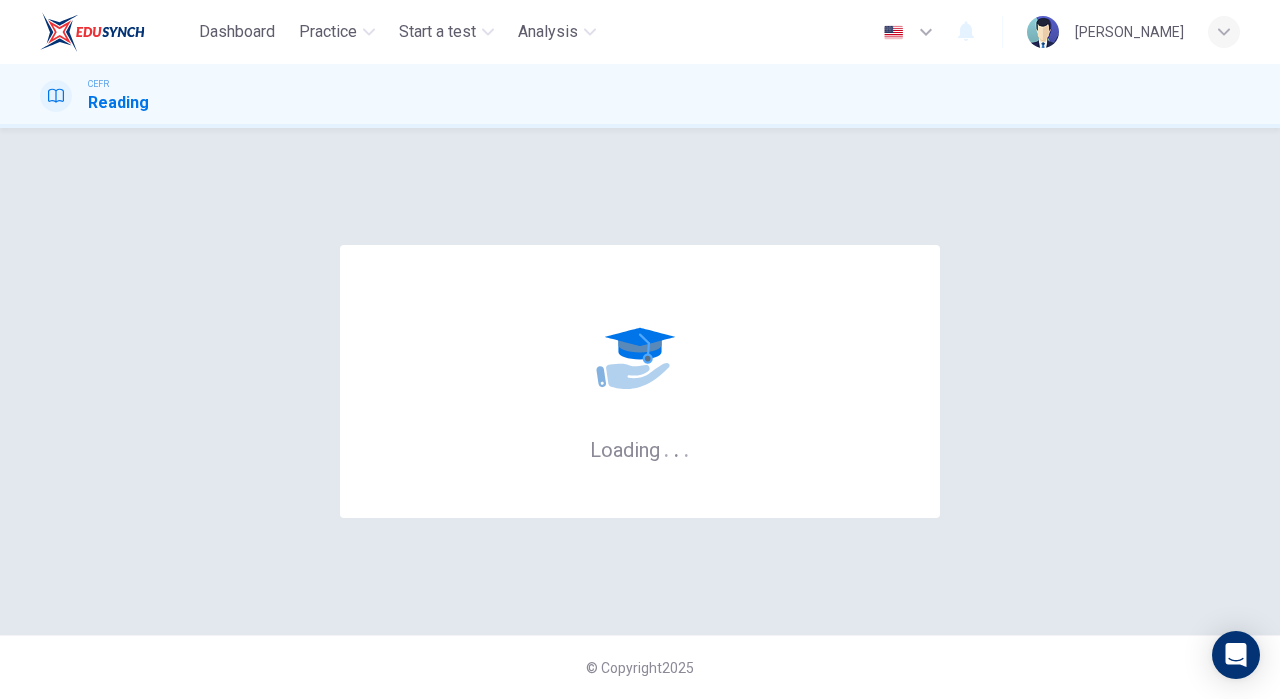 scroll, scrollTop: 0, scrollLeft: 0, axis: both 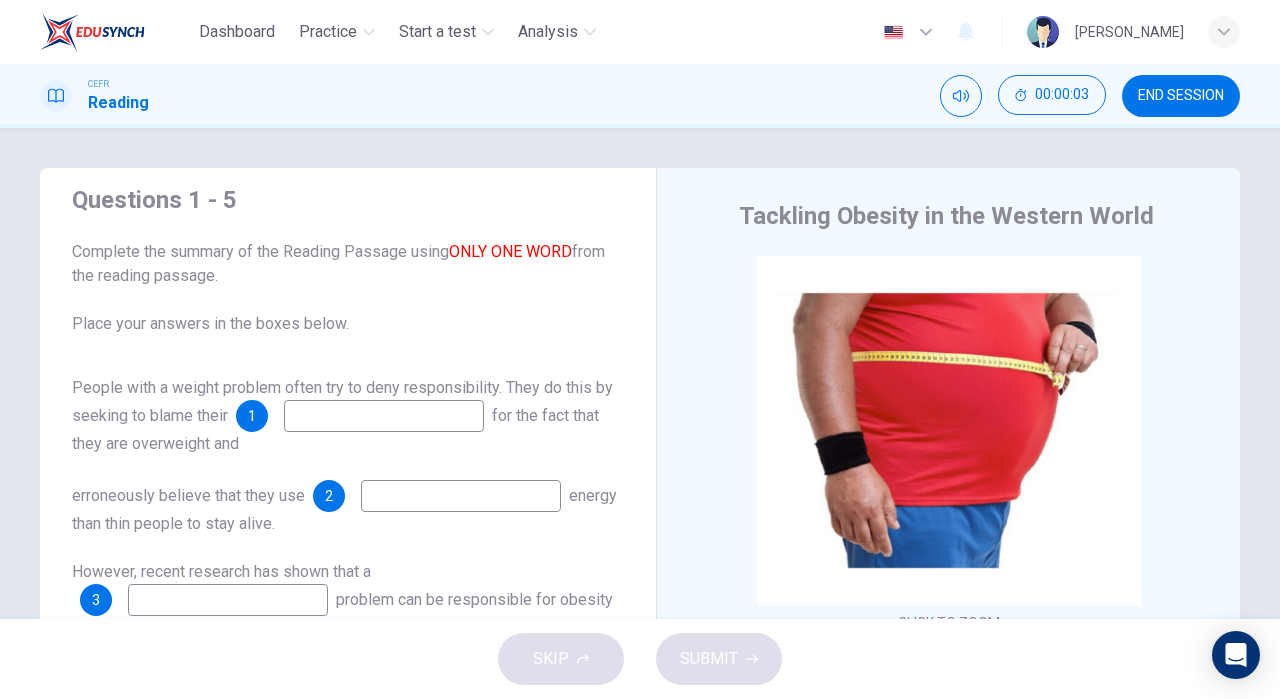 click on "People with a weight problem often try to deny responsibility. They do this by seeking to blame their  1  for the fact that they are overweight and" at bounding box center (348, 416) 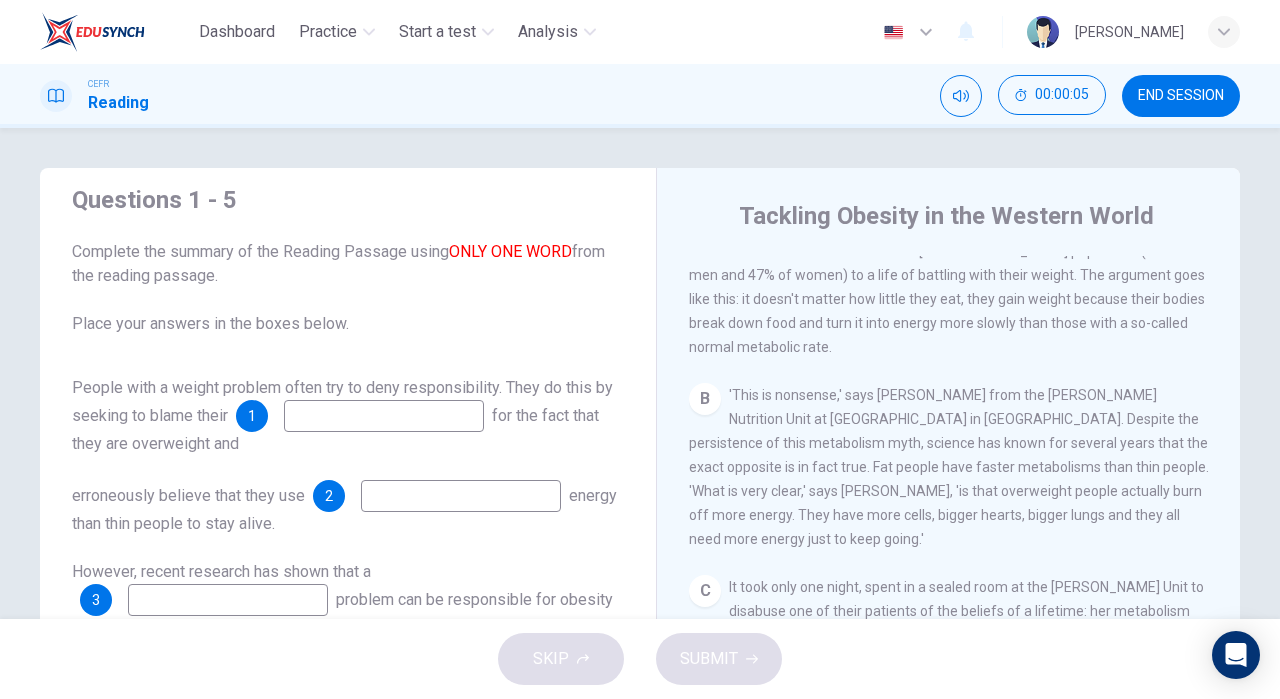 scroll, scrollTop: 283, scrollLeft: 0, axis: vertical 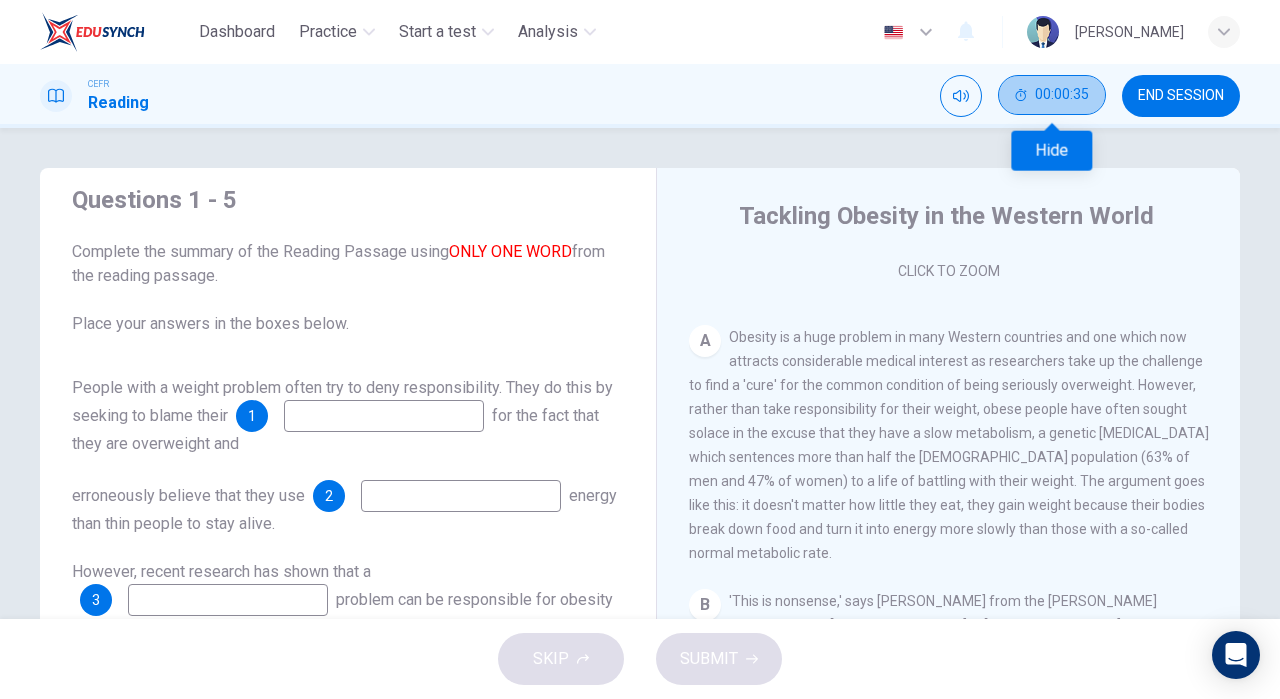 click on "00:00:35" at bounding box center (1062, 95) 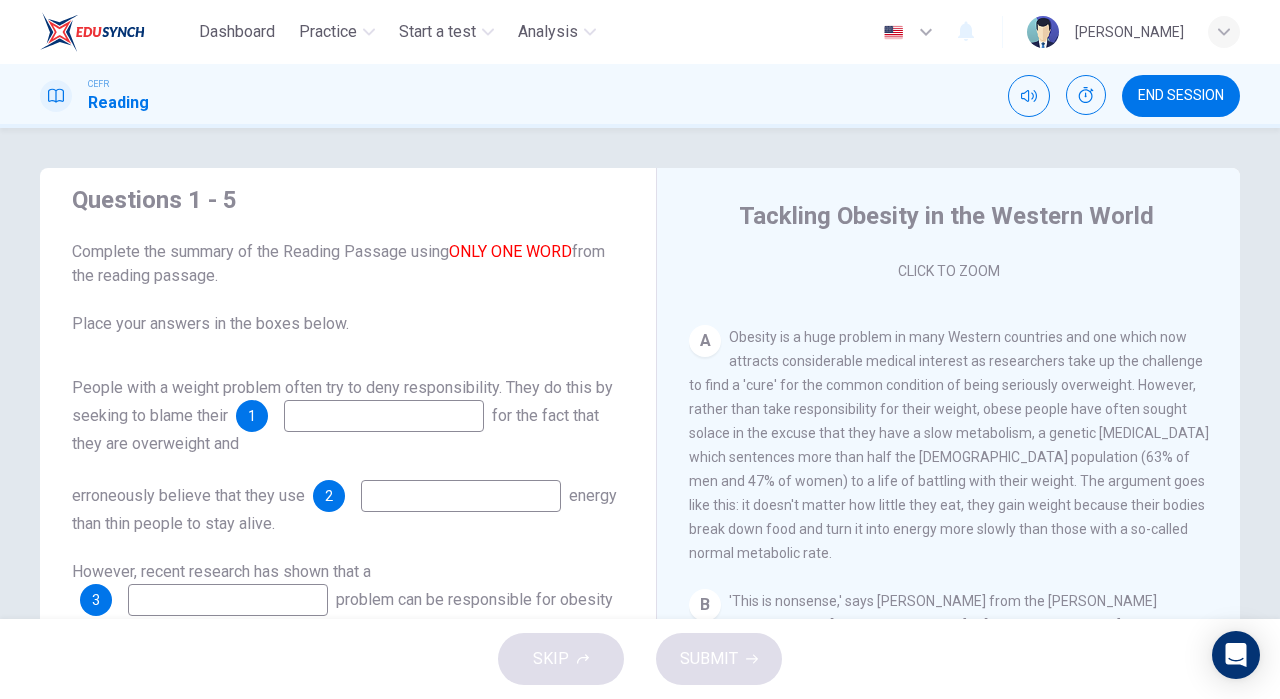 type 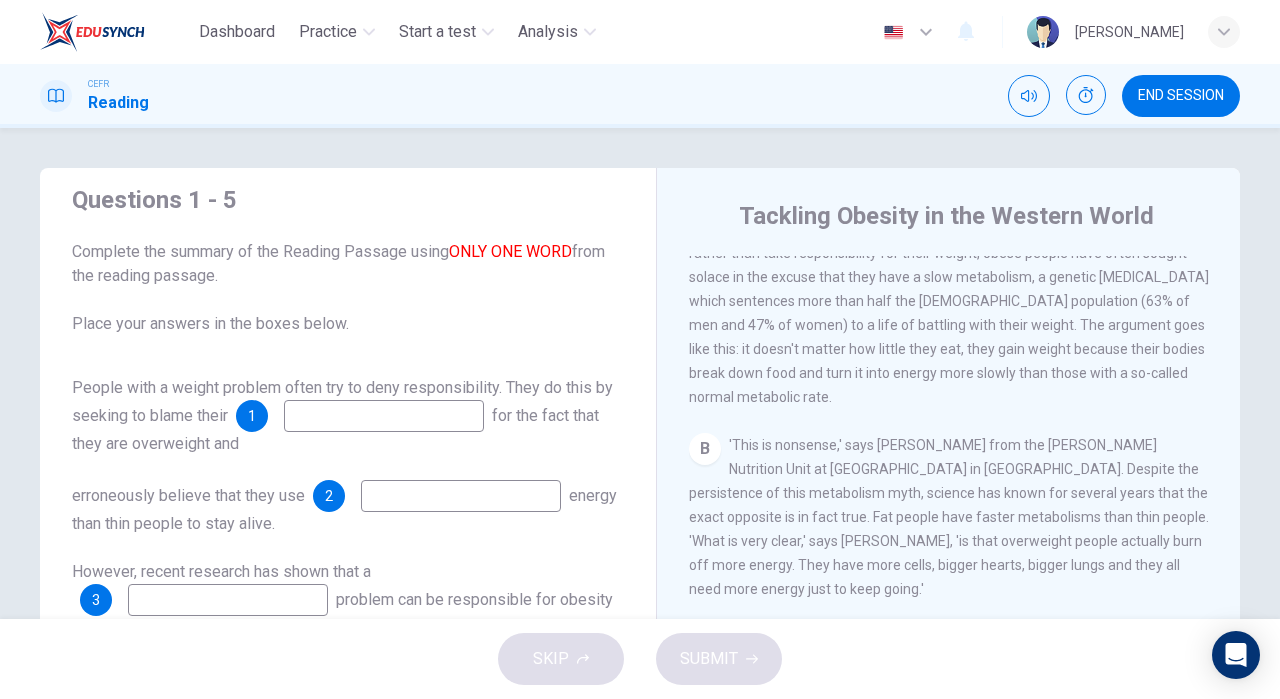 scroll, scrollTop: 509, scrollLeft: 0, axis: vertical 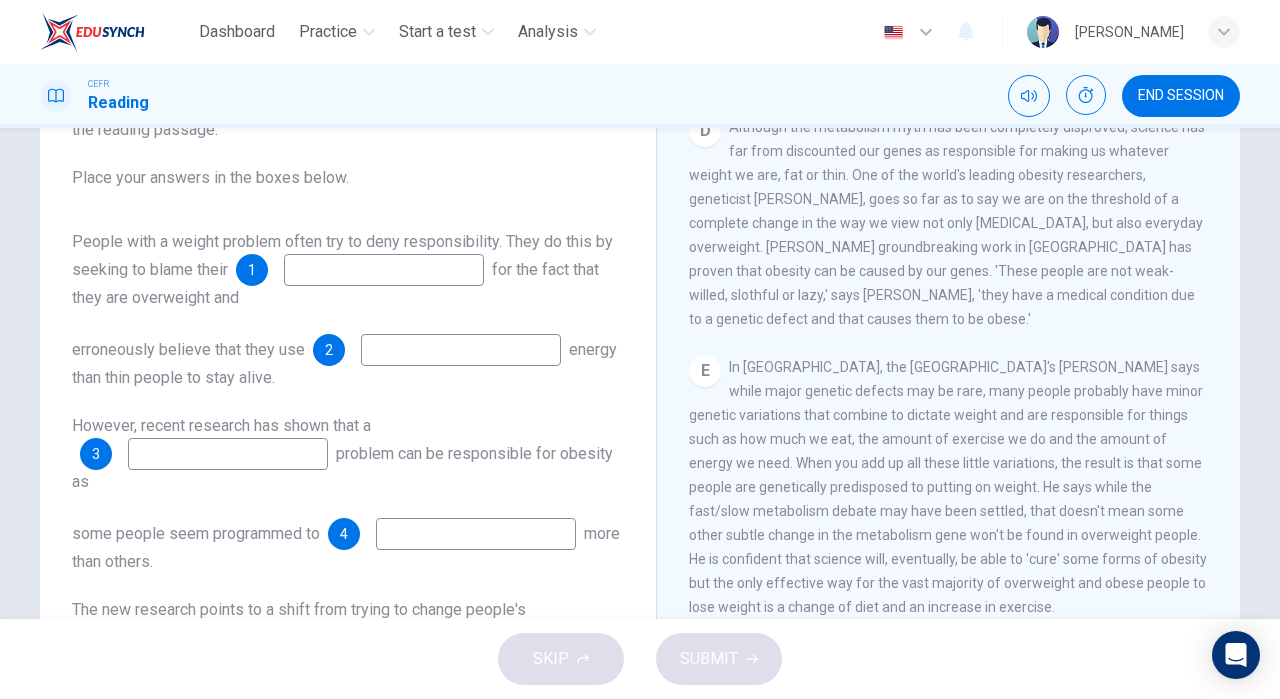 click on "CLICK TO ZOOM Click to Zoom A Obesity is a huge problem in many Western countries and one which now attracts considerable medical interest as researchers take up the challenge to find a 'cure' for the common condition of being seriously overweight. However, rather than take responsibility for their weight, obese people have often sought solace in the excuse that they have a slow metabolism, a genetic hiccup which sentences more than half the Australian population (63% of men and 47% of women) to a life of battling with their weight. The argument goes like this: it doesn't matter how little they eat, they gain weight because their bodies break down food and turn it into energy more slowly than those with a so-called normal metabolic rate. B C D E F G H" at bounding box center (962, 413) 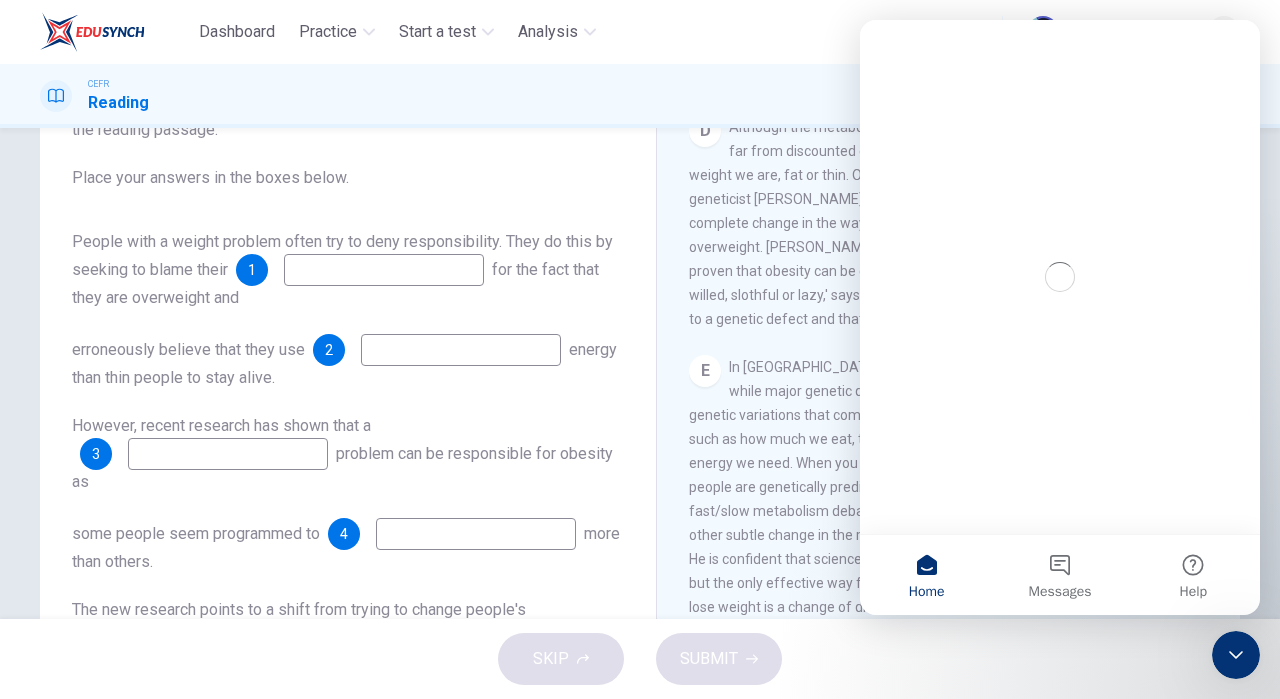 scroll, scrollTop: 0, scrollLeft: 0, axis: both 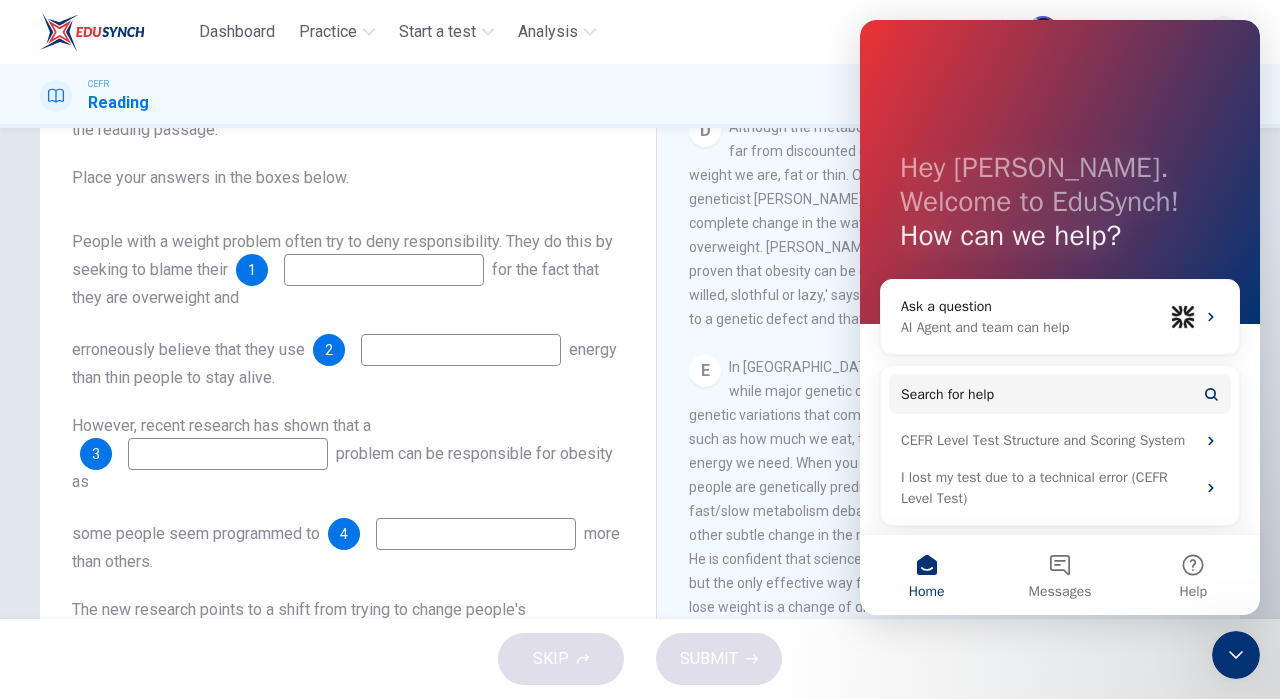 click on "Complete the summary of the Reading Passage using  ONLY ONE WORD  from the reading passage.
Place your answers in the boxes below." at bounding box center (348, 142) 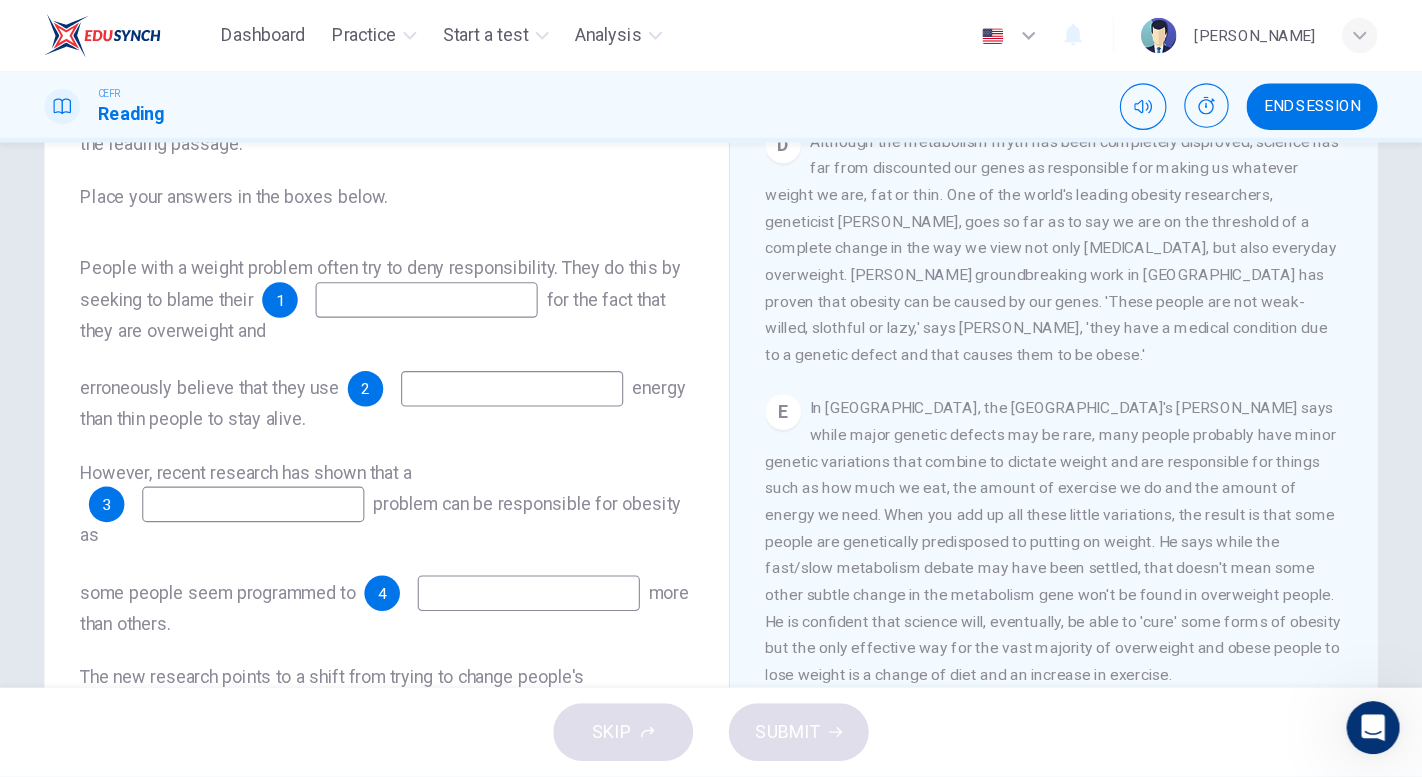 scroll, scrollTop: 0, scrollLeft: 0, axis: both 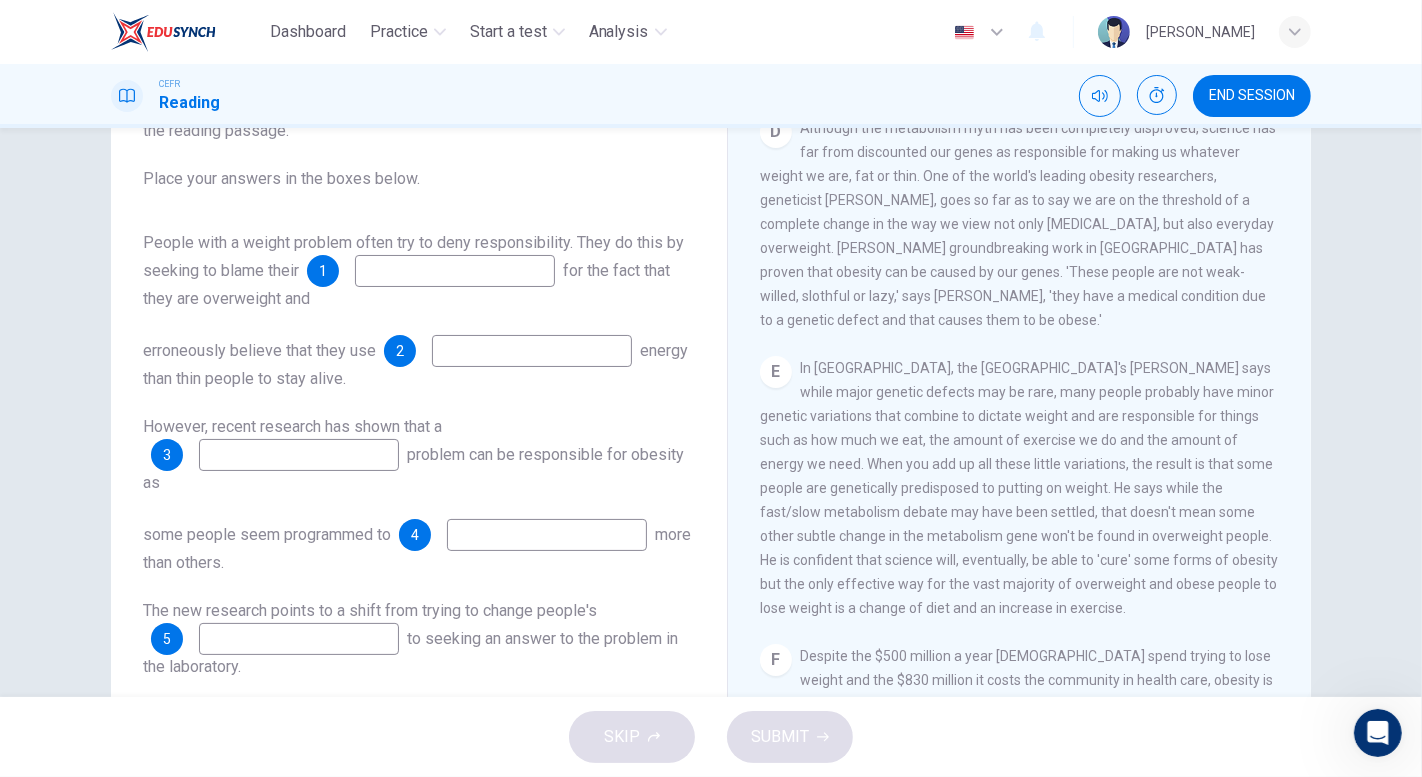 drag, startPoint x: 1212, startPoint y: 3, endPoint x: 755, endPoint y: 32, distance: 457.91922 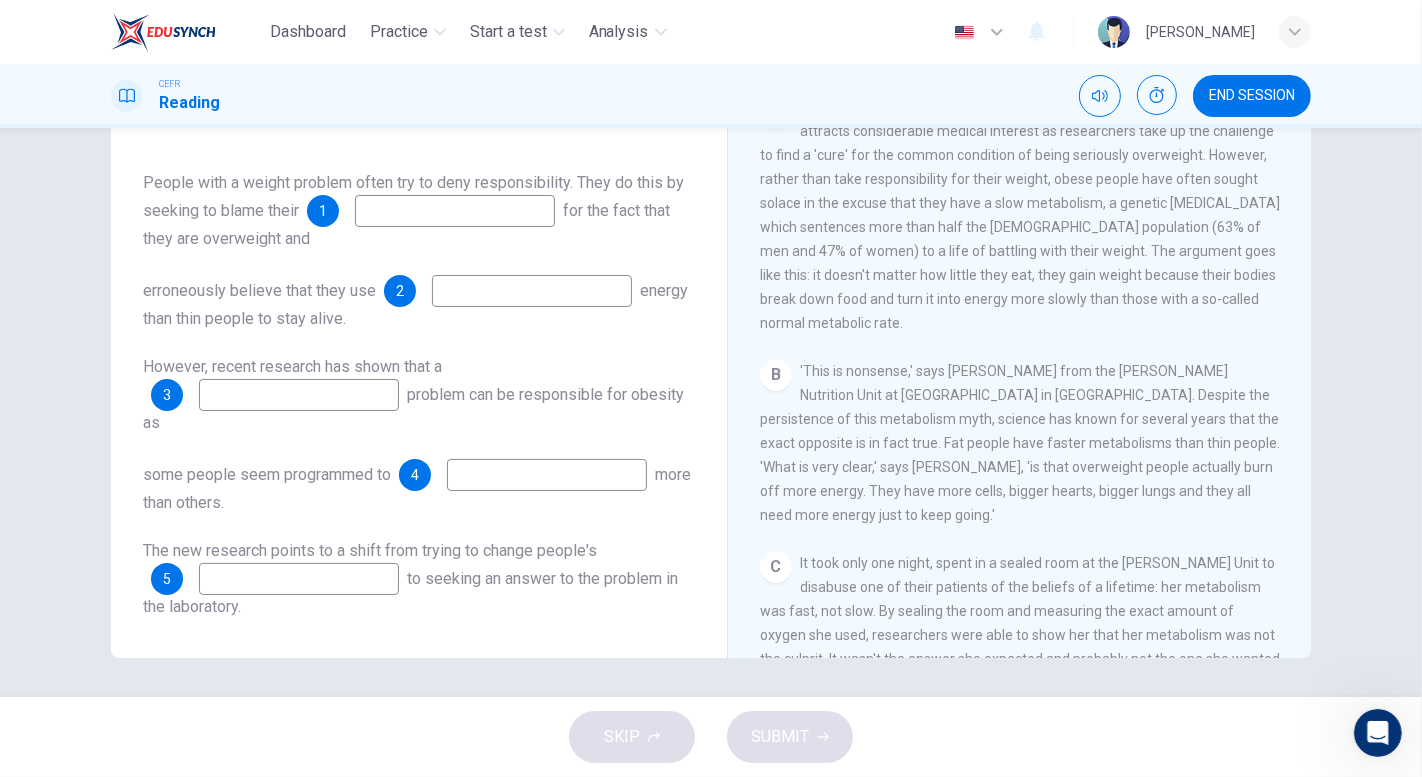 scroll, scrollTop: 263, scrollLeft: 0, axis: vertical 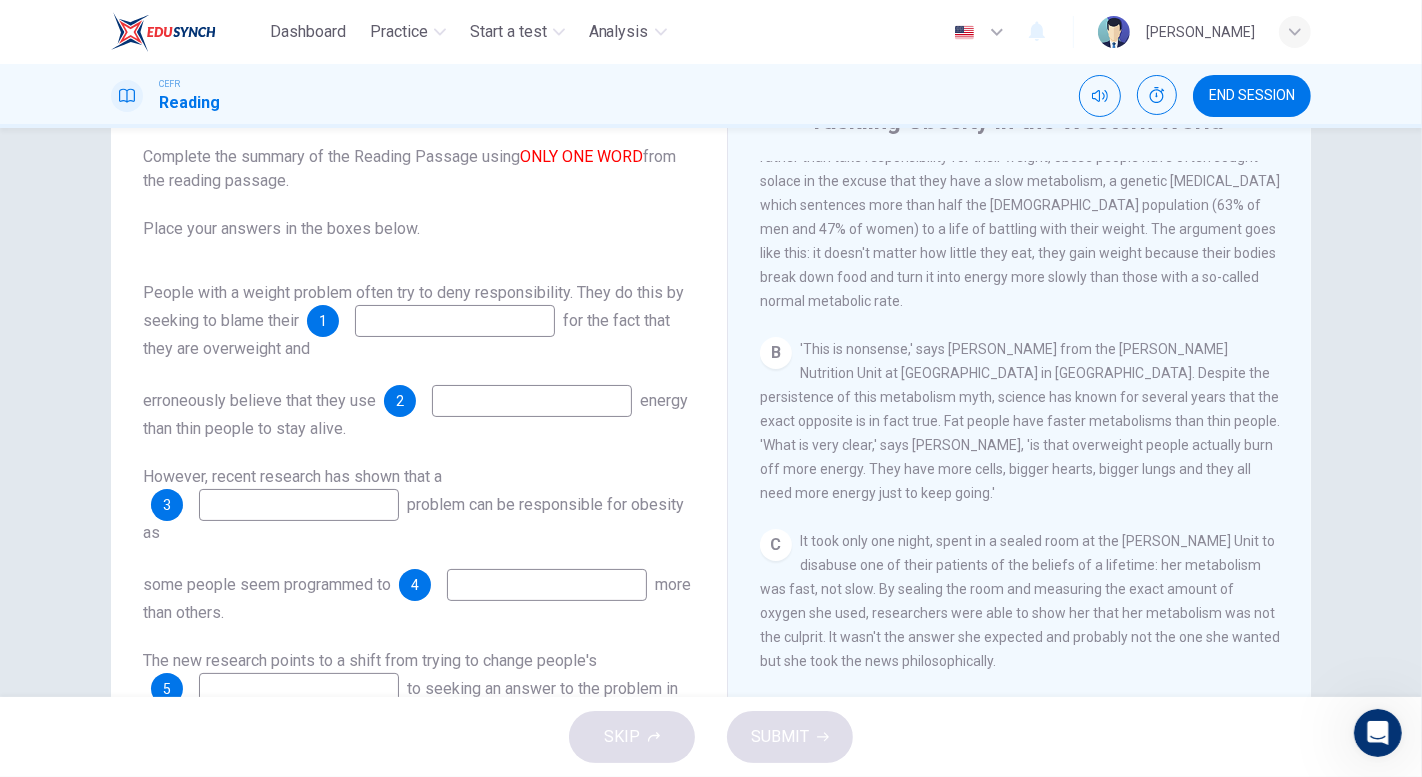 click at bounding box center [455, 321] 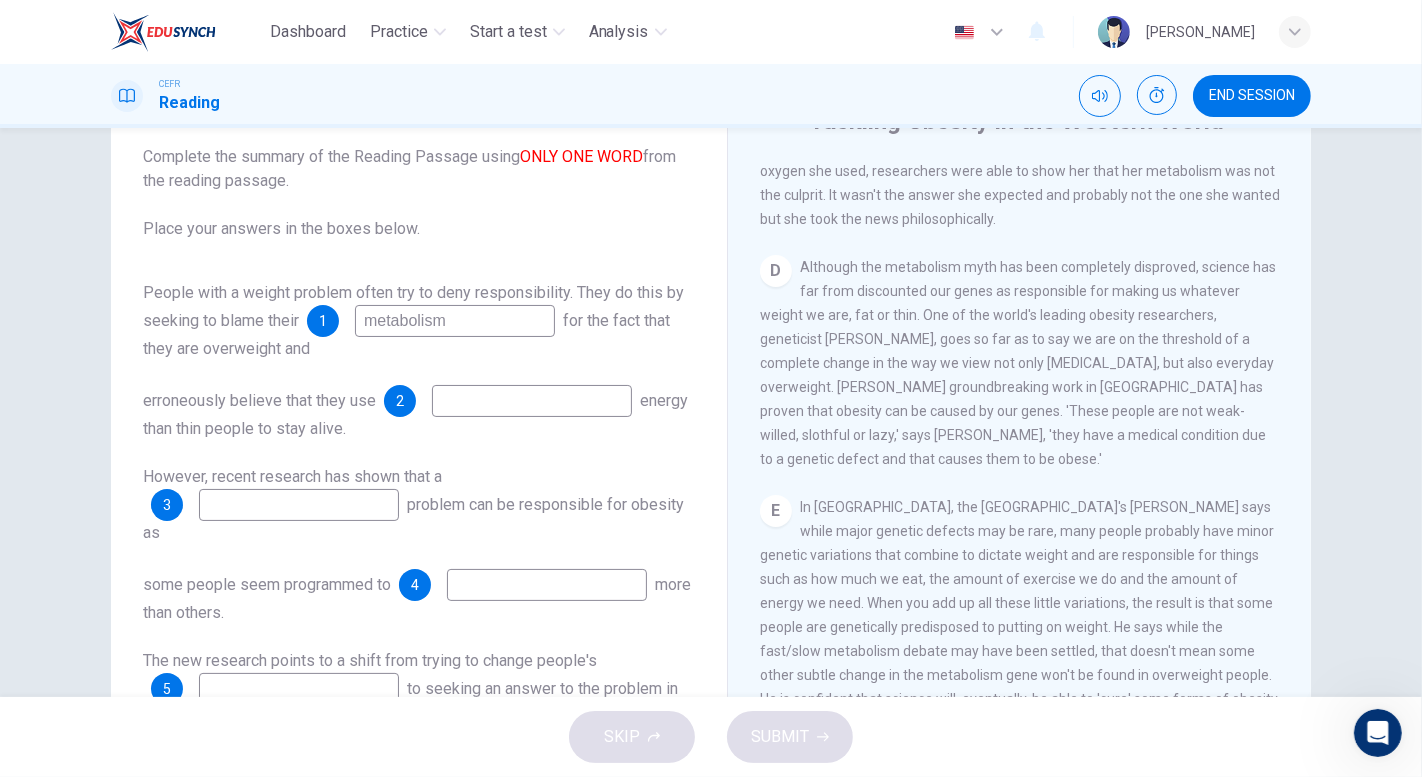 scroll, scrollTop: 960, scrollLeft: 0, axis: vertical 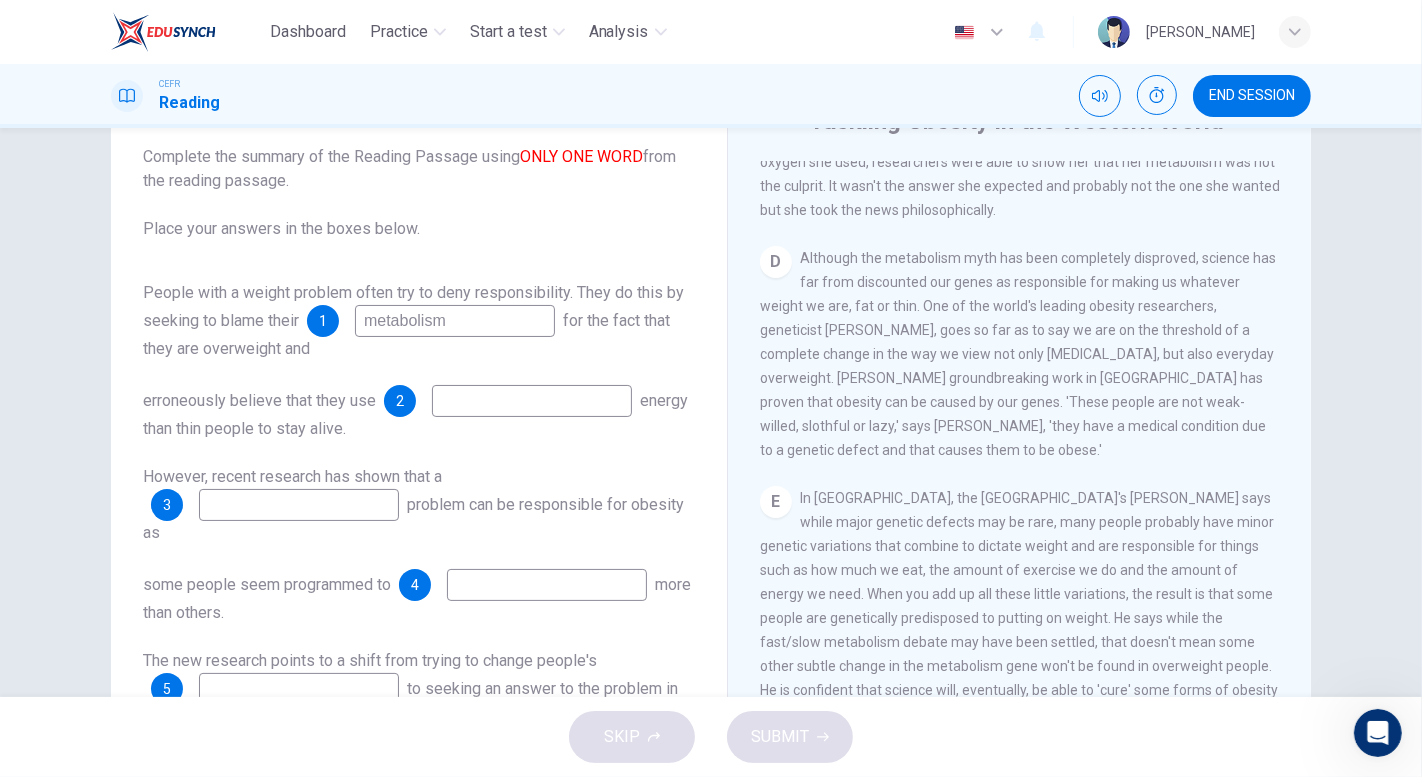 type on "metabolism" 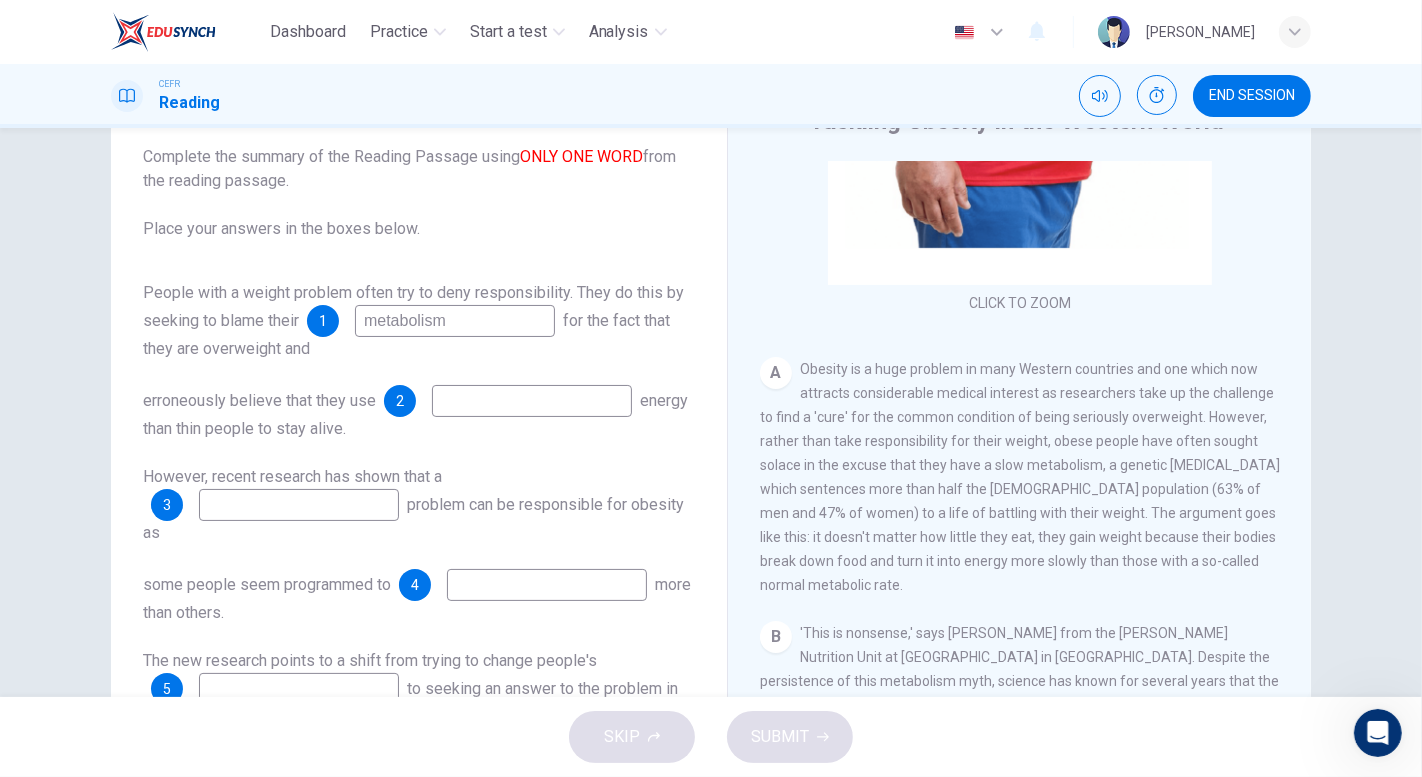 scroll, scrollTop: 234, scrollLeft: 0, axis: vertical 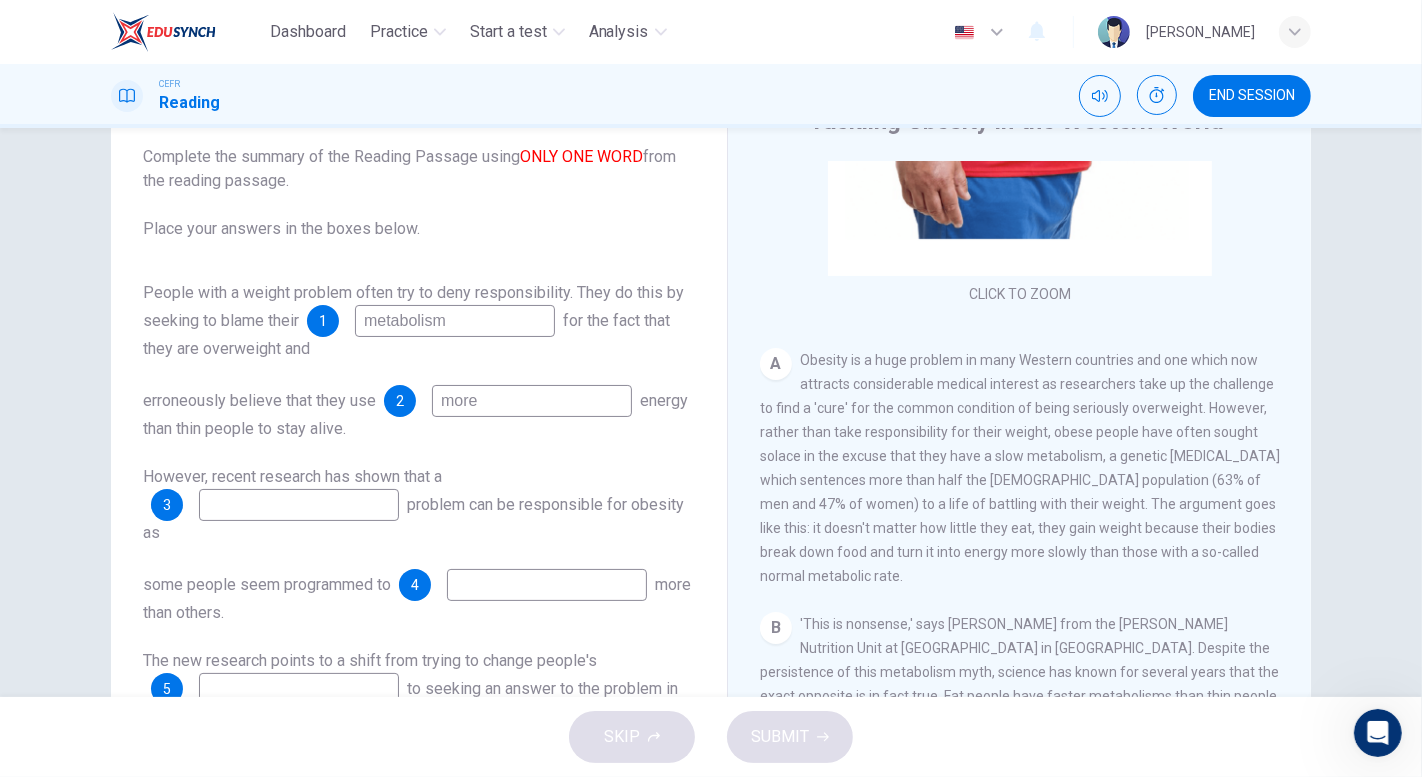 type on "more" 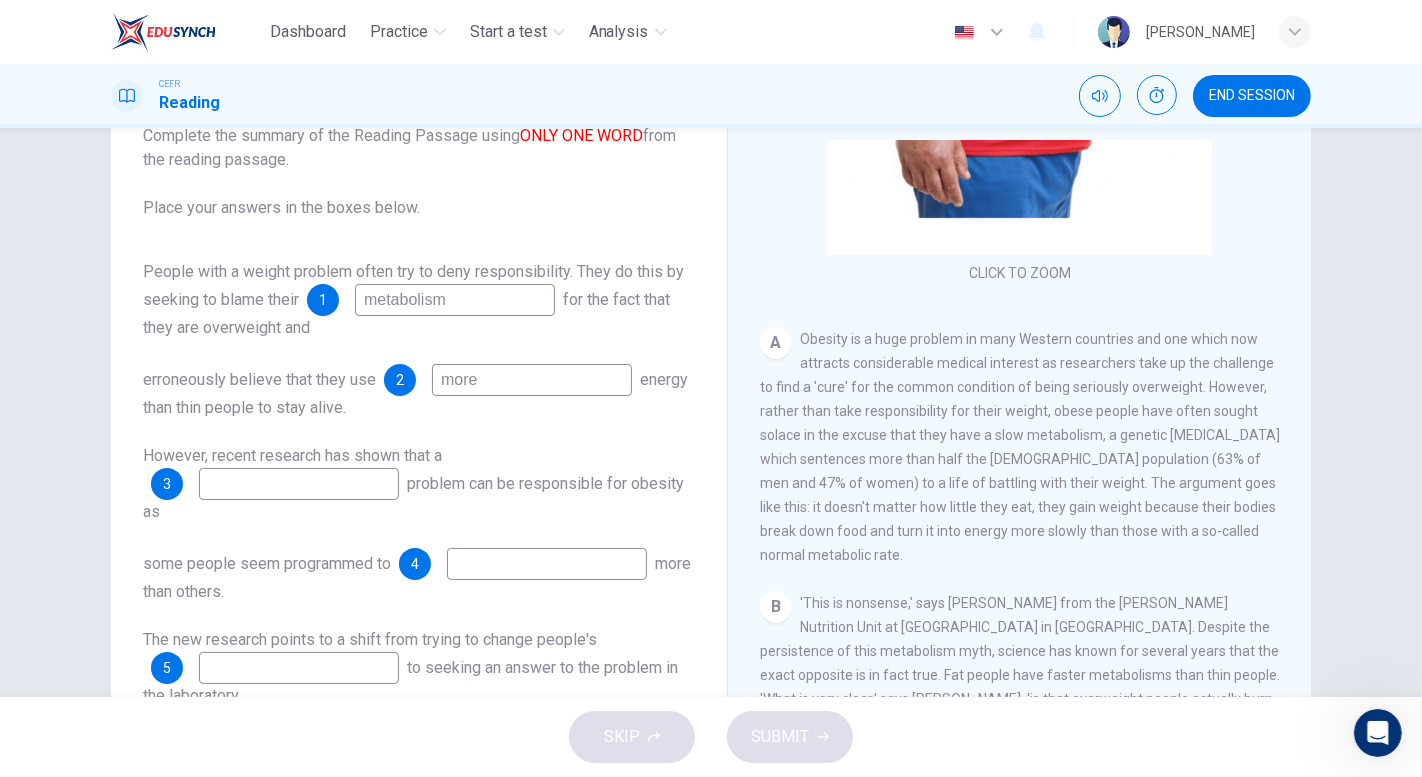 scroll, scrollTop: 141, scrollLeft: 0, axis: vertical 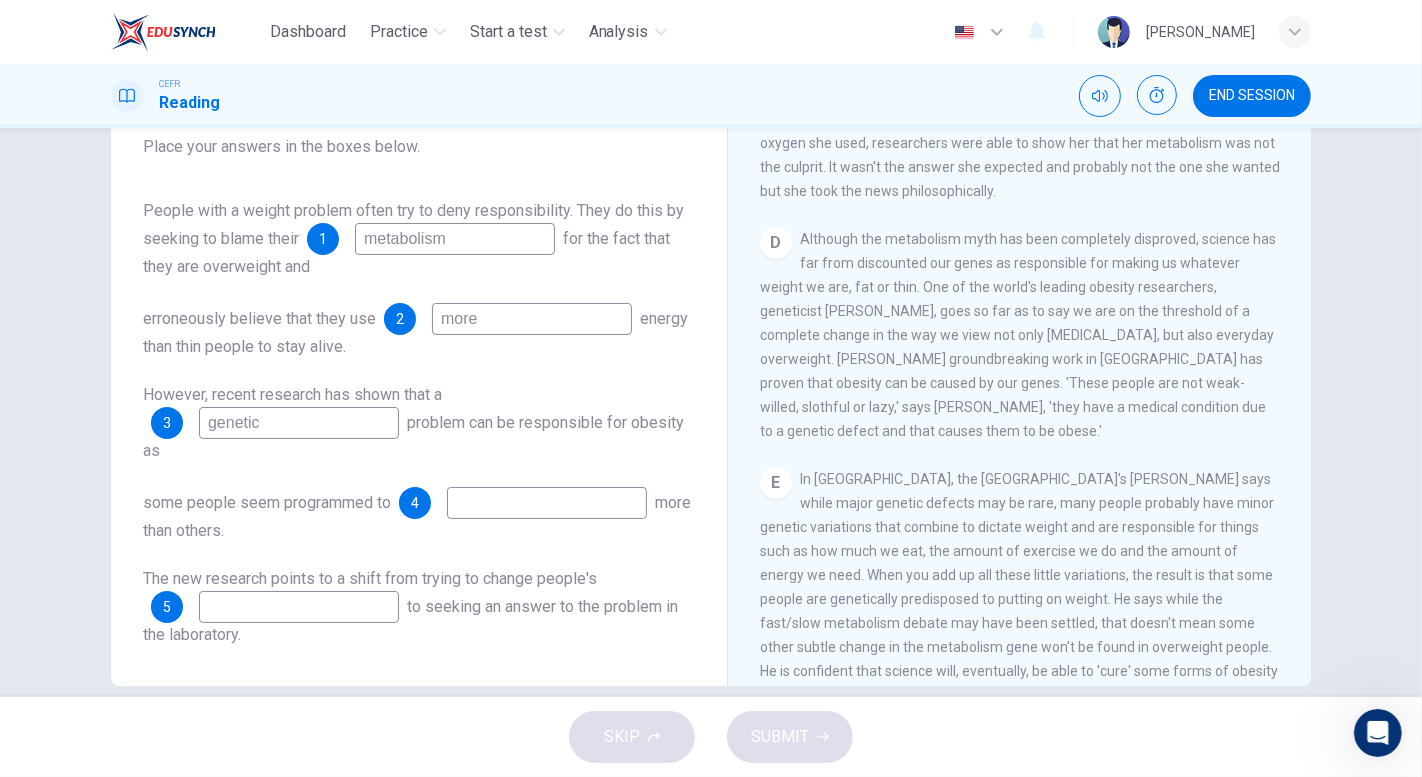 type on "genetic" 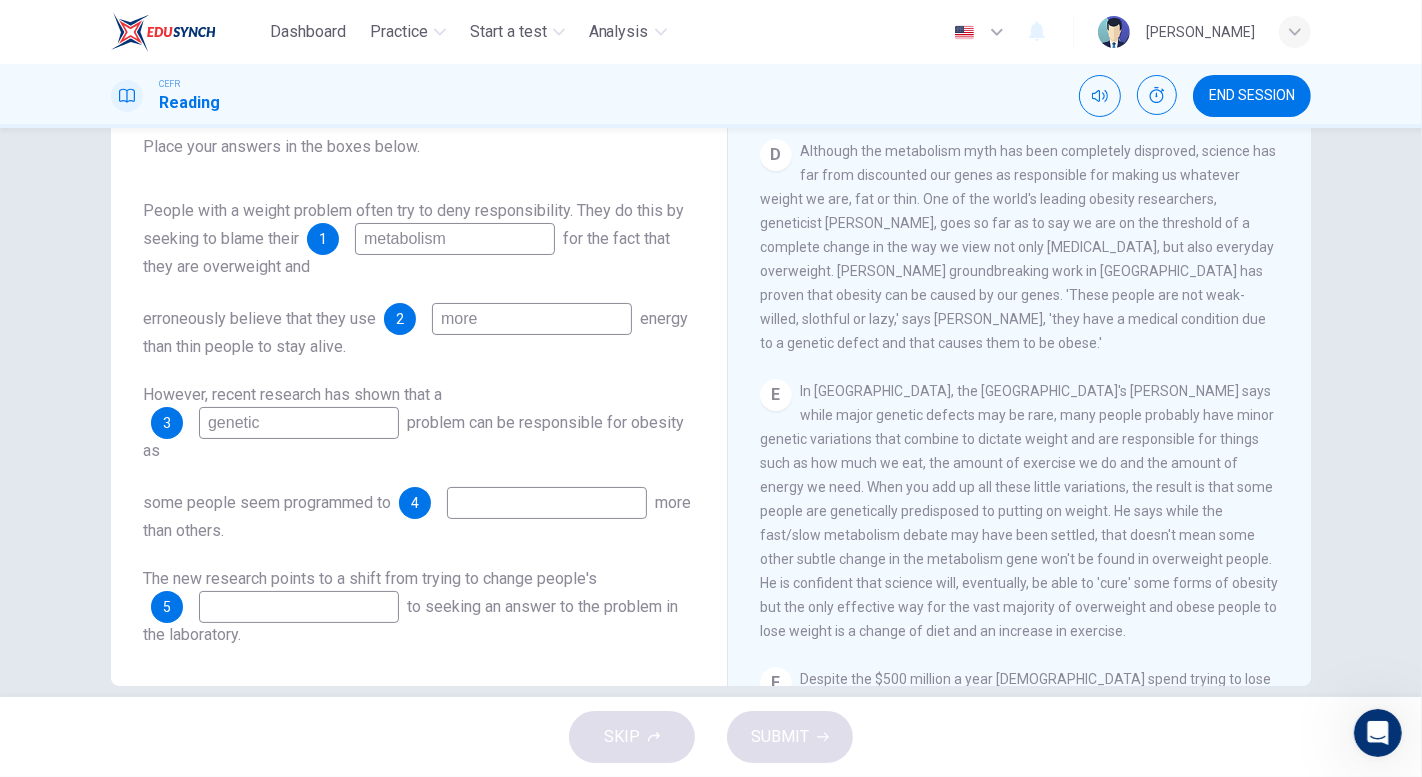 scroll, scrollTop: 994, scrollLeft: 0, axis: vertical 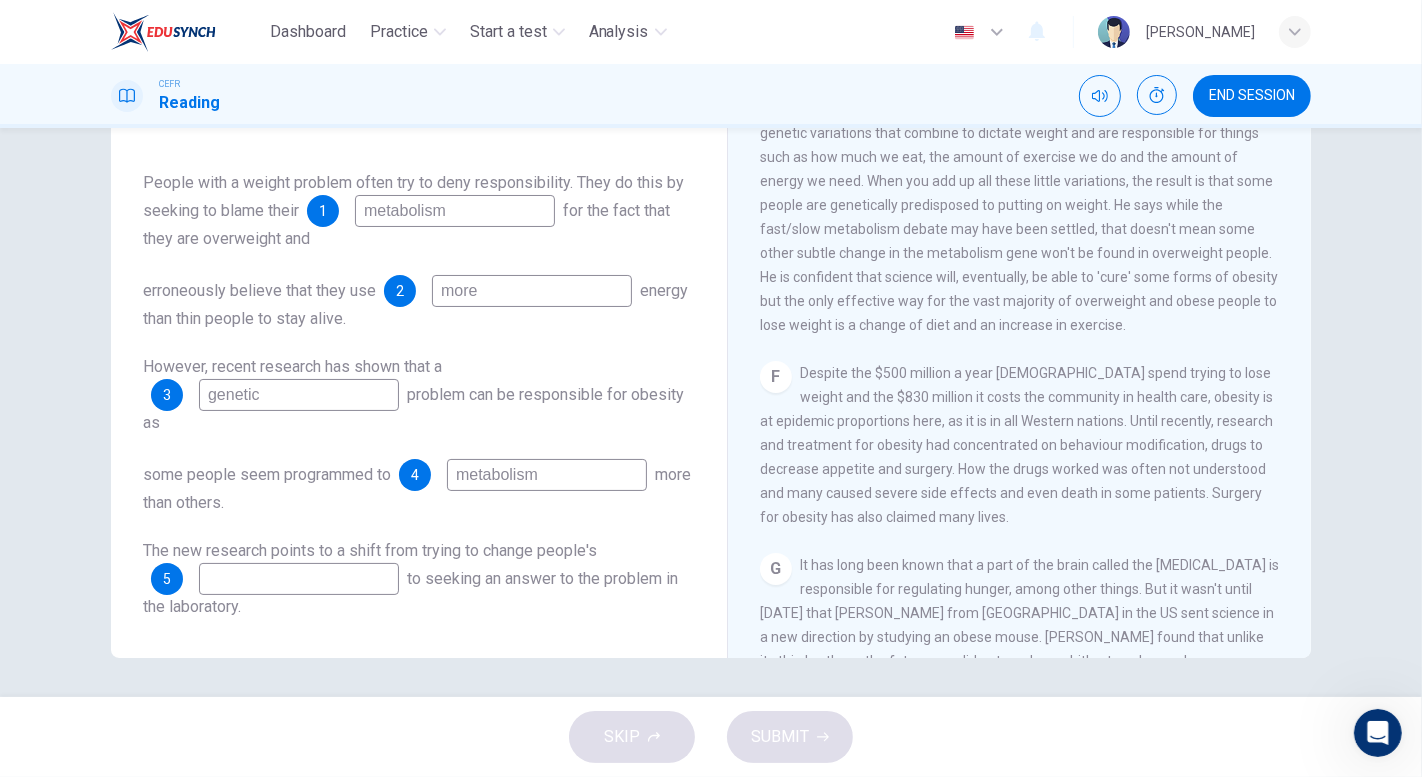 type on "metabolism" 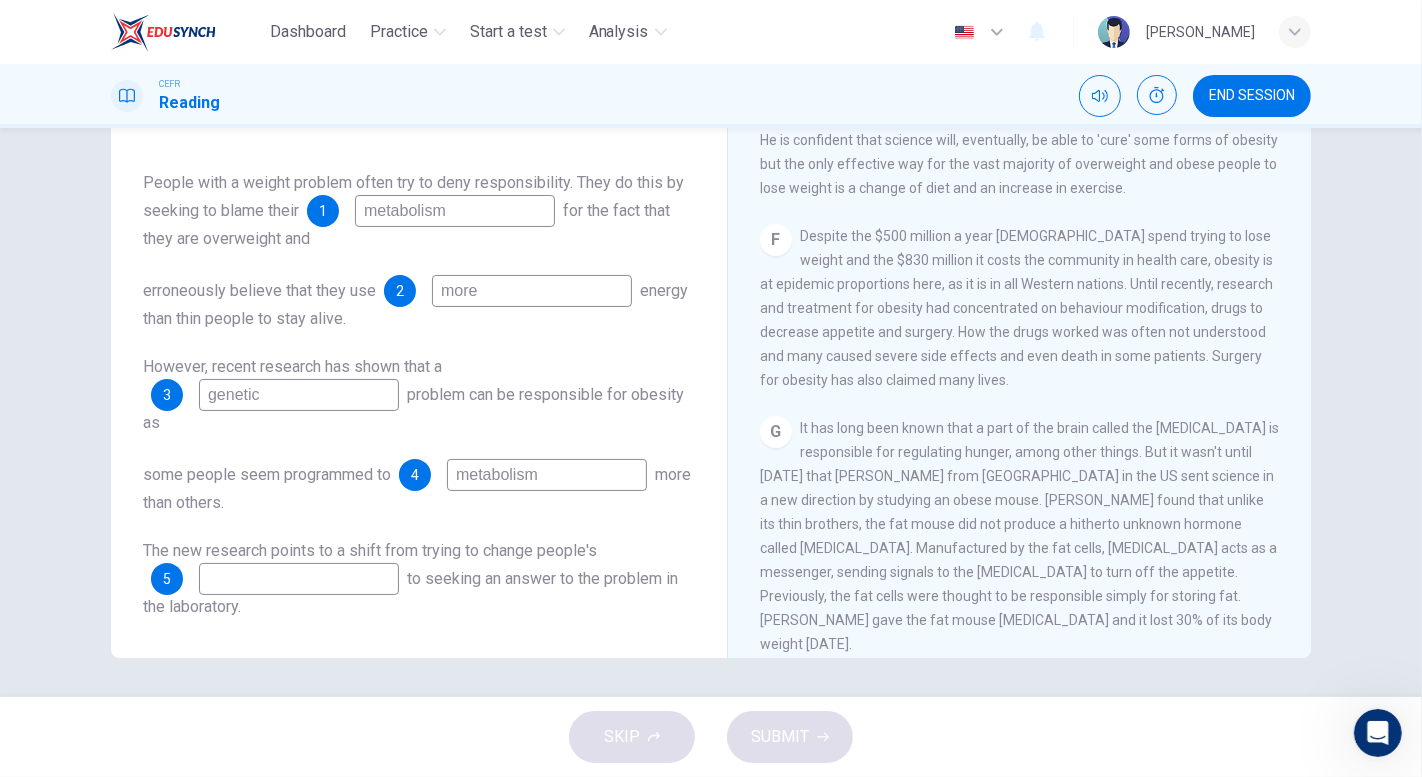 scroll, scrollTop: 1426, scrollLeft: 0, axis: vertical 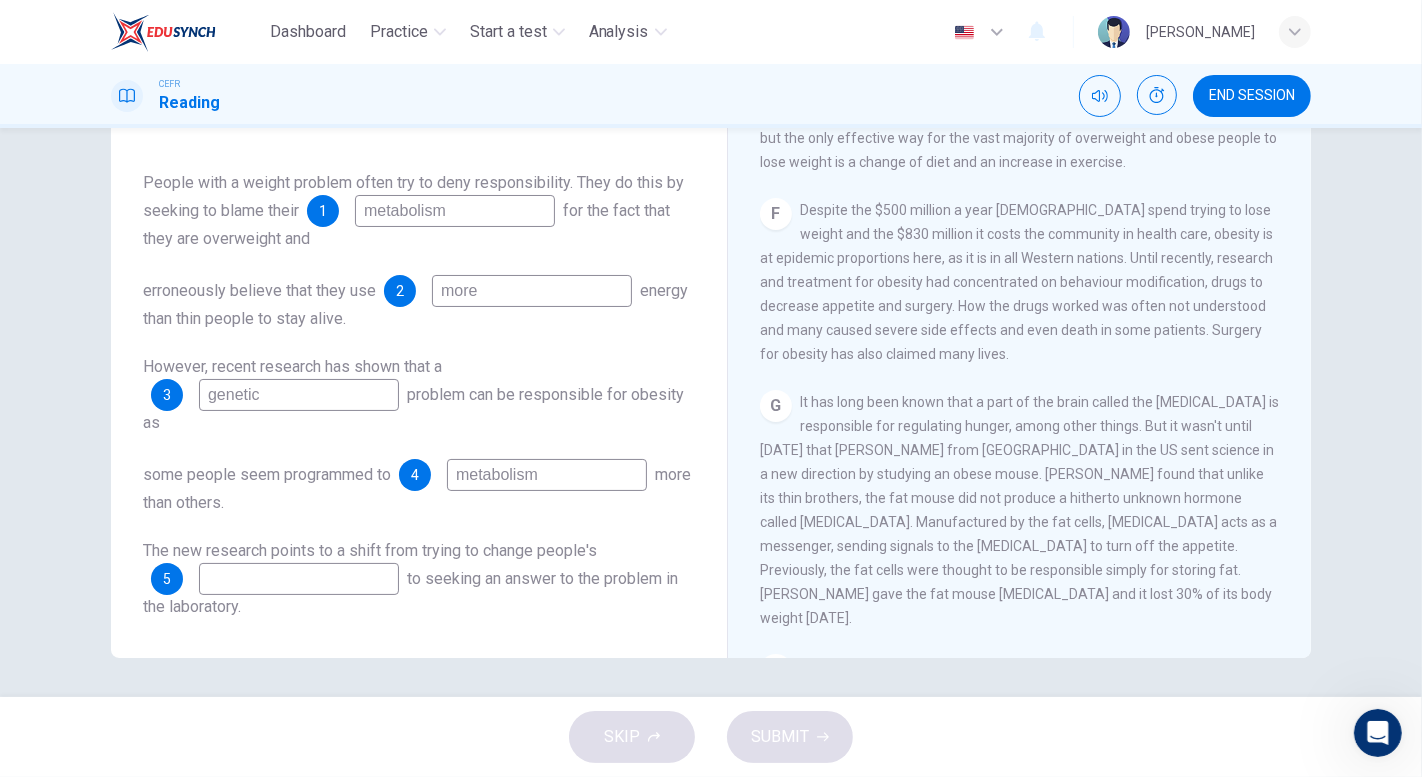 drag, startPoint x: 1301, startPoint y: 507, endPoint x: 1307, endPoint y: 524, distance: 18.027756 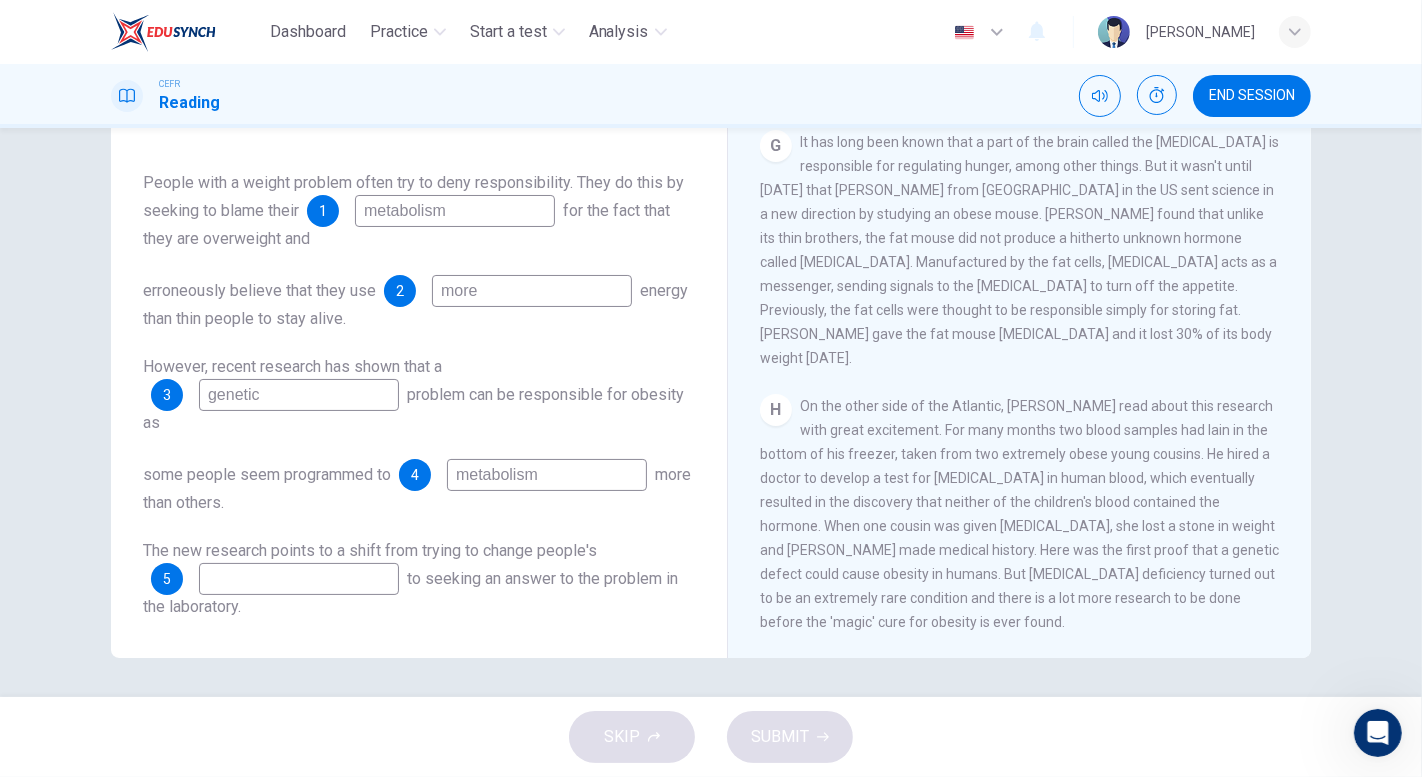scroll, scrollTop: 1739, scrollLeft: 0, axis: vertical 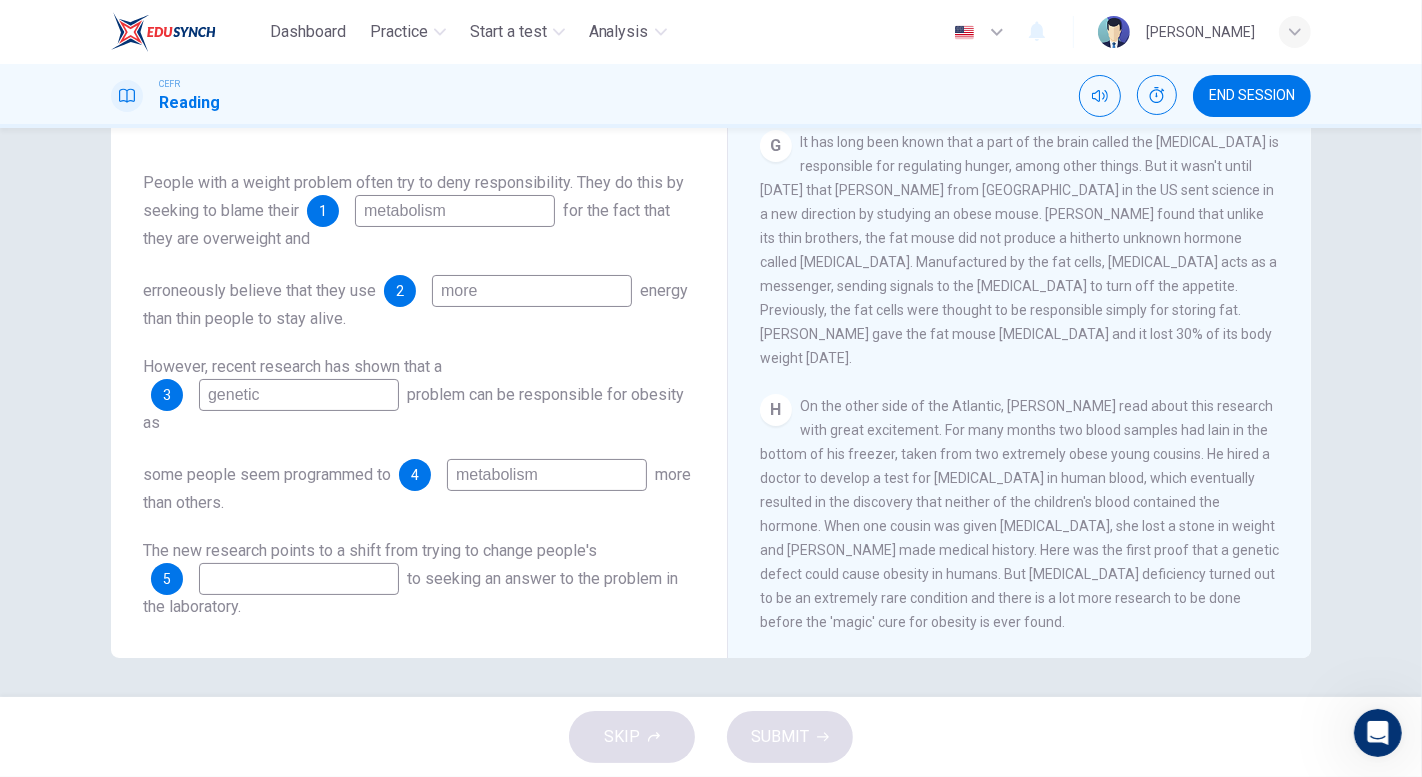 click at bounding box center [299, 579] 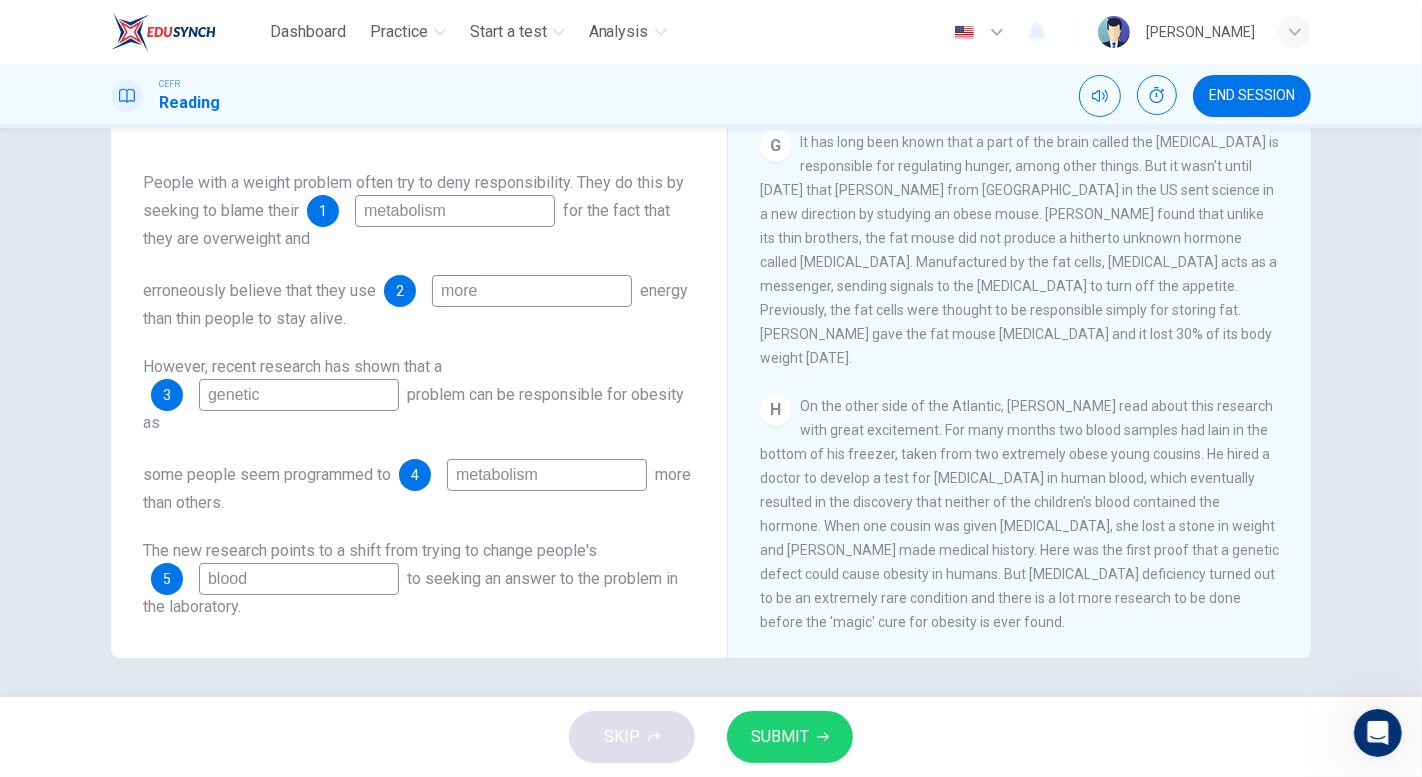 type on "blood" 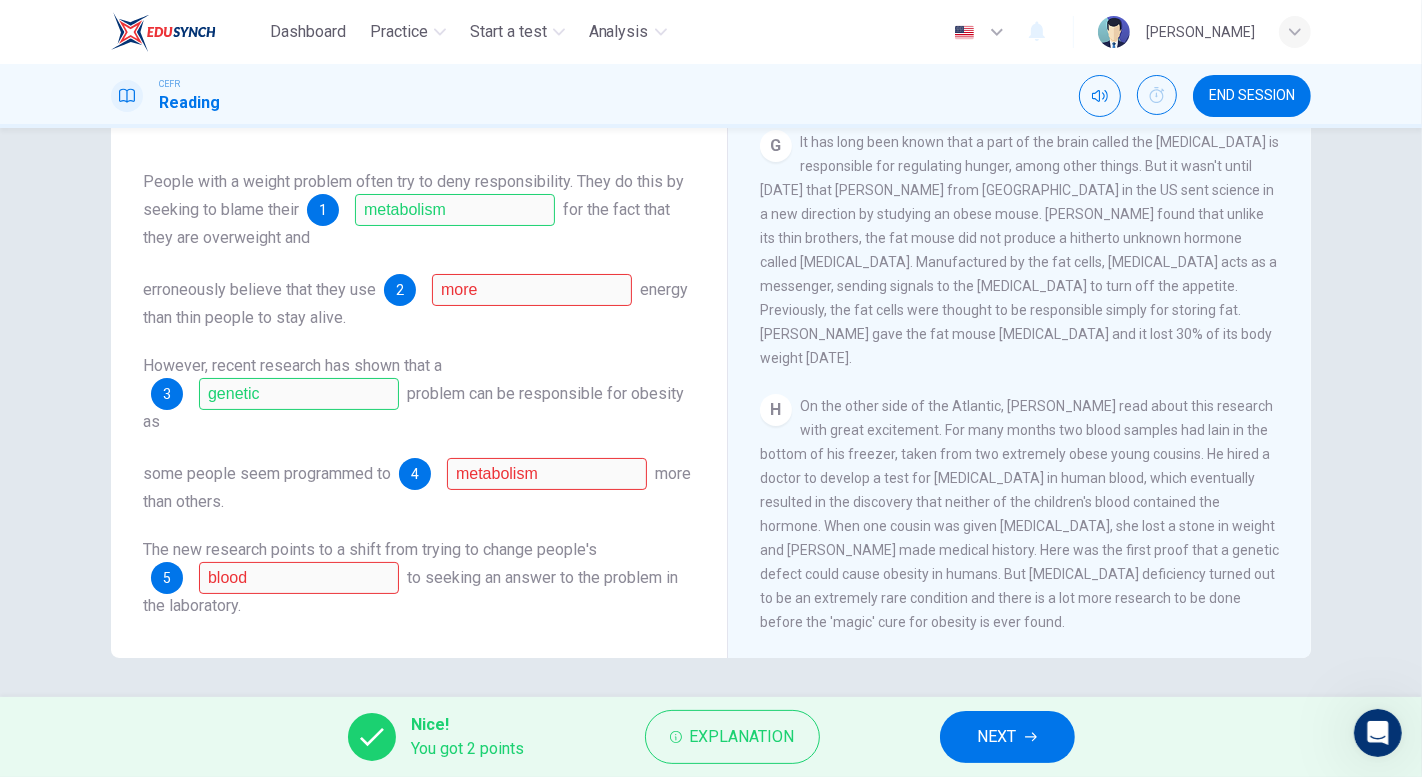 scroll, scrollTop: 0, scrollLeft: 0, axis: both 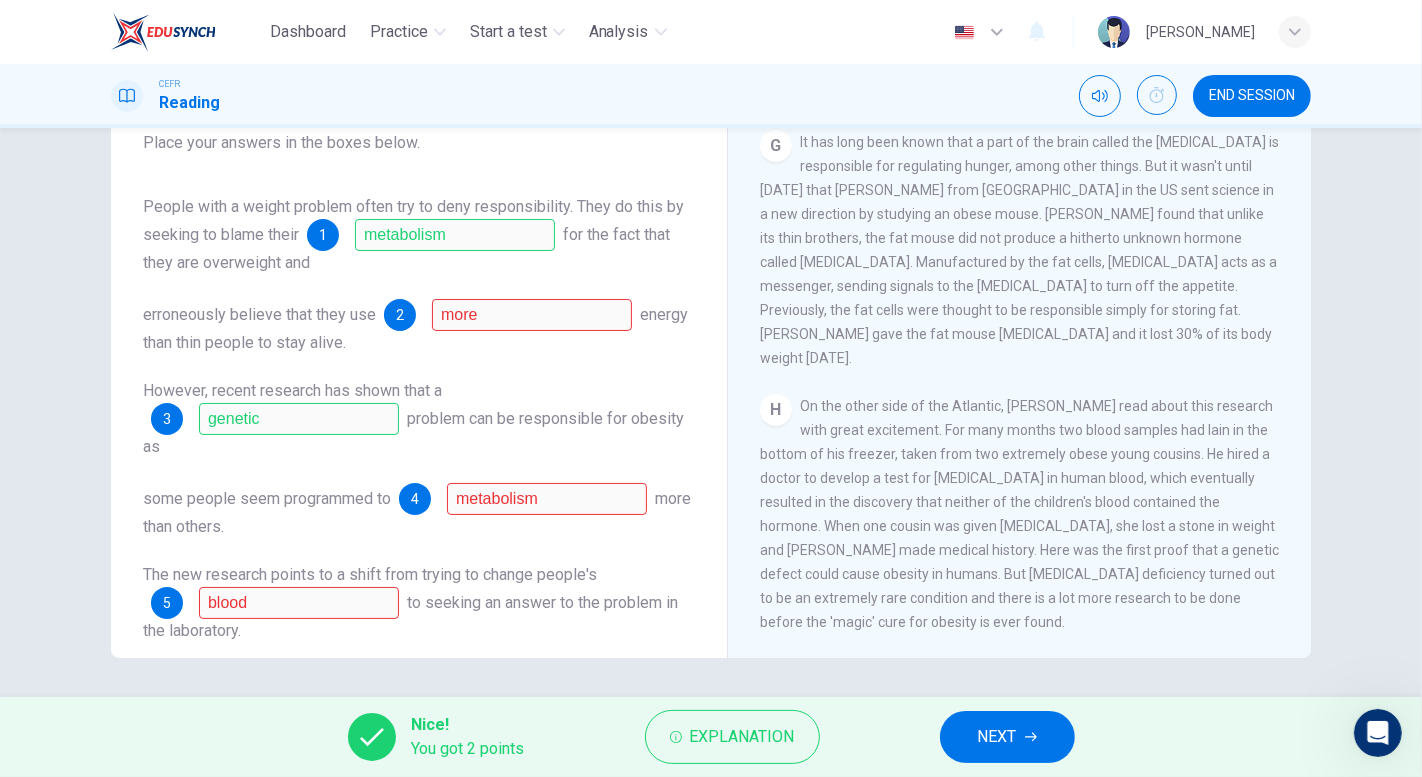 click on "NEXT" at bounding box center [1007, 737] 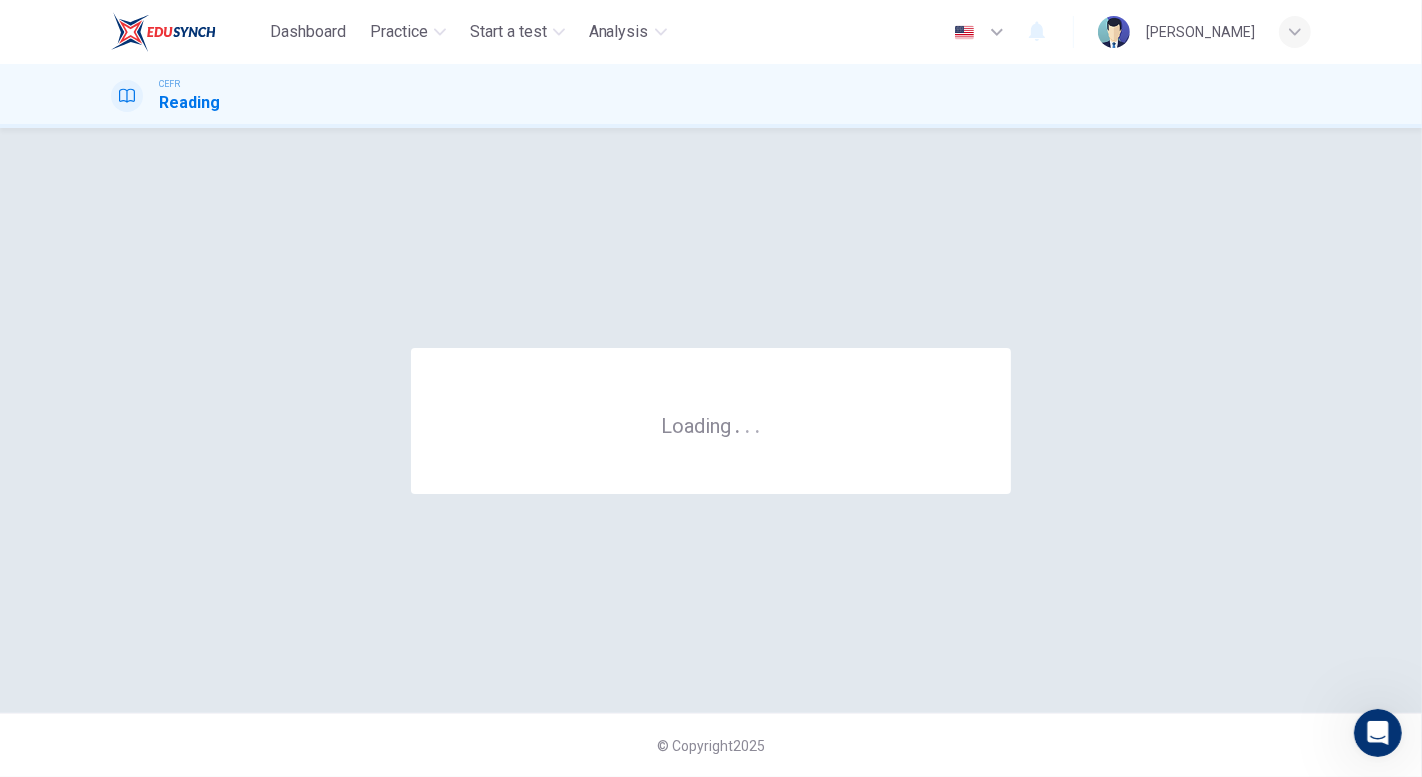 scroll, scrollTop: 0, scrollLeft: 0, axis: both 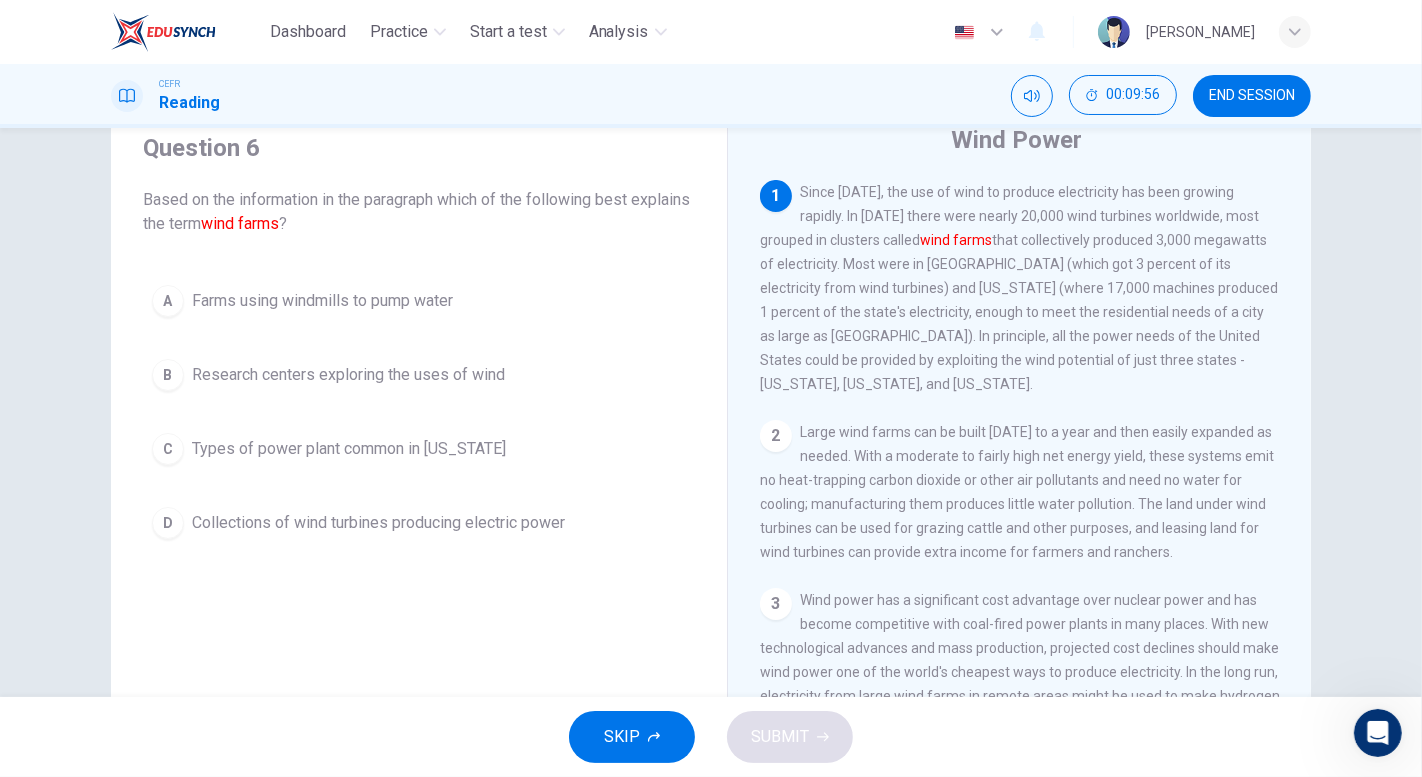 click on "Collections of wind turbines producing electric power" at bounding box center [378, 523] 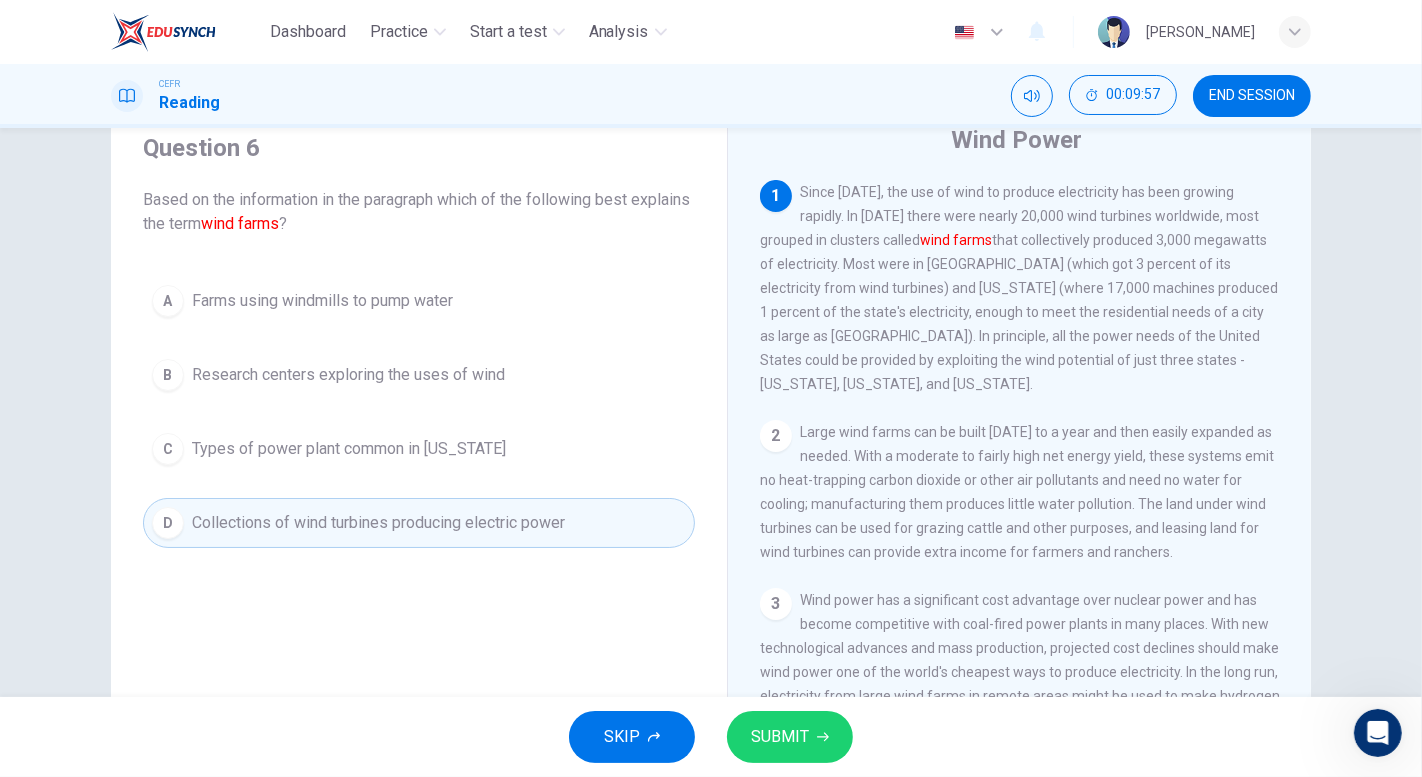 click on "SUBMIT" at bounding box center [780, 737] 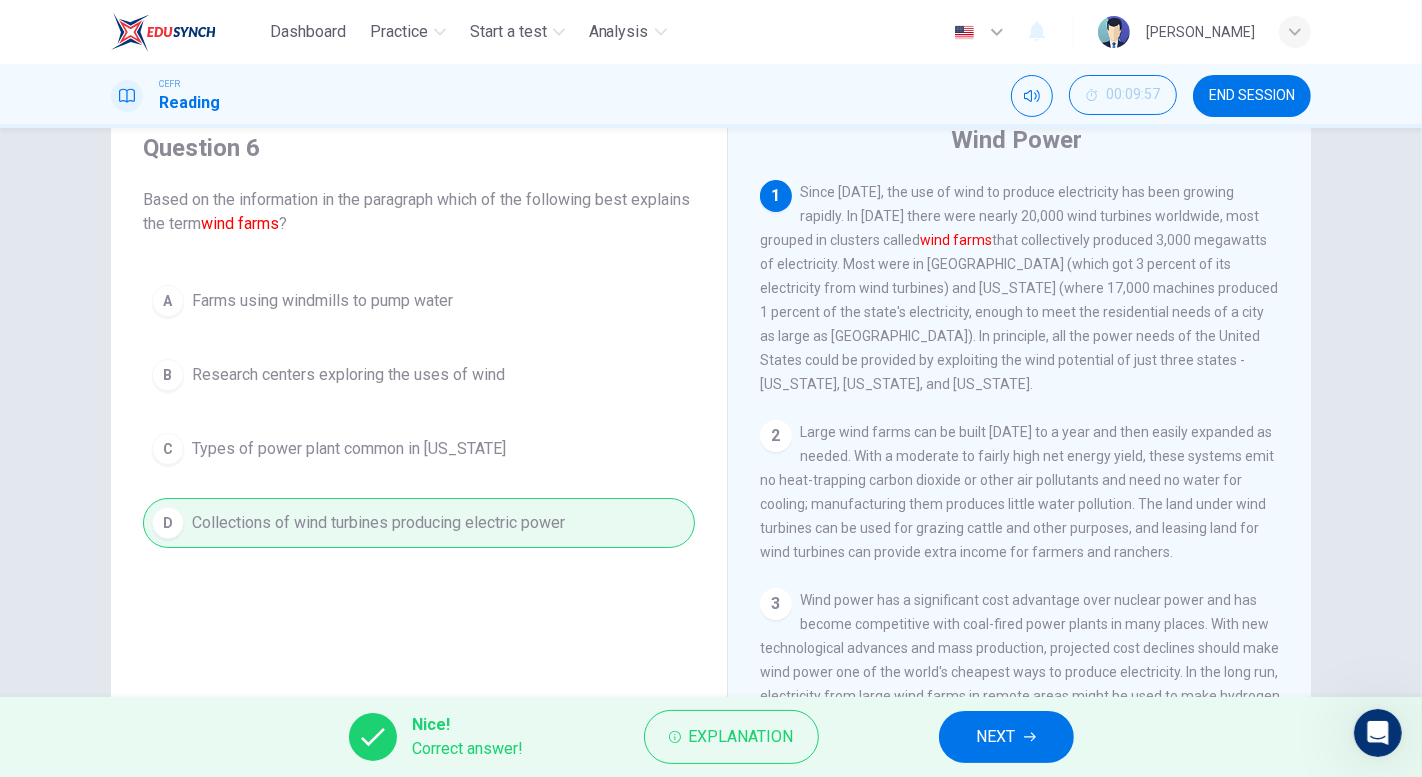 click on "NEXT" at bounding box center (1006, 737) 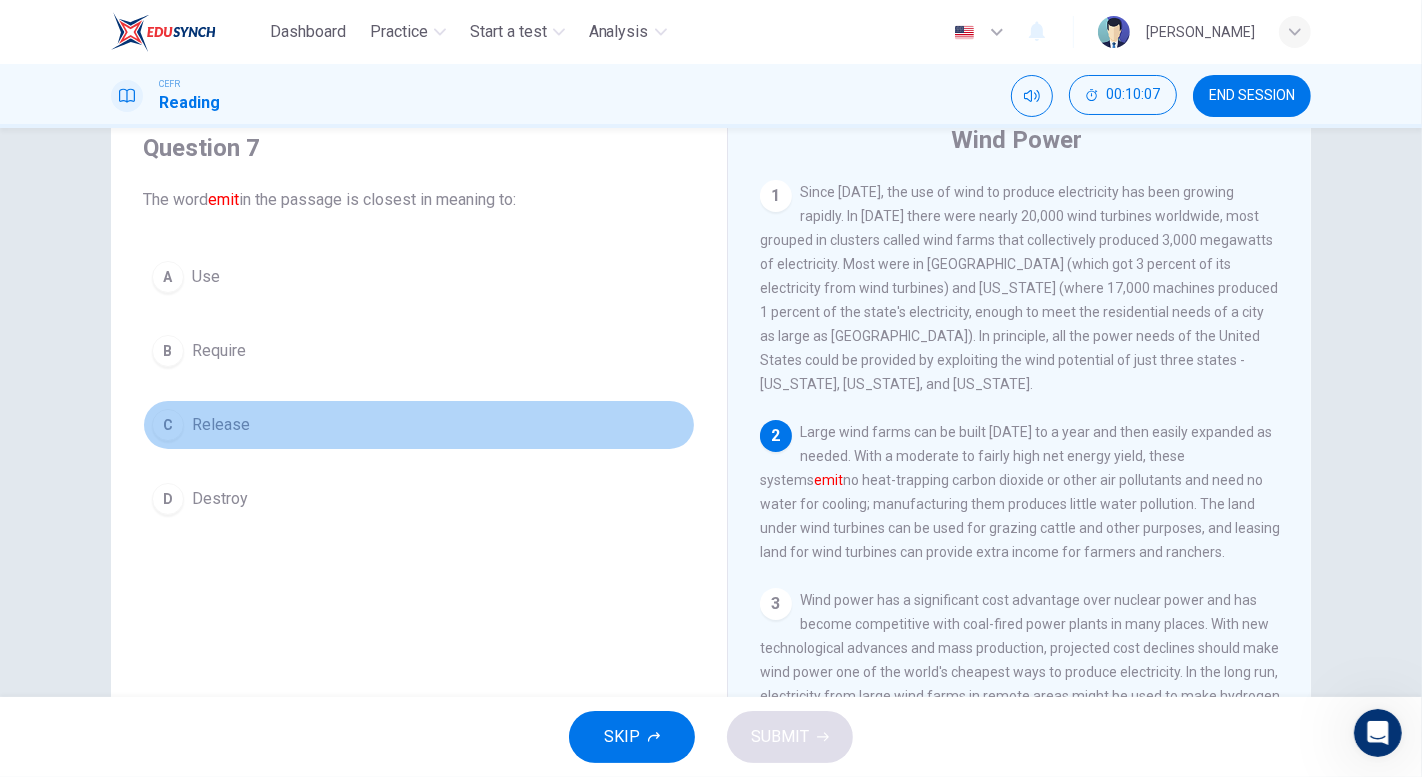 click on "C Release" at bounding box center (419, 425) 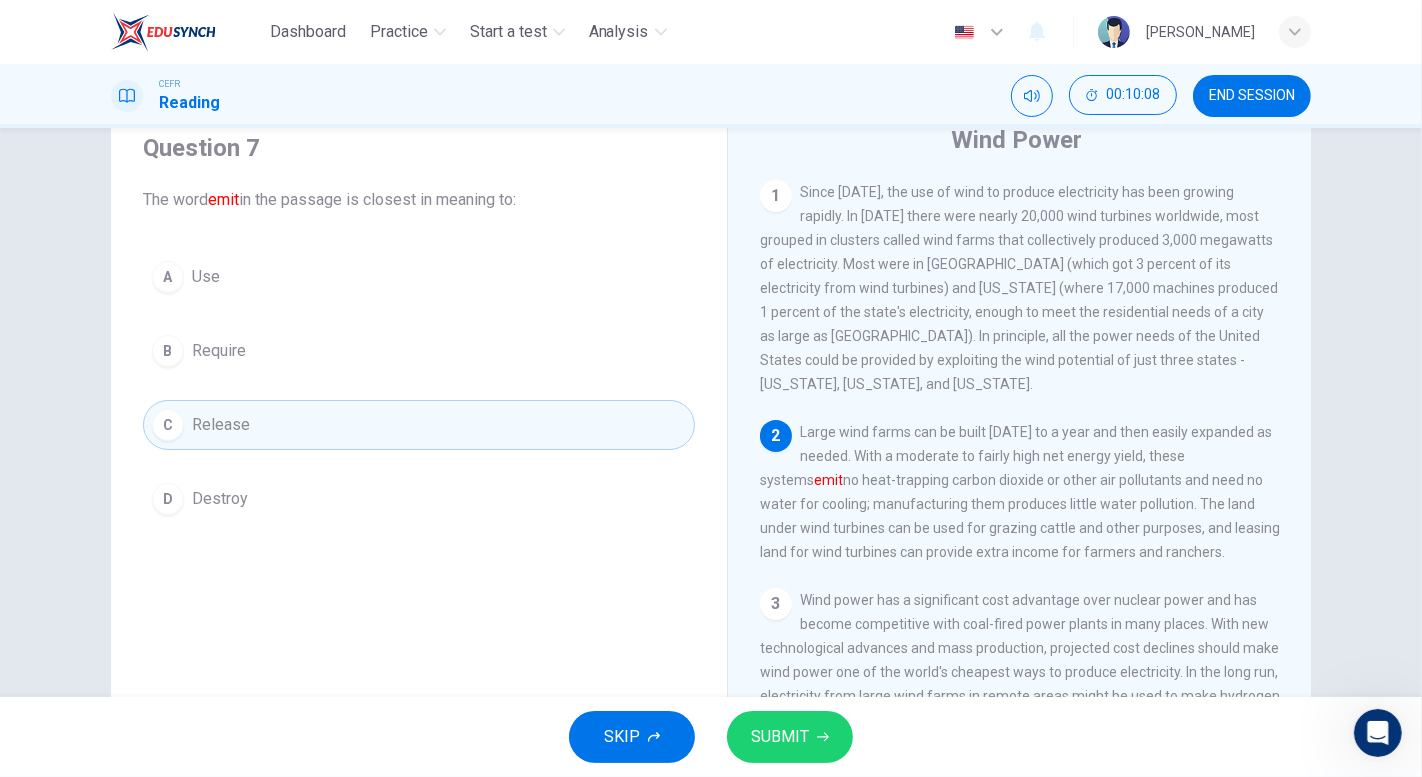 click on "SUBMIT" at bounding box center [780, 737] 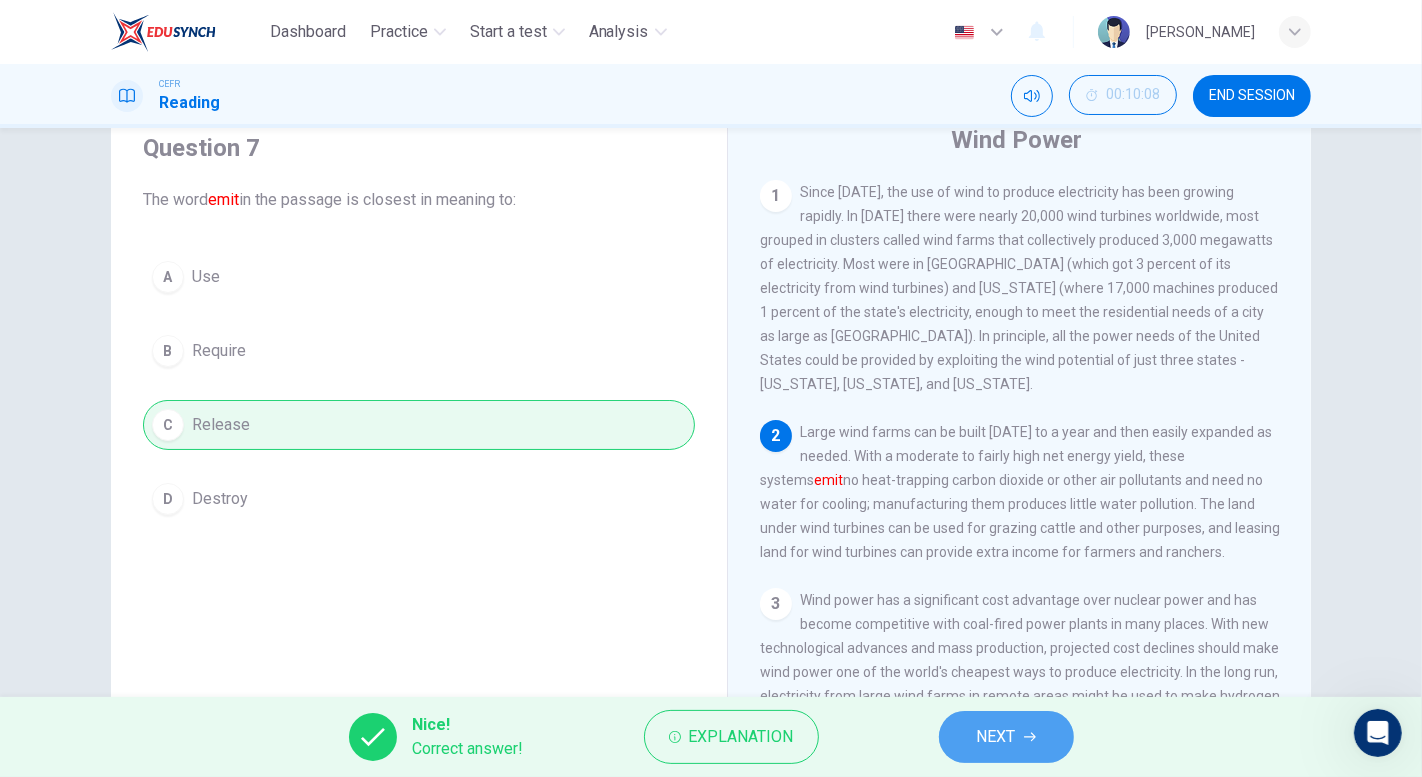 click on "NEXT" at bounding box center [996, 737] 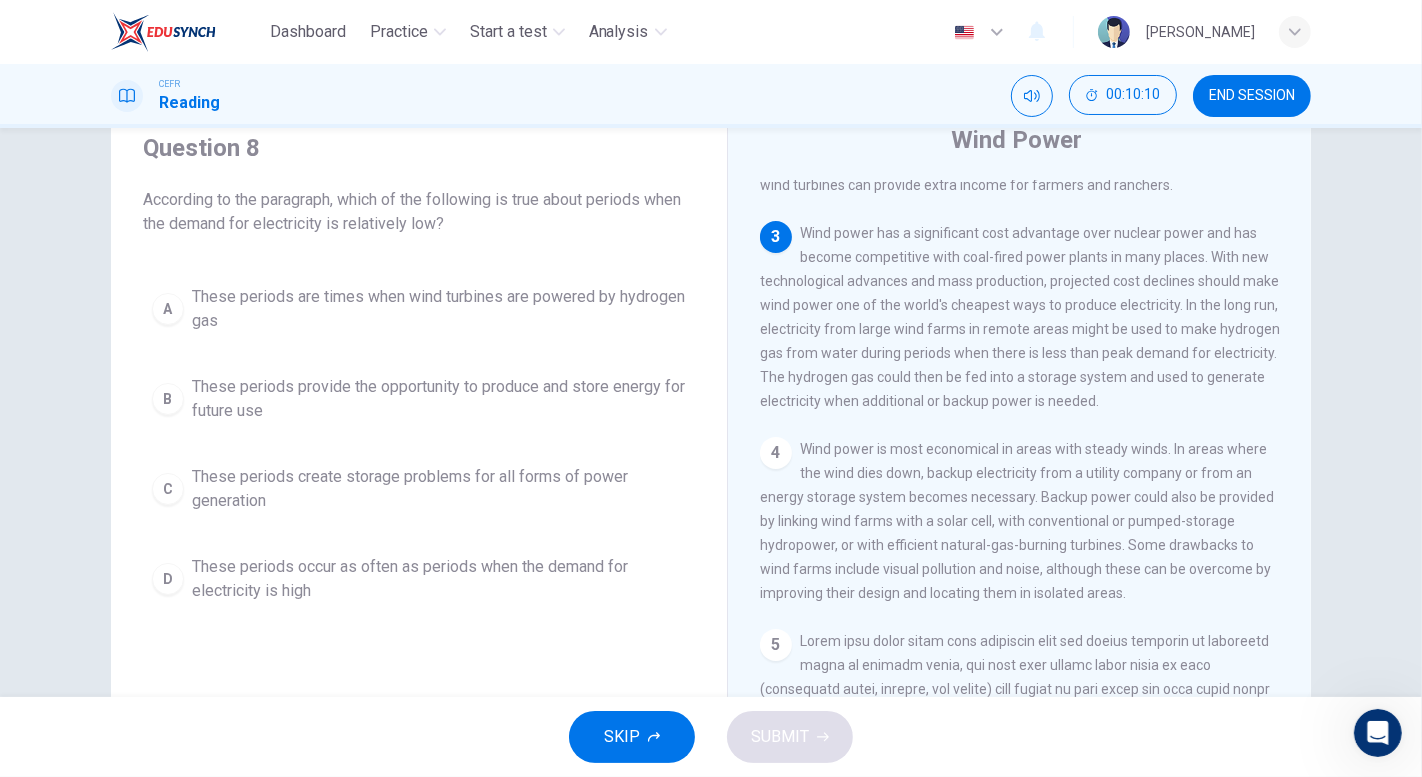 scroll, scrollTop: 391, scrollLeft: 0, axis: vertical 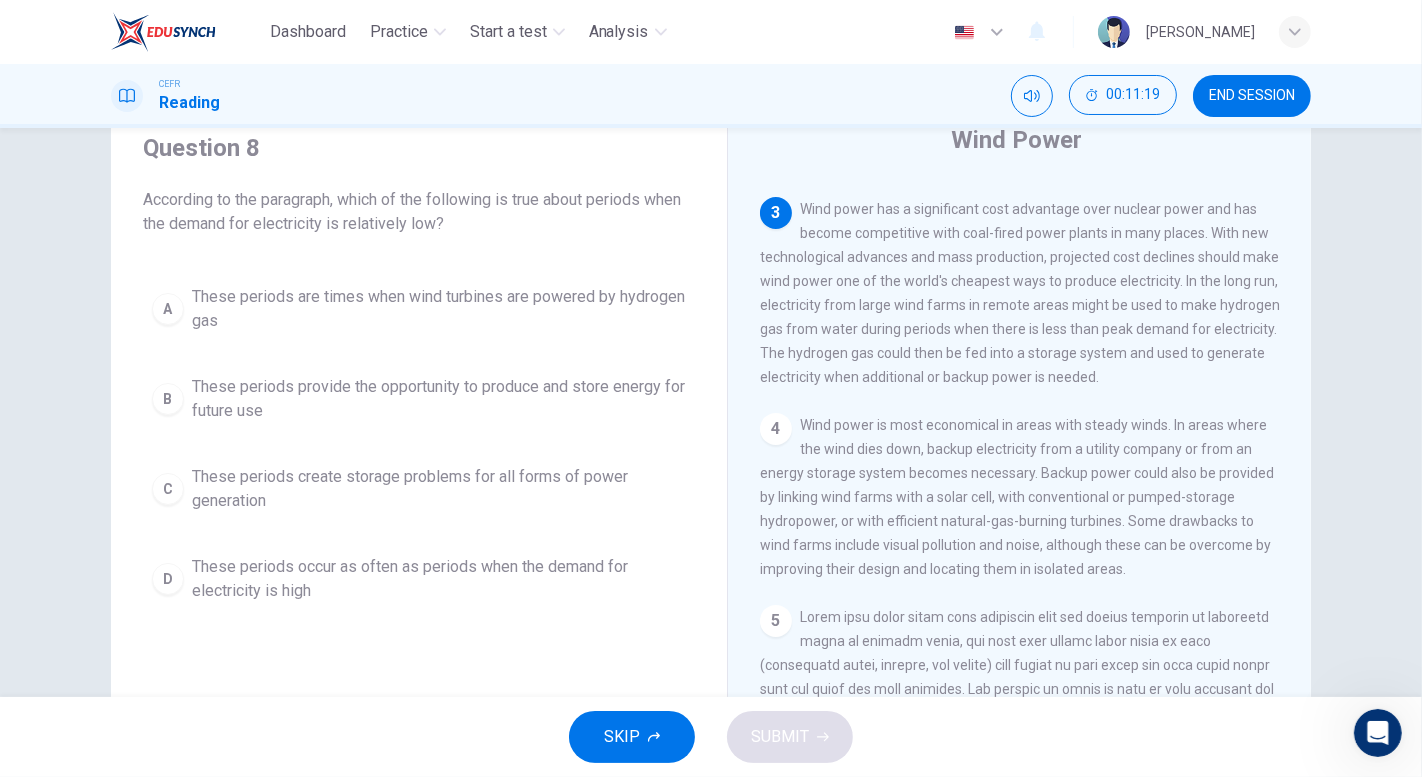 click on "These periods are times when wind turbines are powered by hydrogen gas" at bounding box center (439, 309) 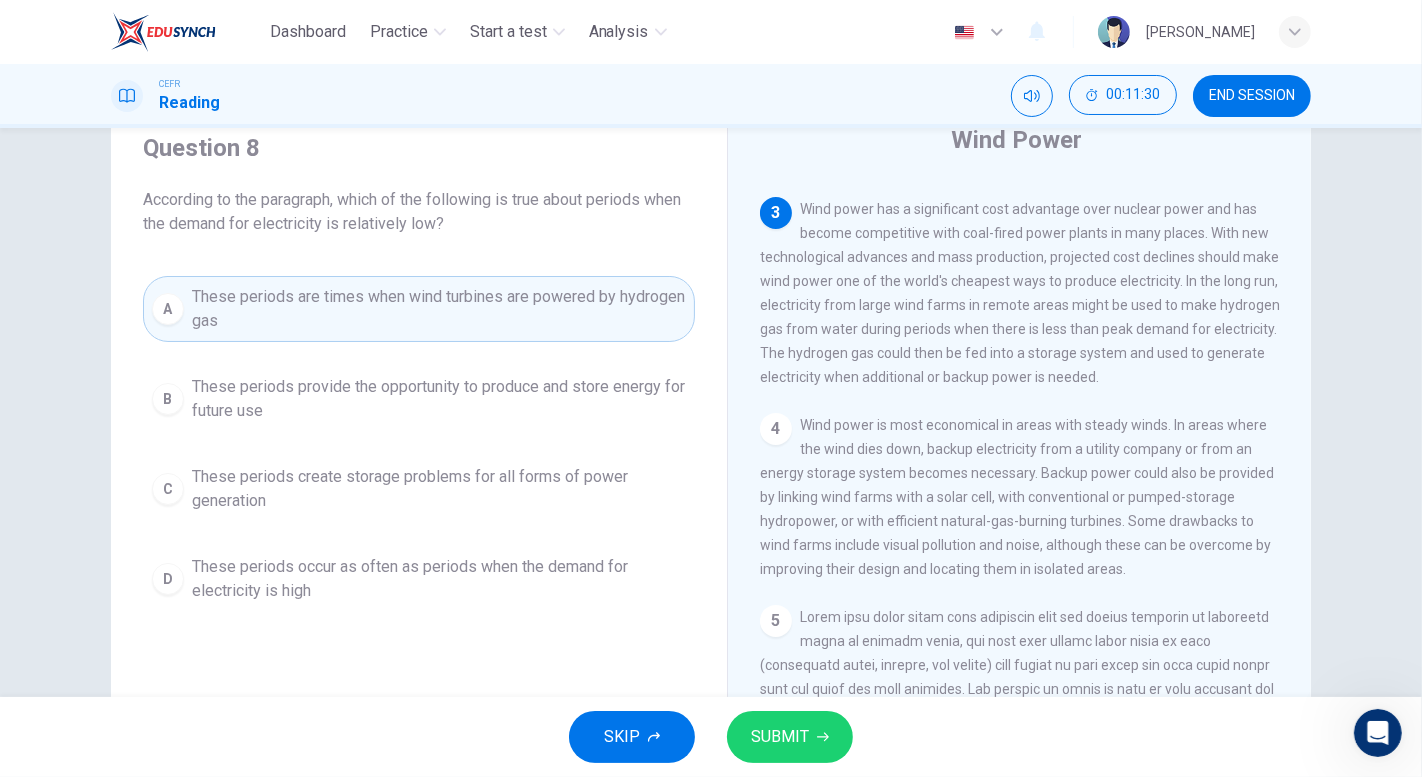 click on "B These periods provide the opportunity to produce and store energy for future use" at bounding box center [419, 399] 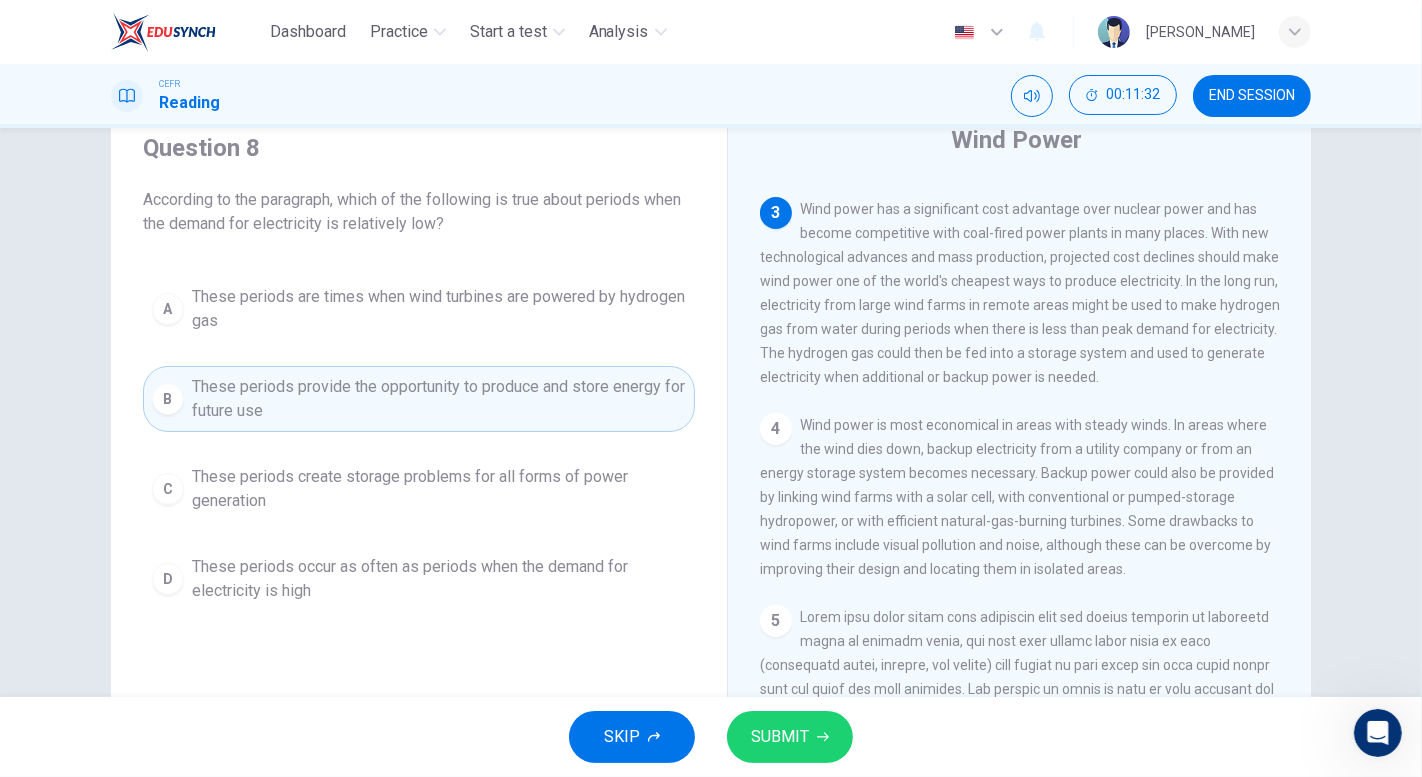 click on "SUBMIT" at bounding box center [790, 737] 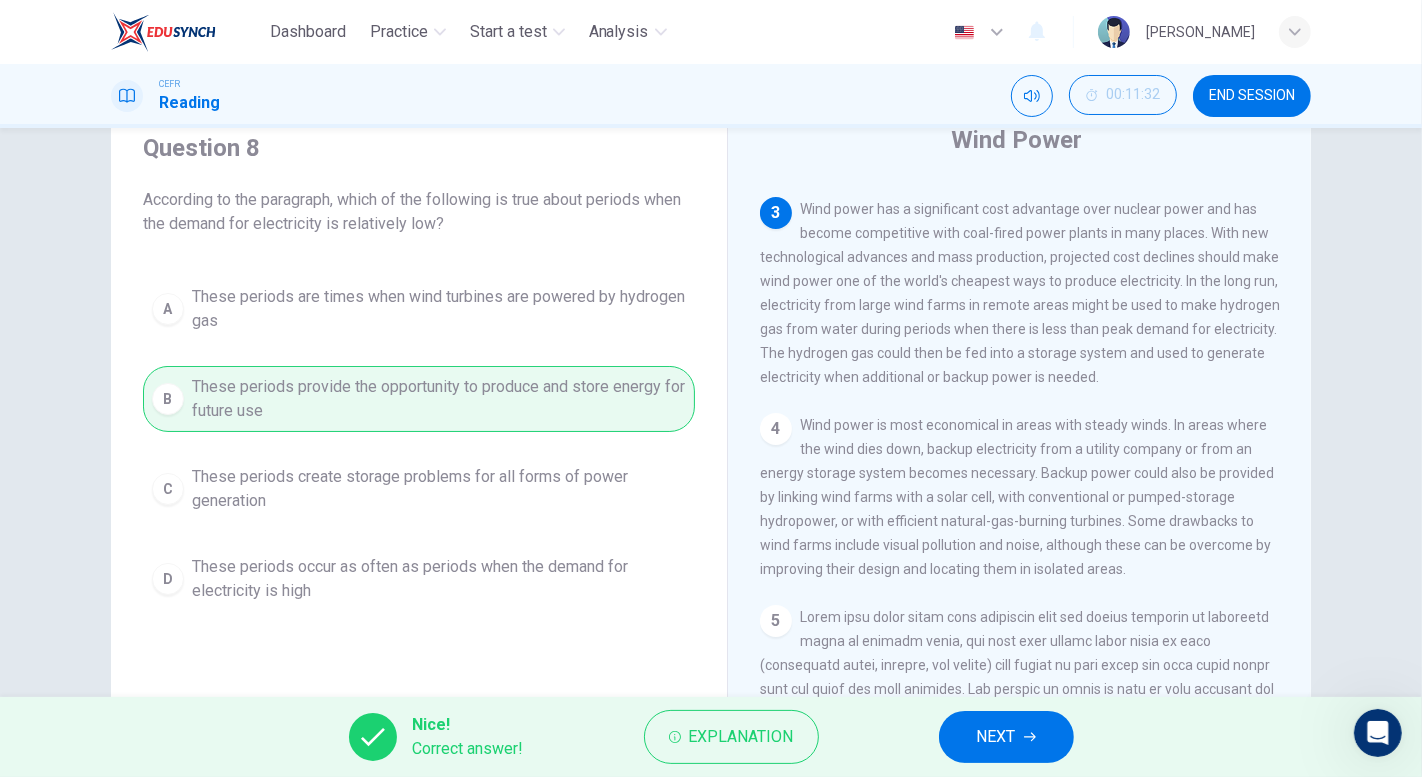 click 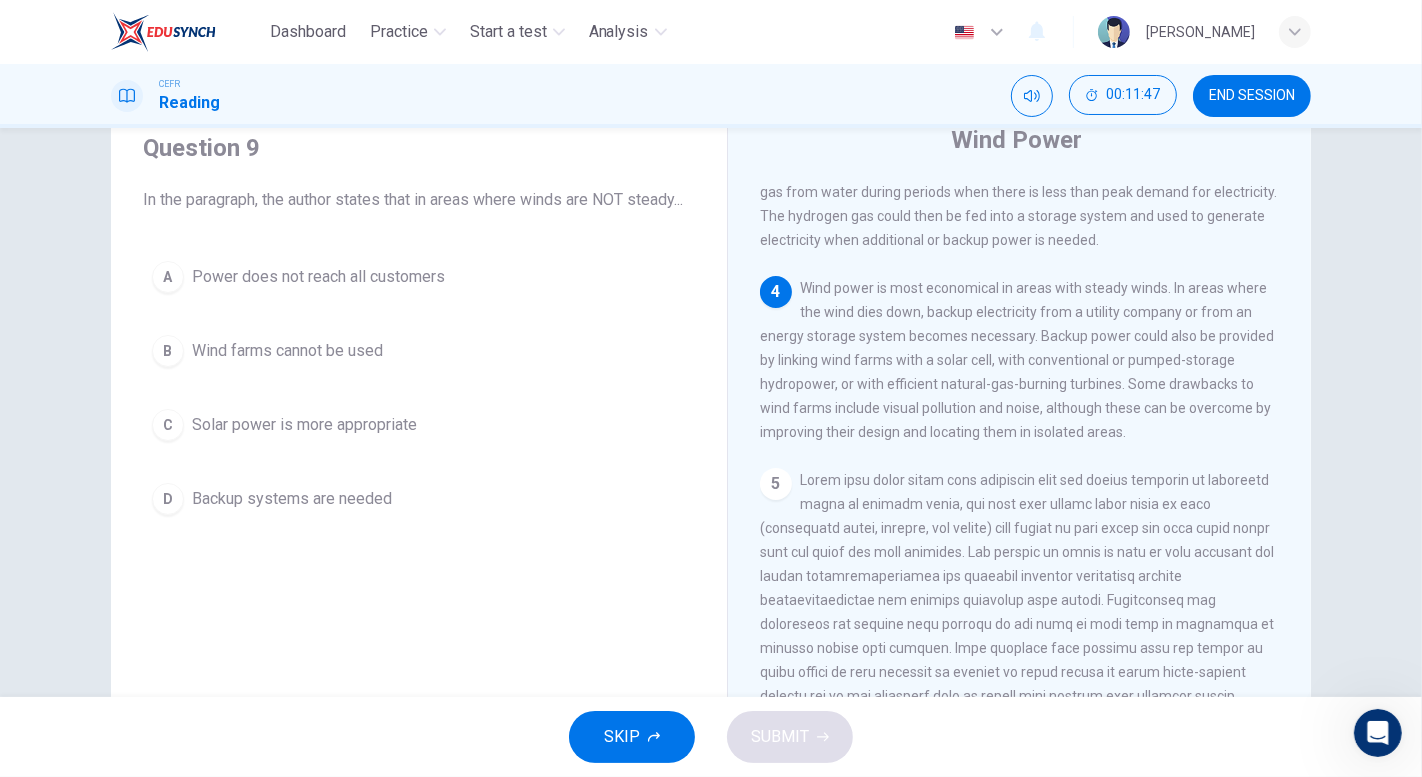 scroll, scrollTop: 536, scrollLeft: 0, axis: vertical 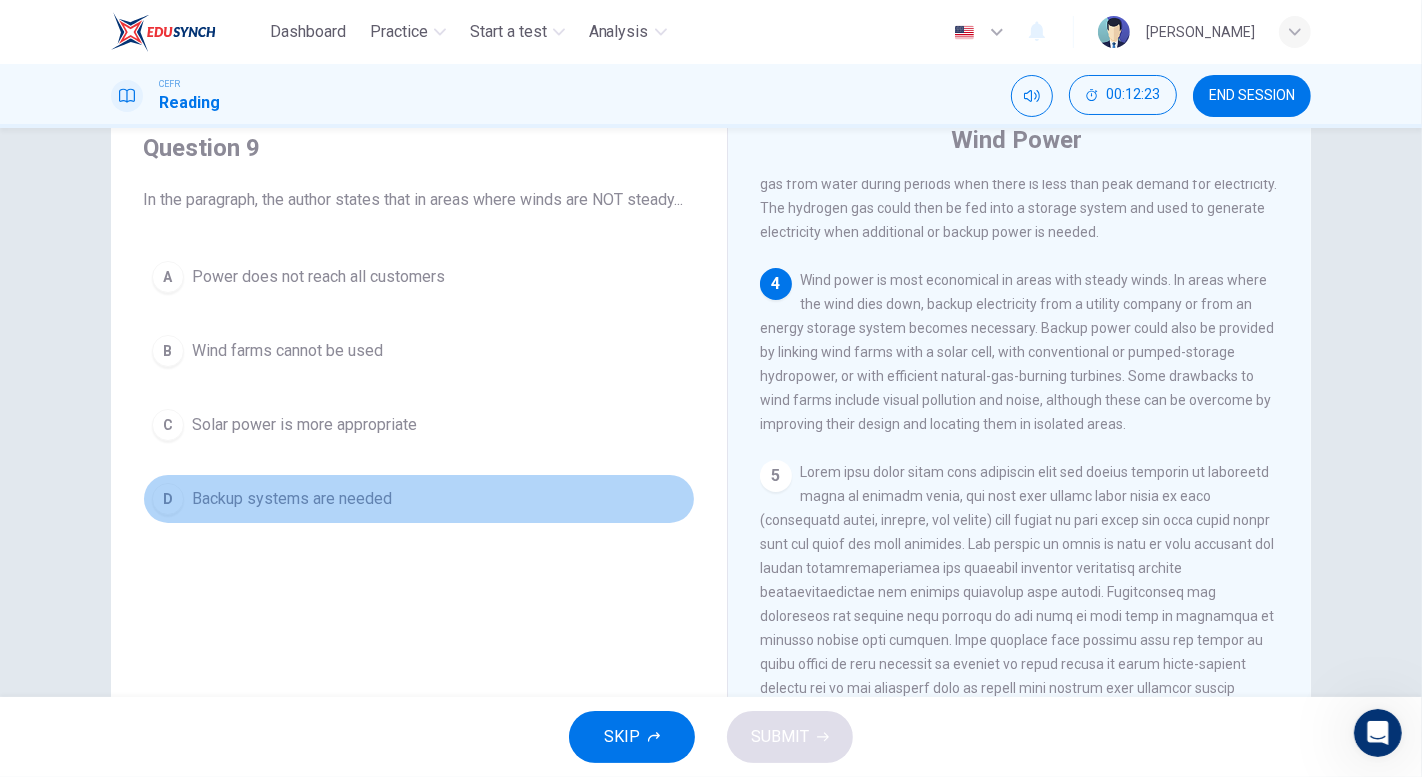 drag, startPoint x: 274, startPoint y: 519, endPoint x: 396, endPoint y: 543, distance: 124.33825 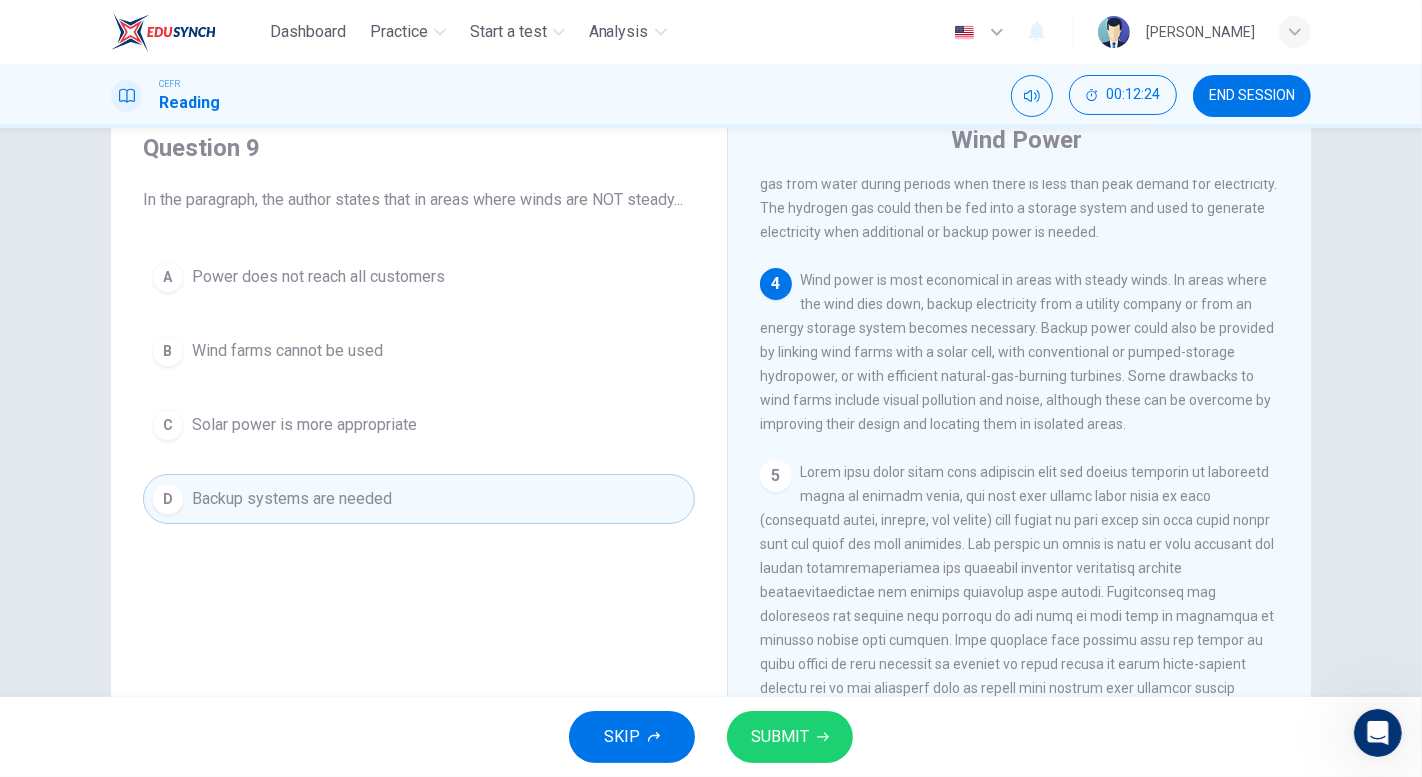 click on "SUBMIT" at bounding box center [780, 737] 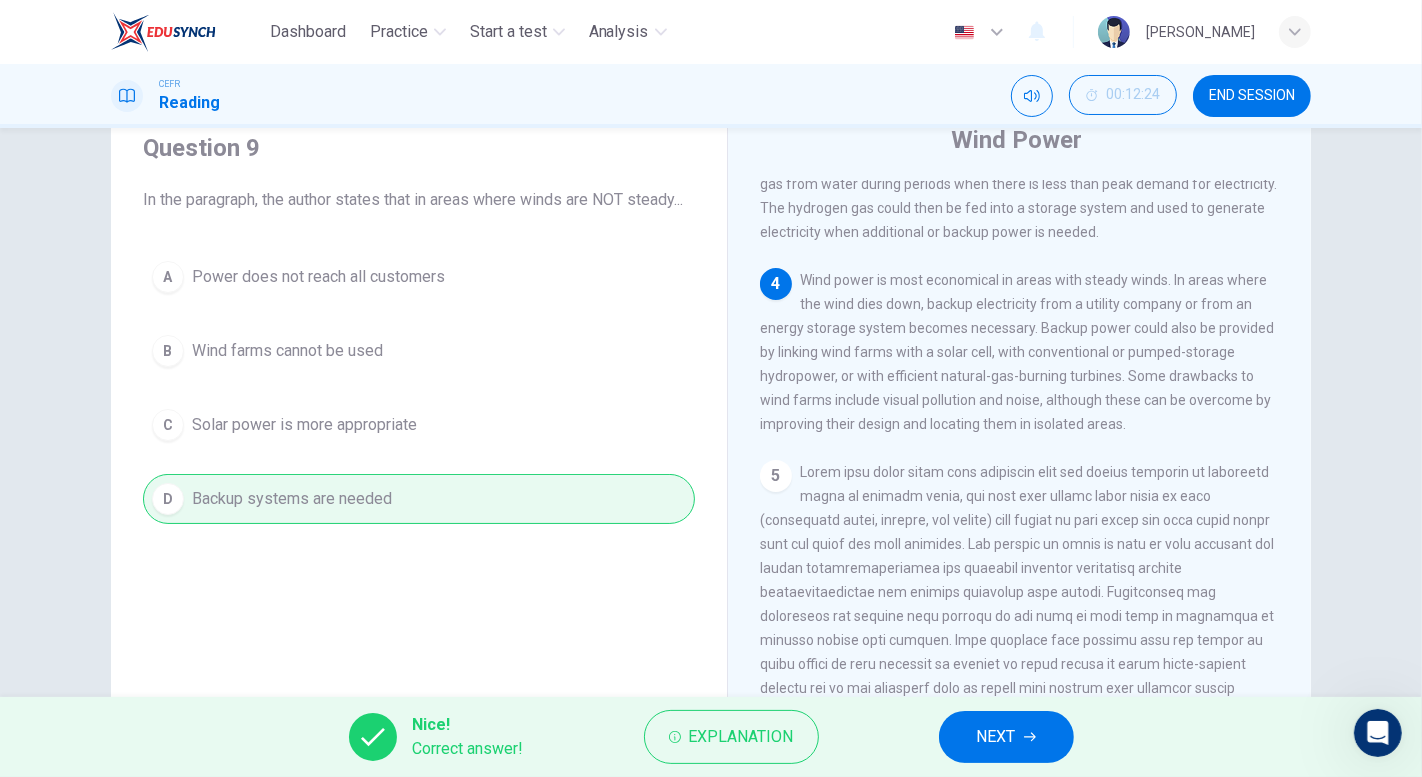 click on "NEXT" at bounding box center (1006, 737) 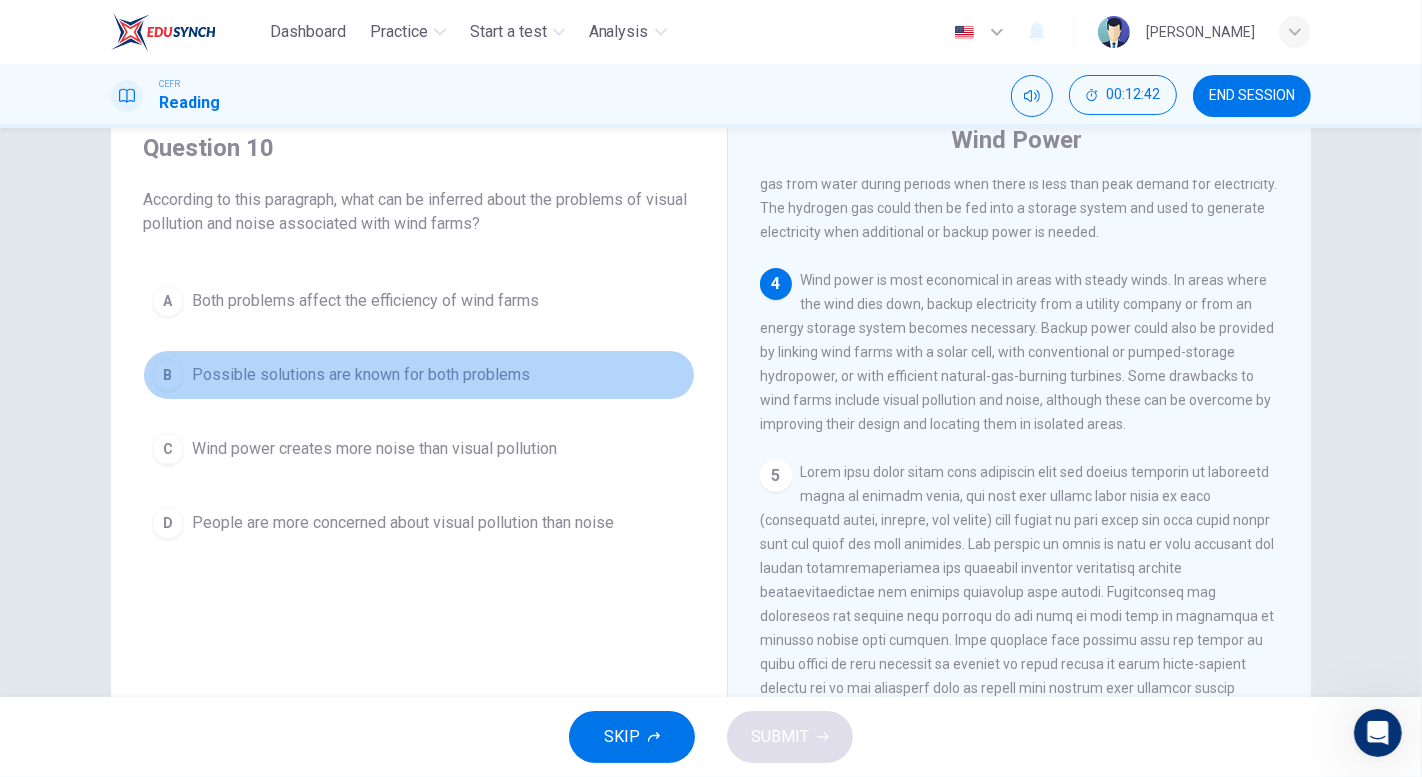 click on "Possible solutions are known for both problems" at bounding box center [361, 375] 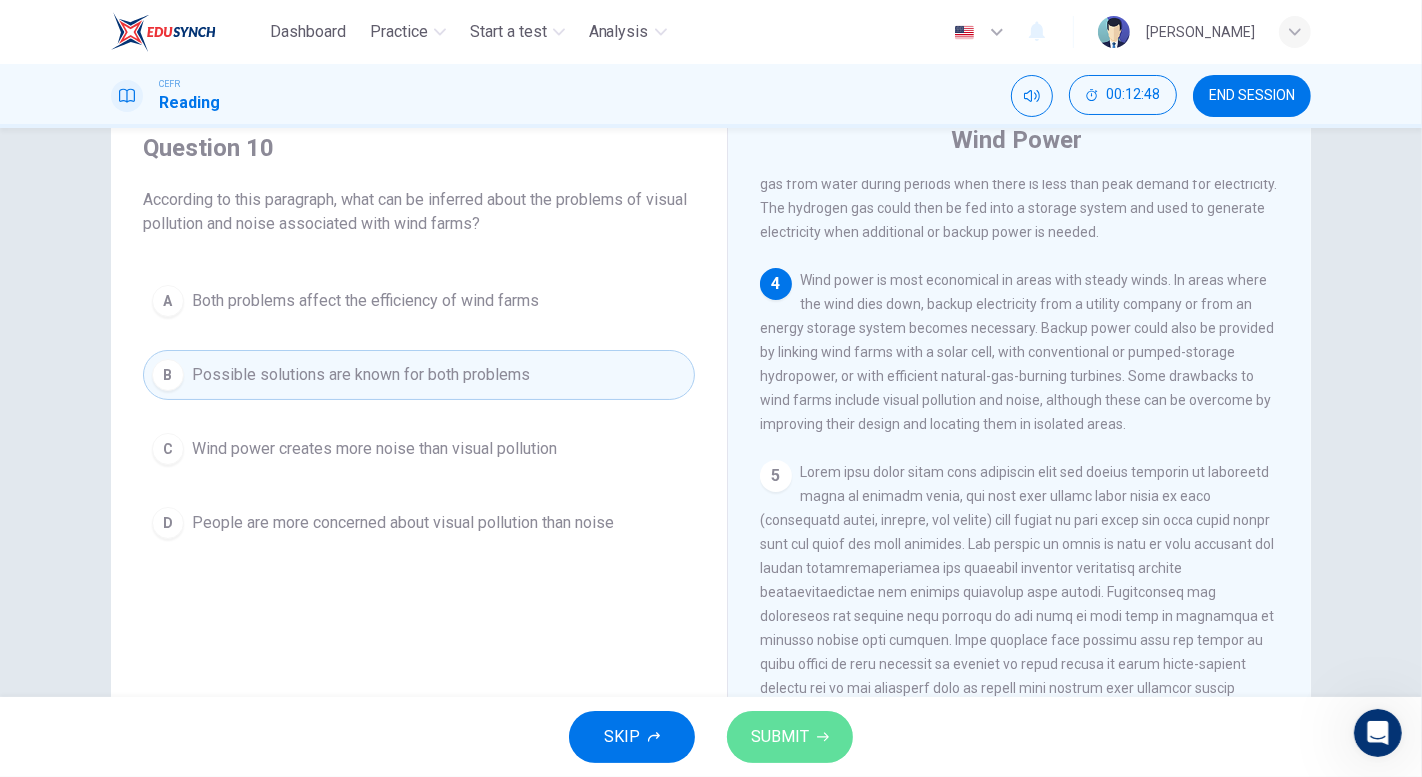 click on "SUBMIT" at bounding box center [790, 737] 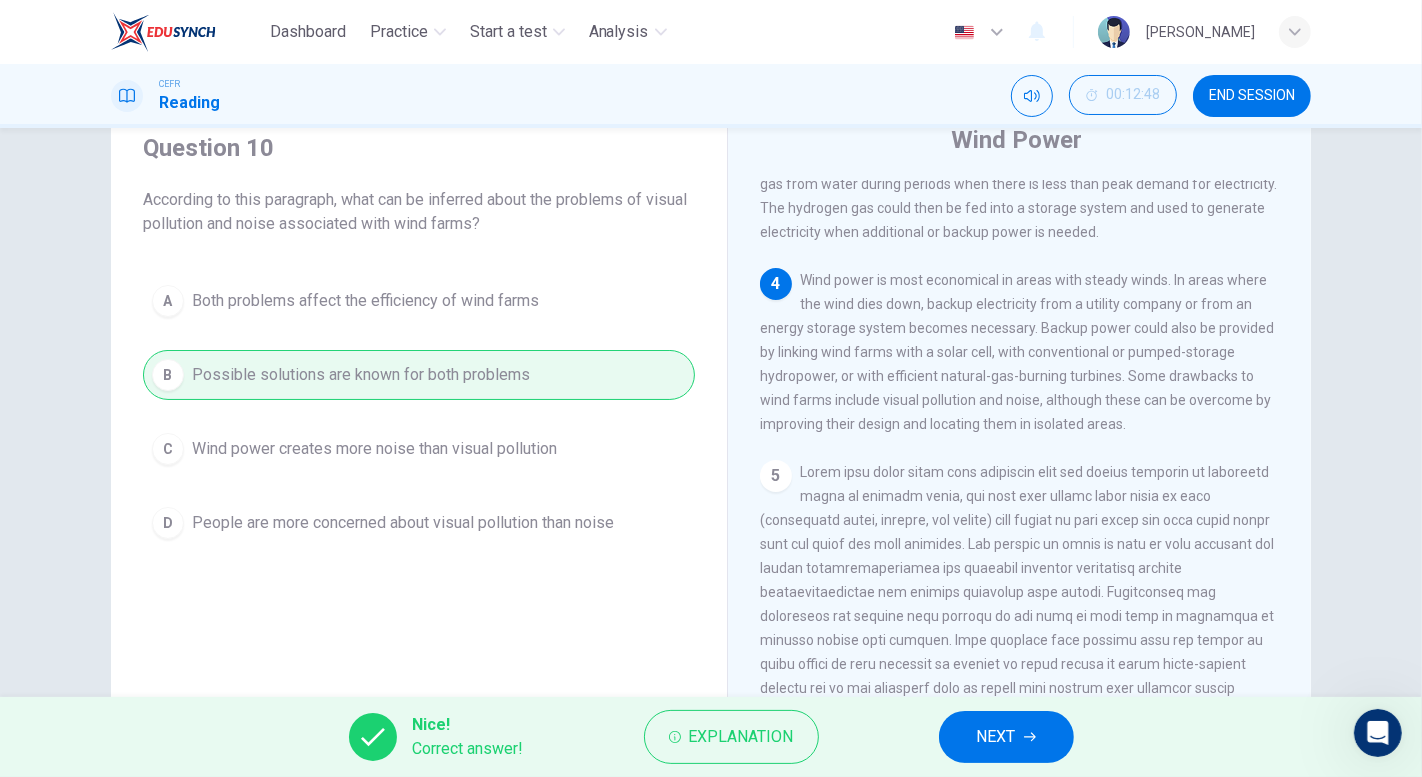 click on "NEXT" at bounding box center (996, 737) 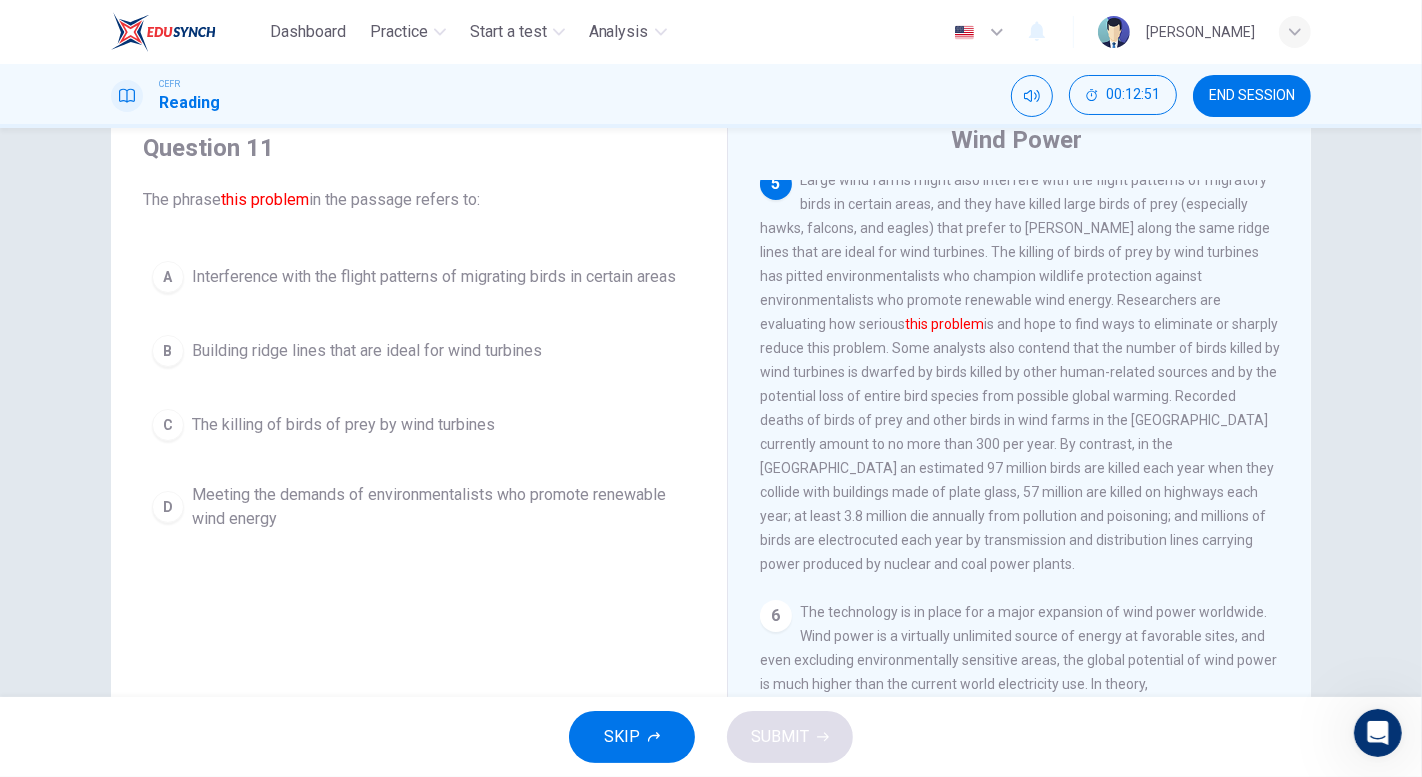scroll, scrollTop: 827, scrollLeft: 0, axis: vertical 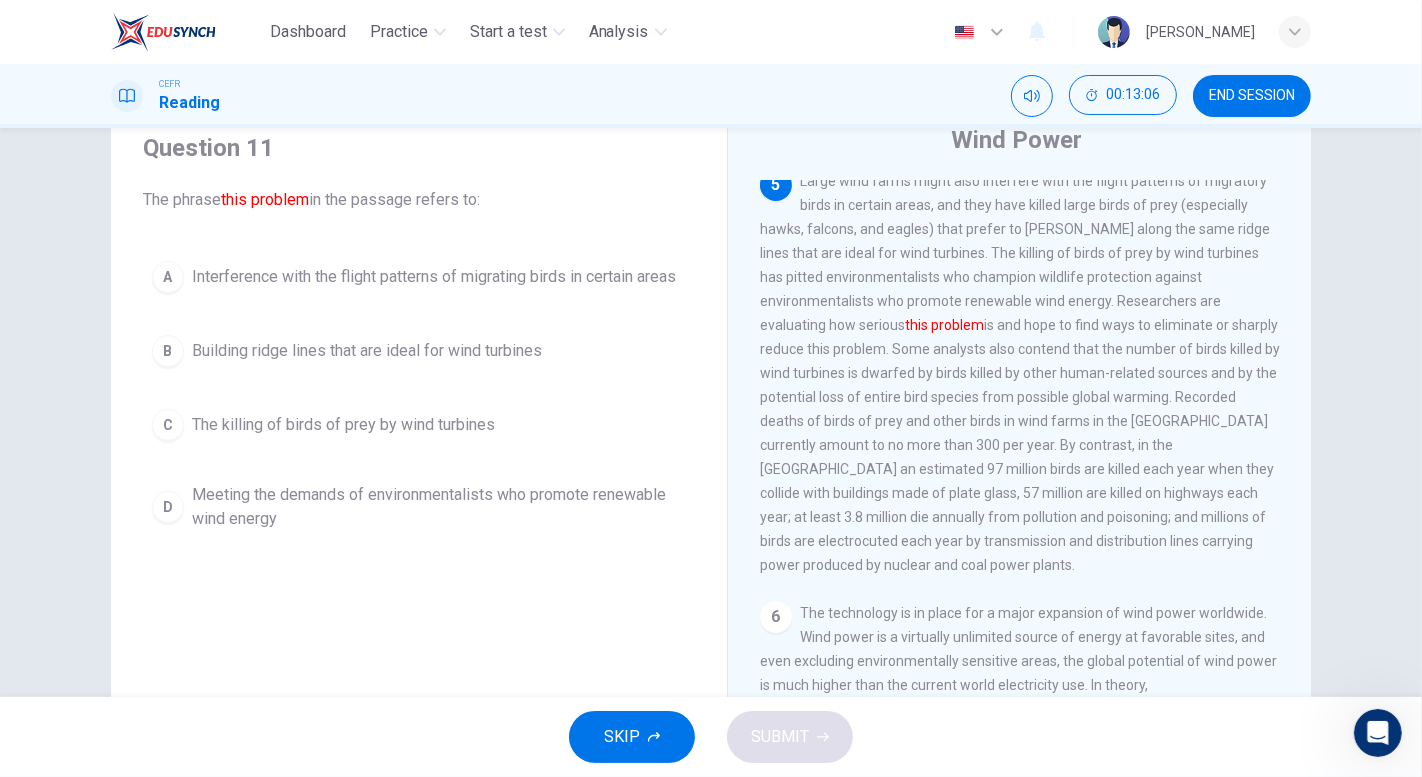 click on "Interference with the flight patterns of migrating birds in certain areas" at bounding box center [434, 277] 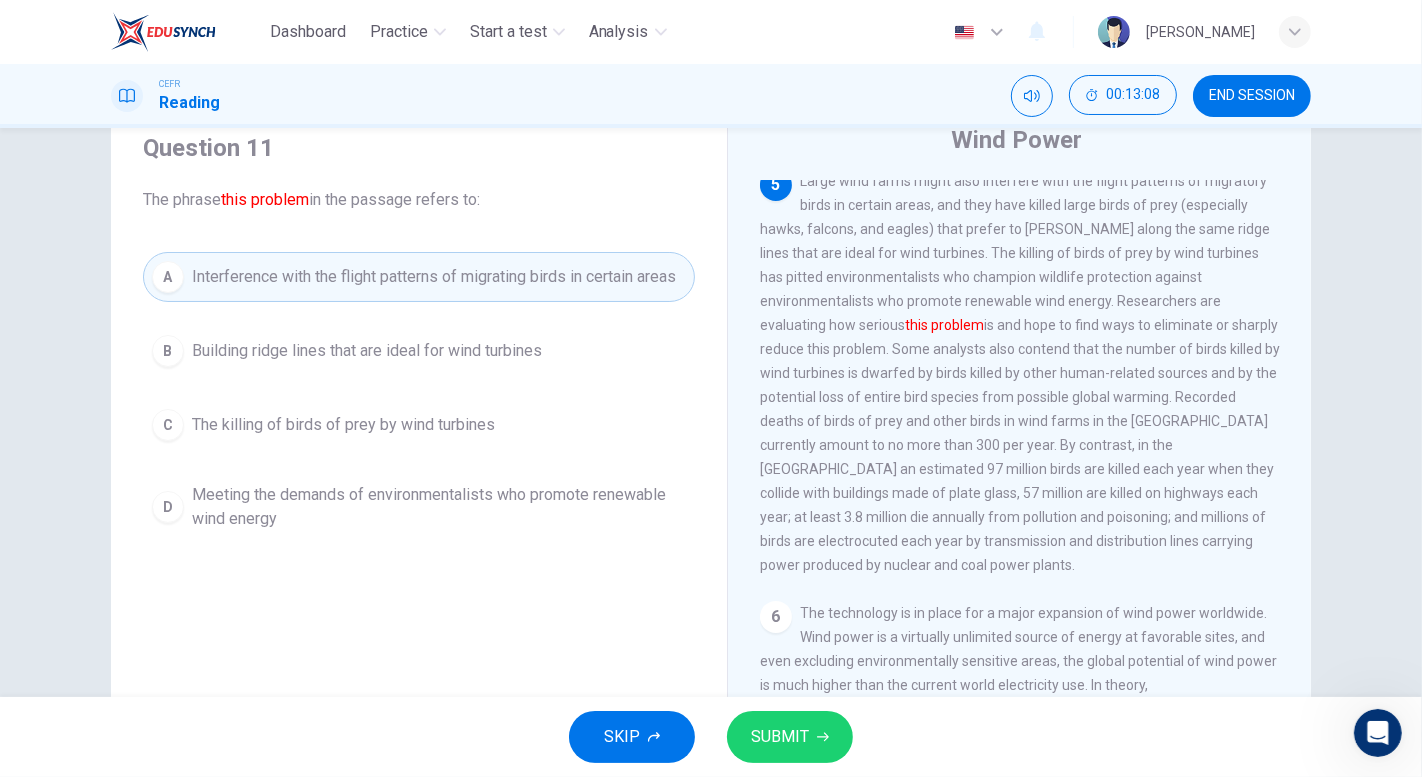 click on "SUBMIT" at bounding box center (780, 737) 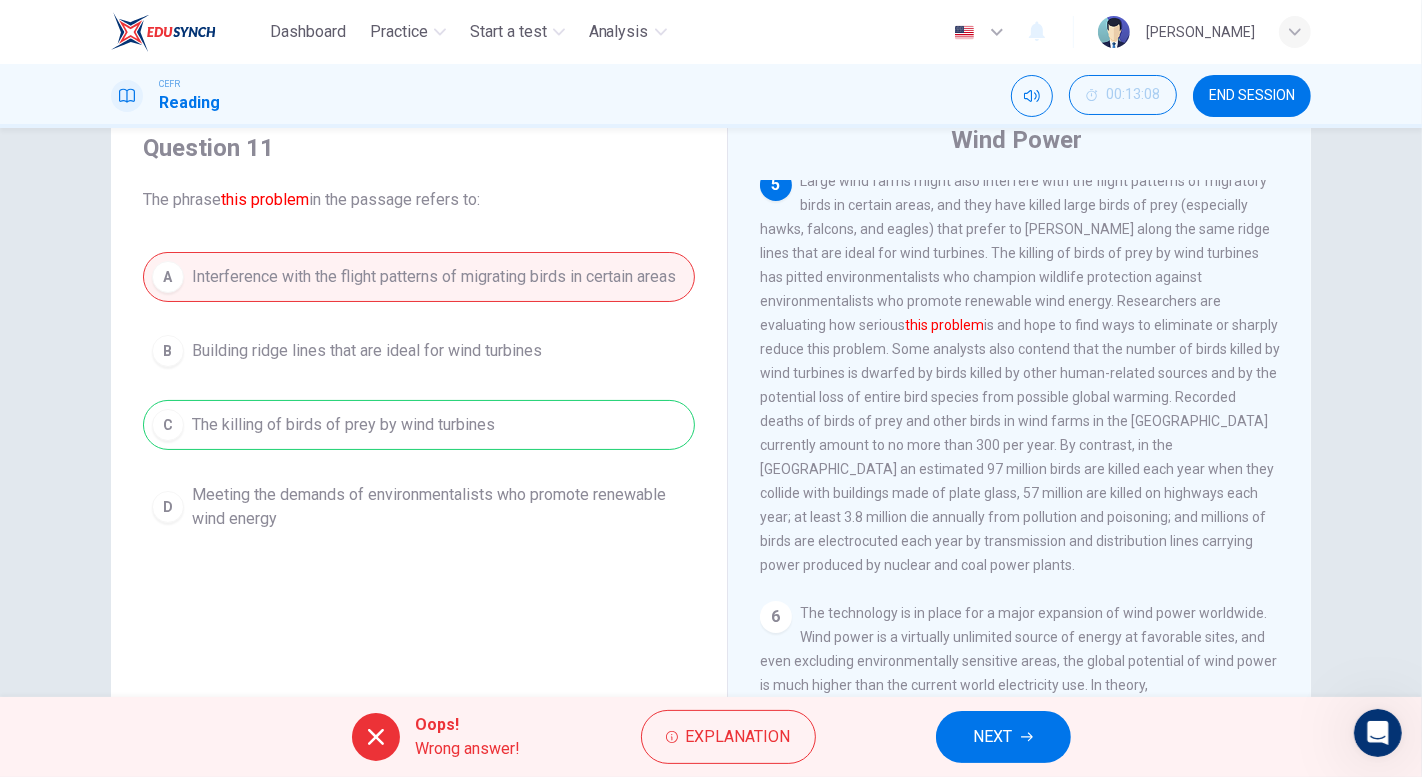 click on "NEXT" at bounding box center [1003, 737] 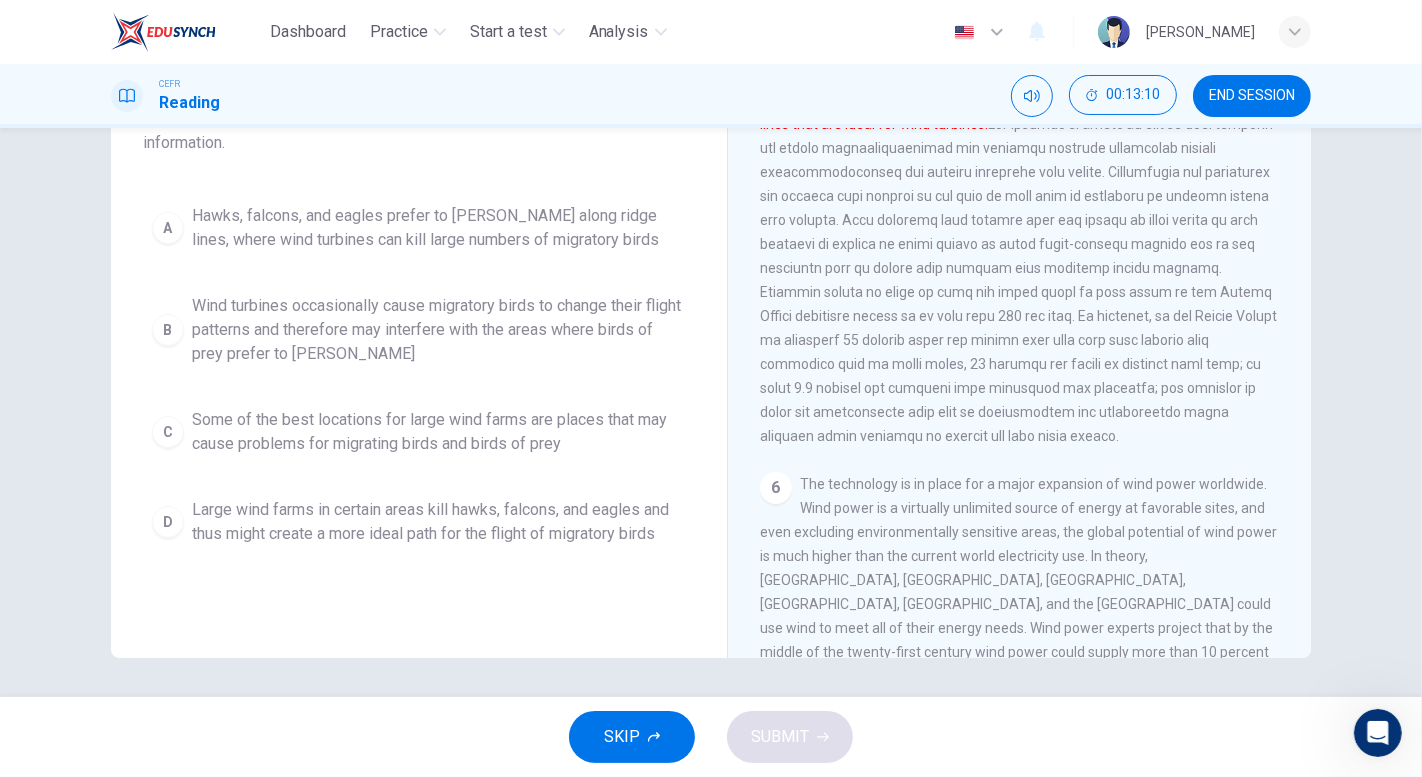 scroll, scrollTop: 0, scrollLeft: 0, axis: both 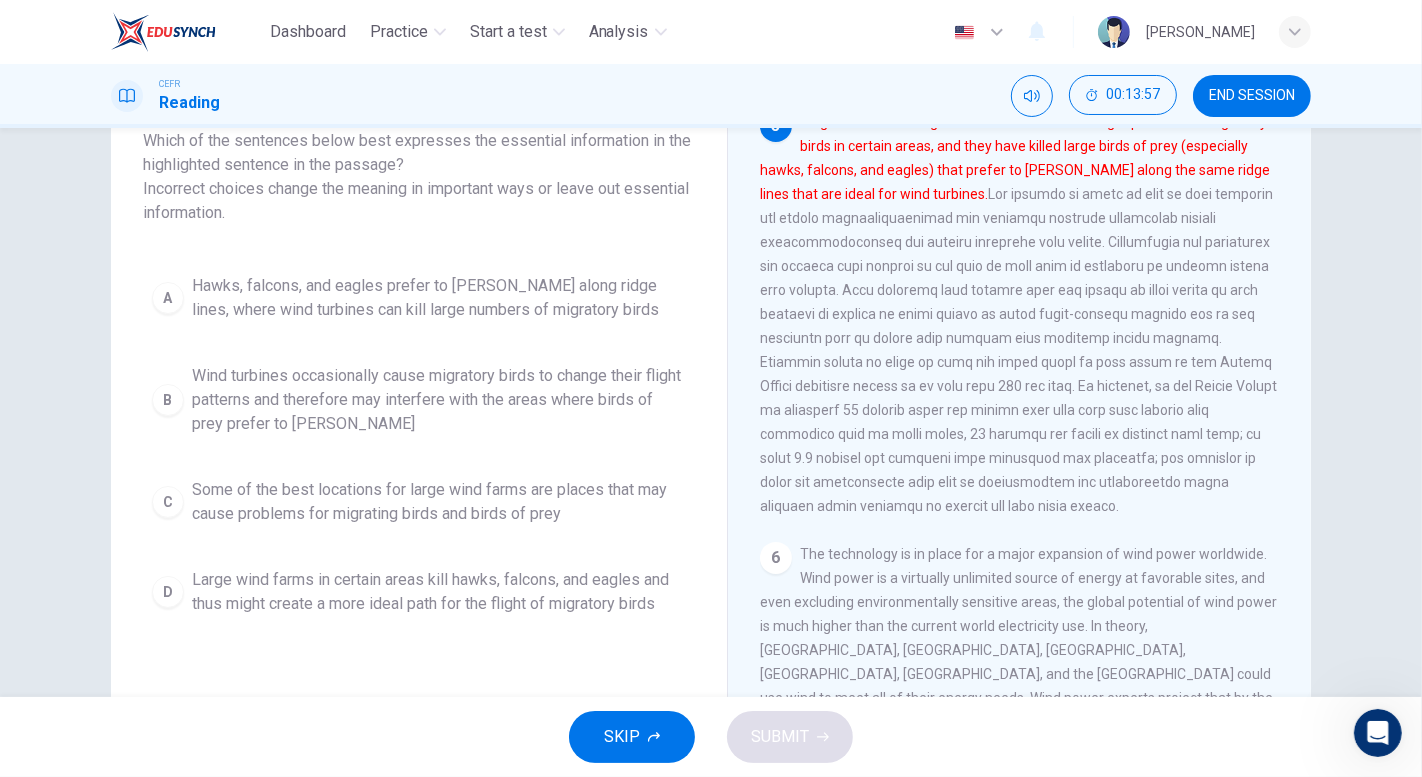 click on "Hawks, falcons, and eagles prefer to hunt along ridge lines, where wind turbines can kill large numbers of migratory birds" at bounding box center (439, 298) 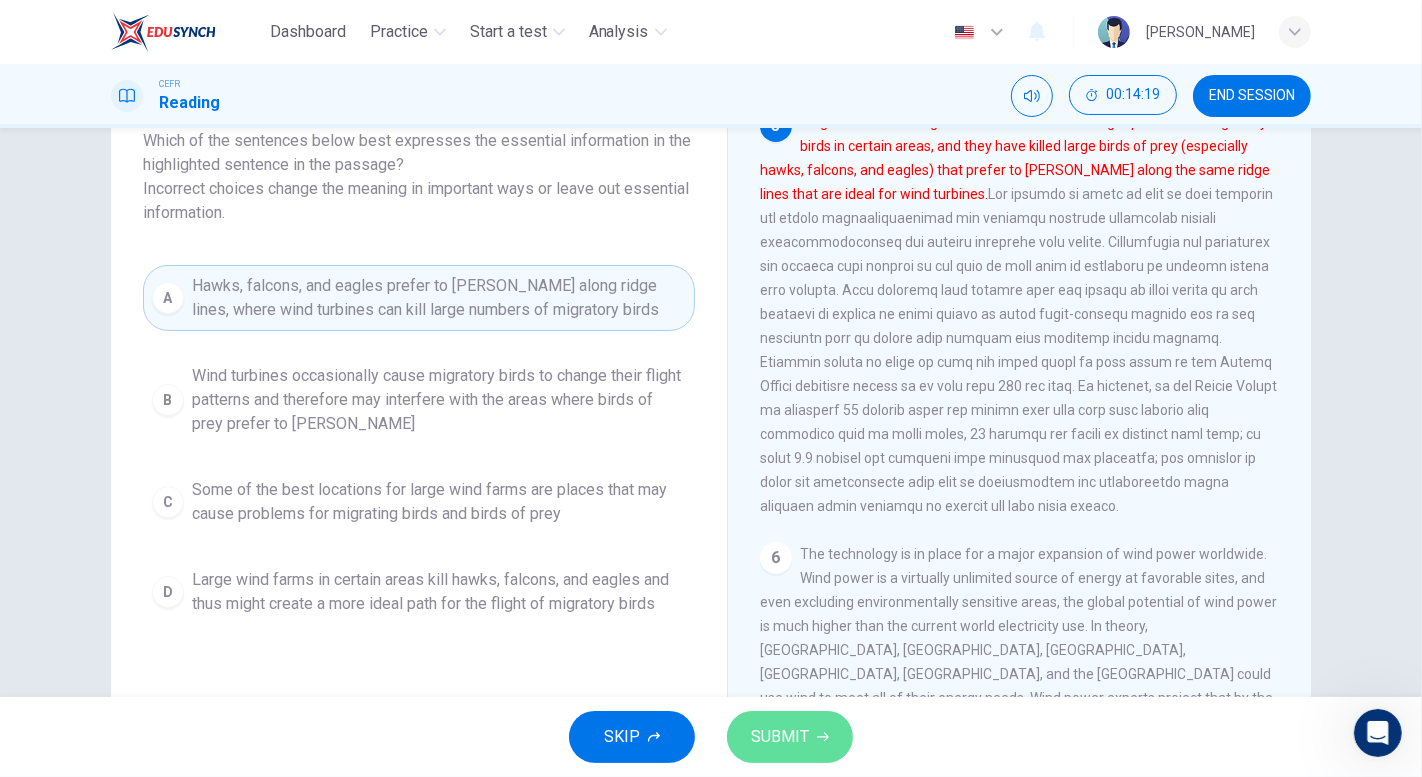 click on "SUBMIT" at bounding box center (780, 737) 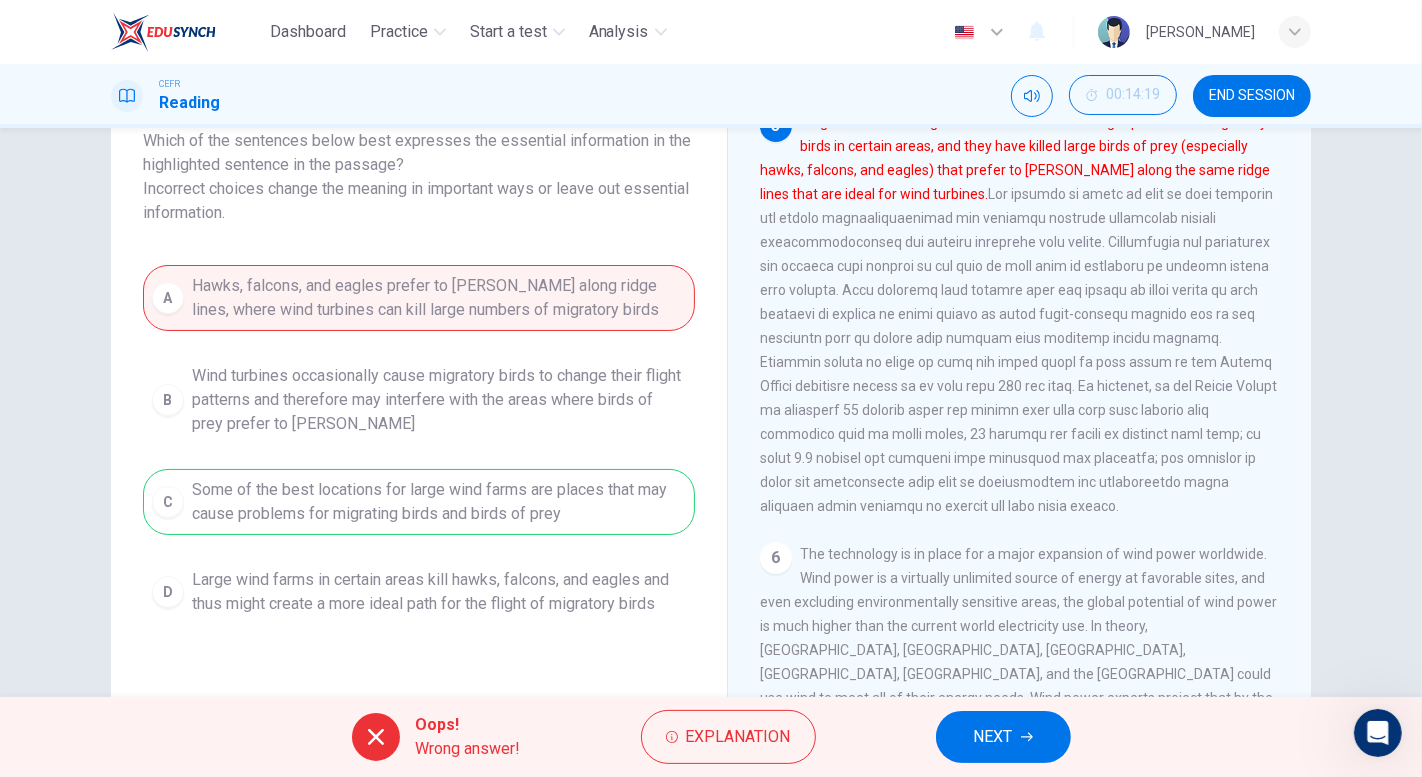 click on "NEXT" at bounding box center (993, 737) 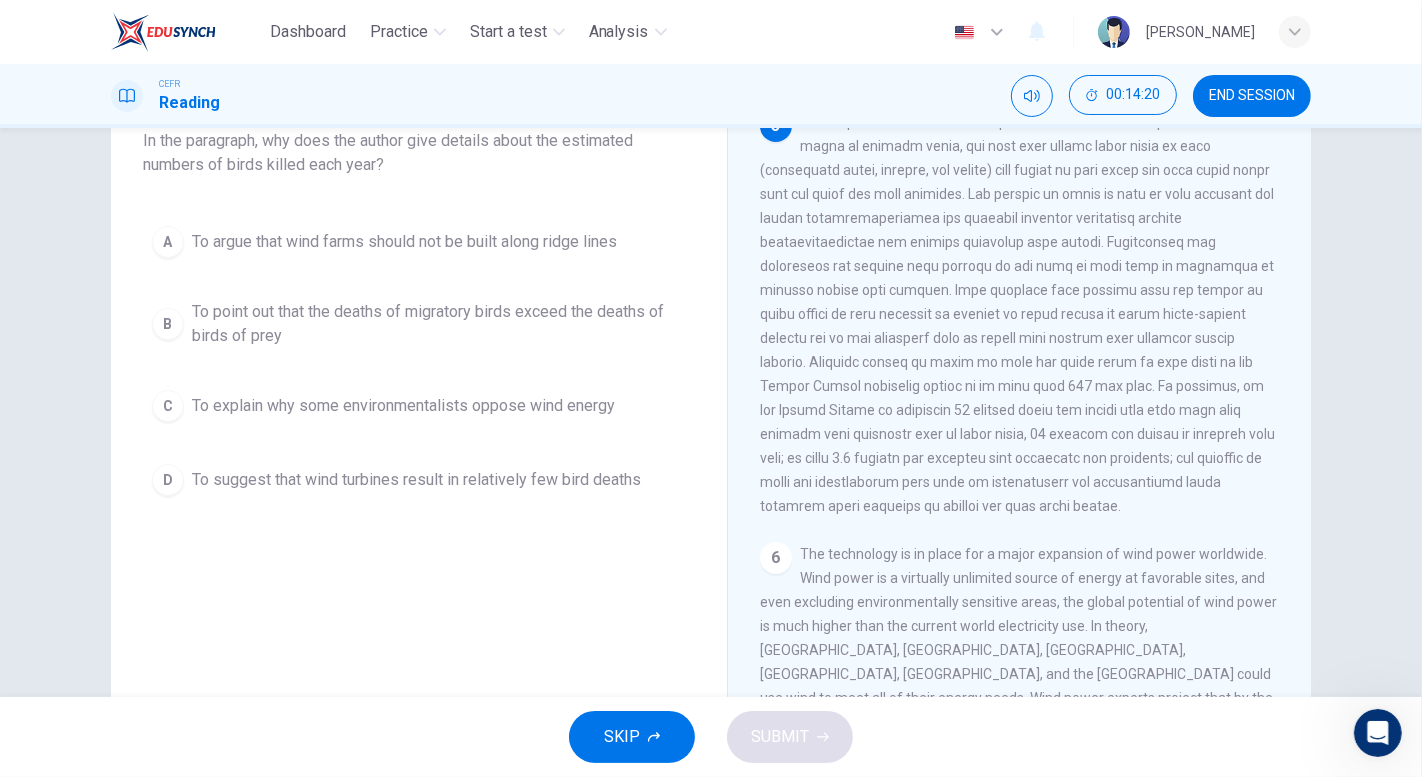 scroll, scrollTop: 49, scrollLeft: 0, axis: vertical 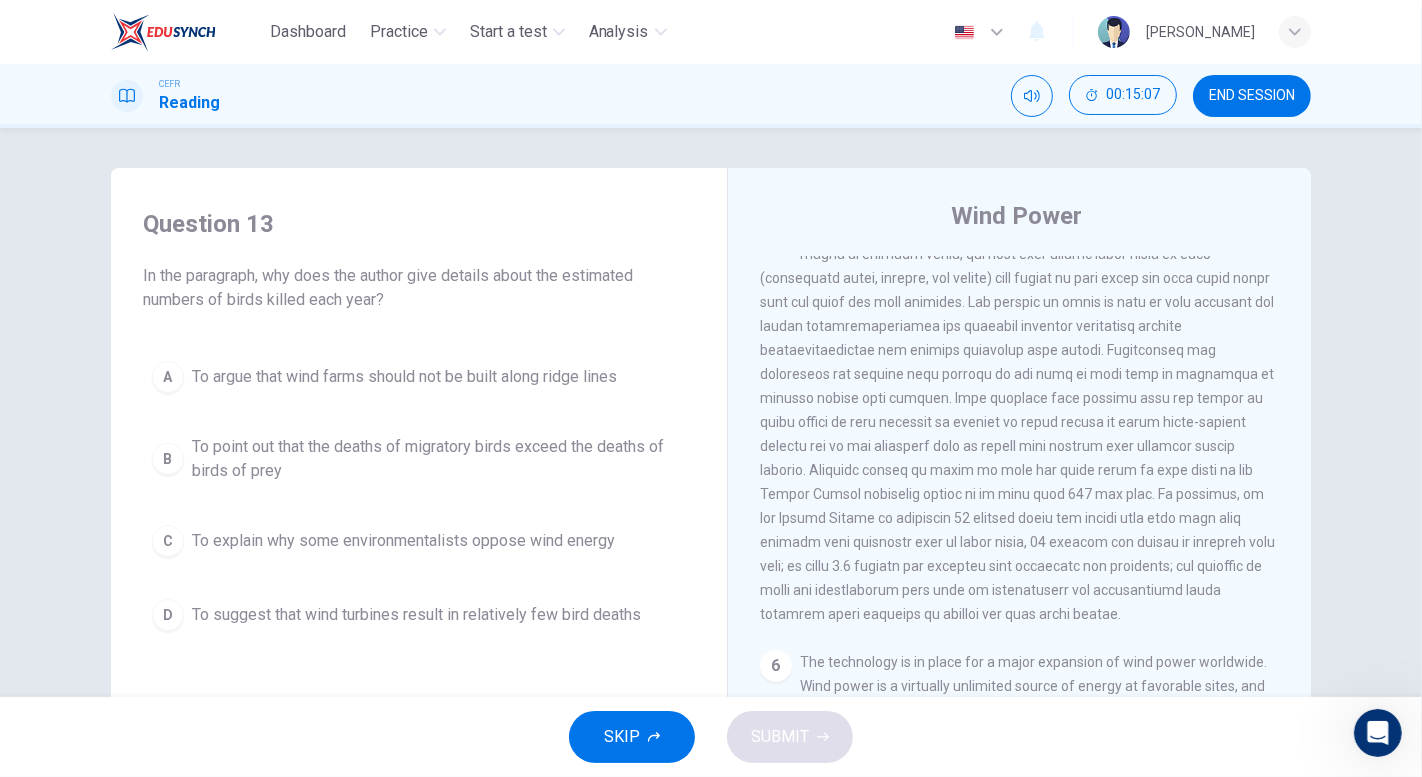 click on "To suggest that wind turbines result in relatively few bird deaths" at bounding box center [416, 615] 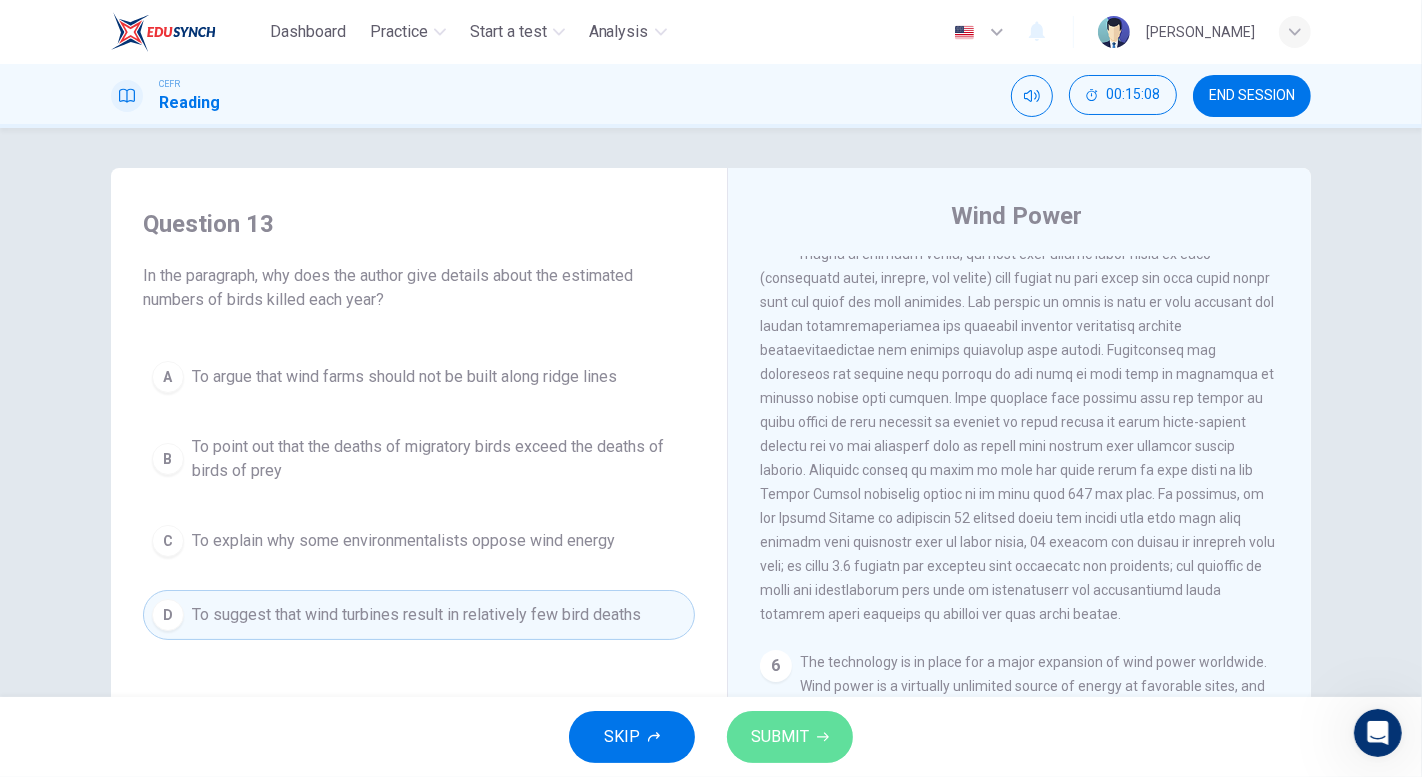 click on "SUBMIT" at bounding box center [780, 737] 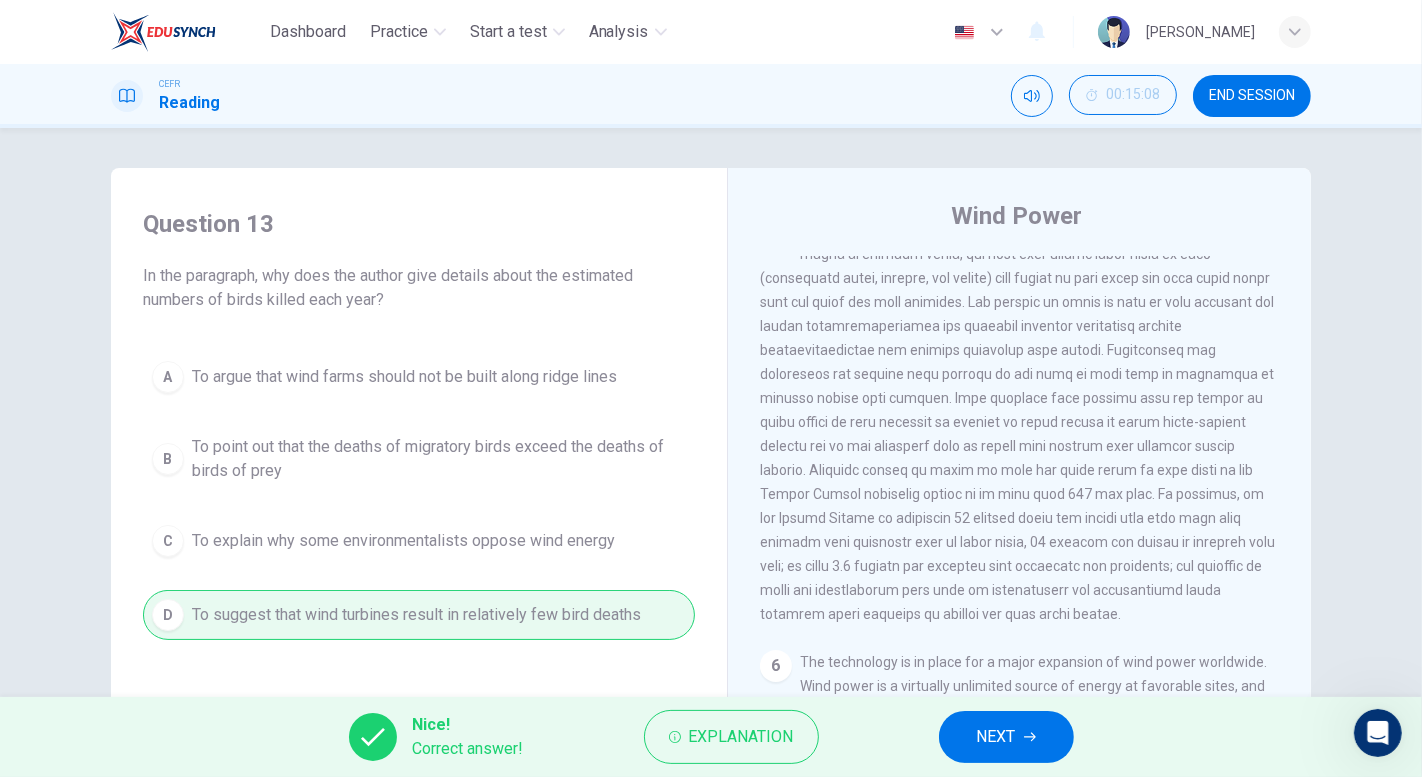 click on "NEXT" at bounding box center (996, 737) 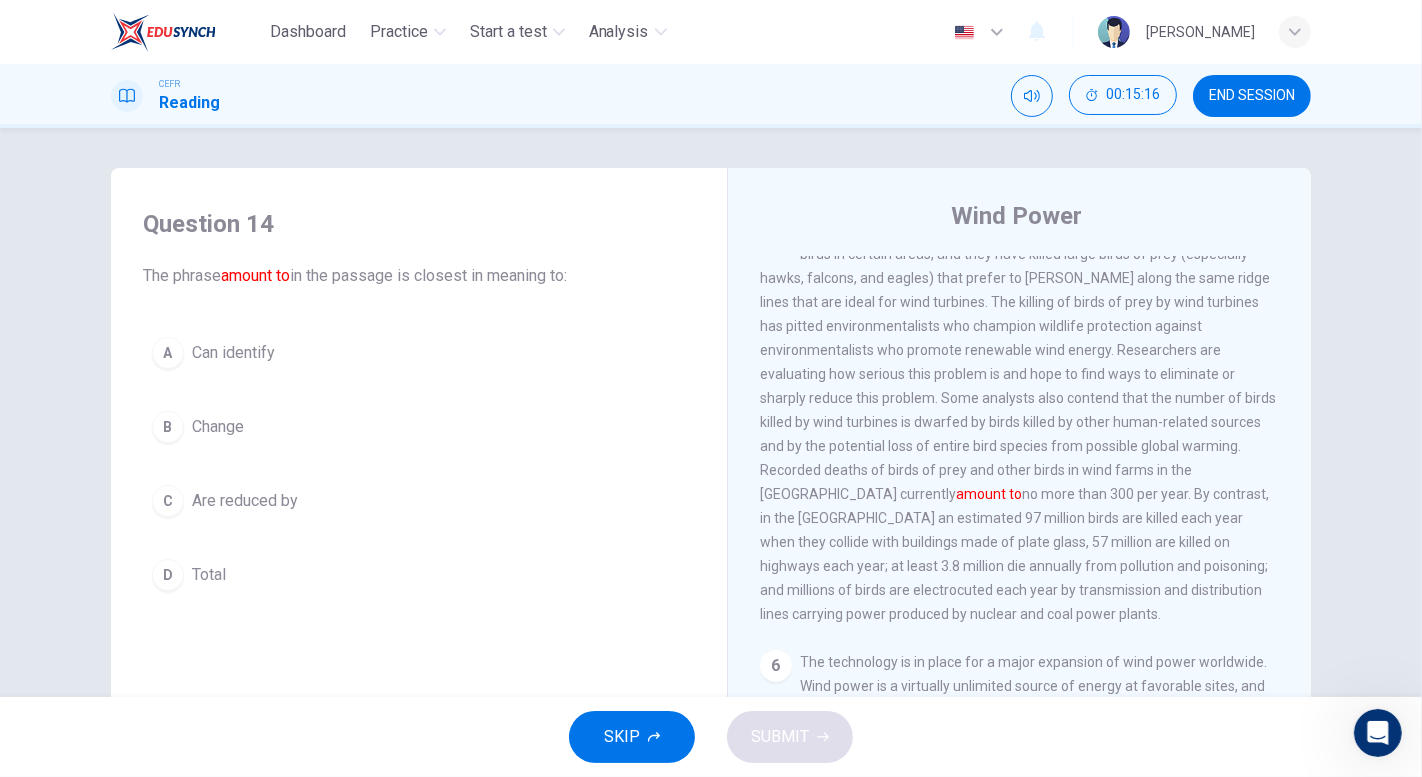 click on "D Total" at bounding box center (419, 575) 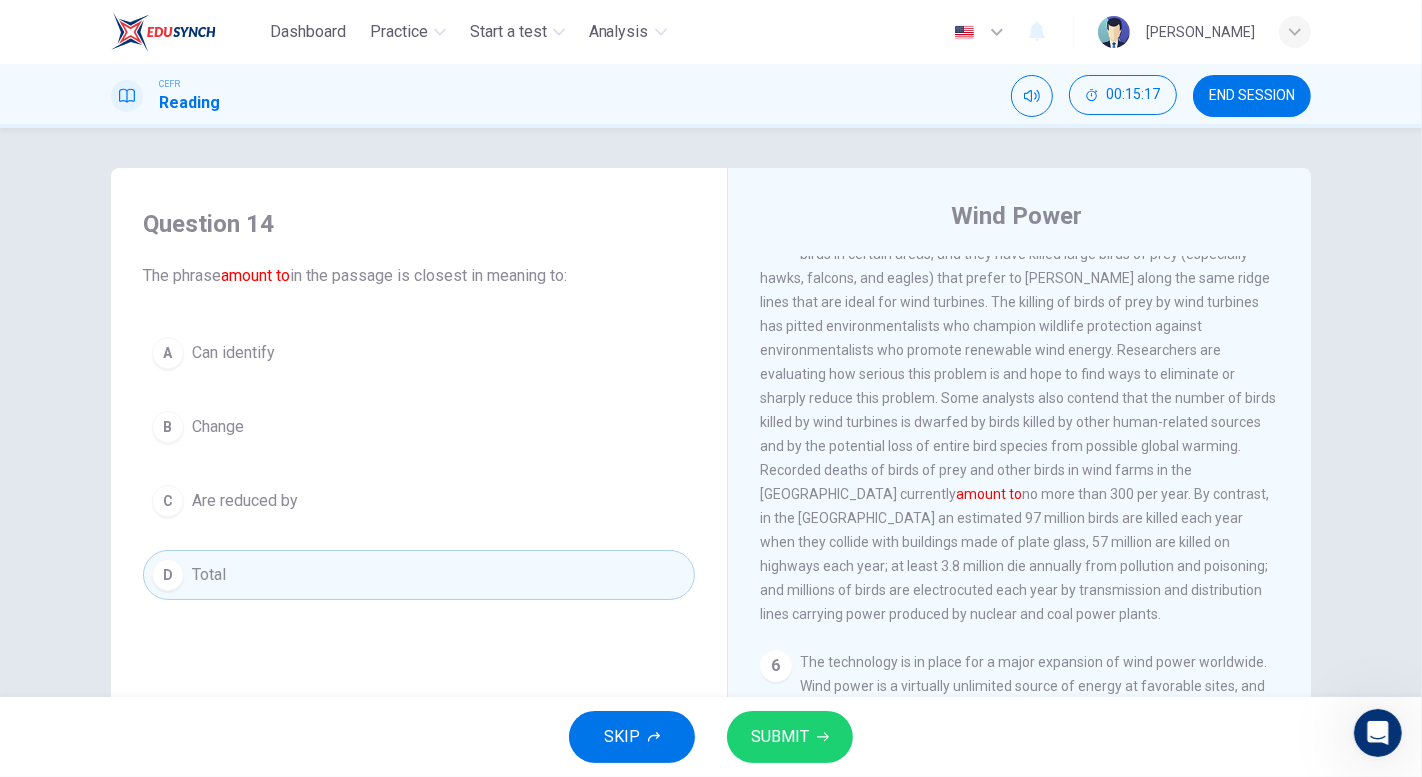 click on "SUBMIT" at bounding box center (790, 737) 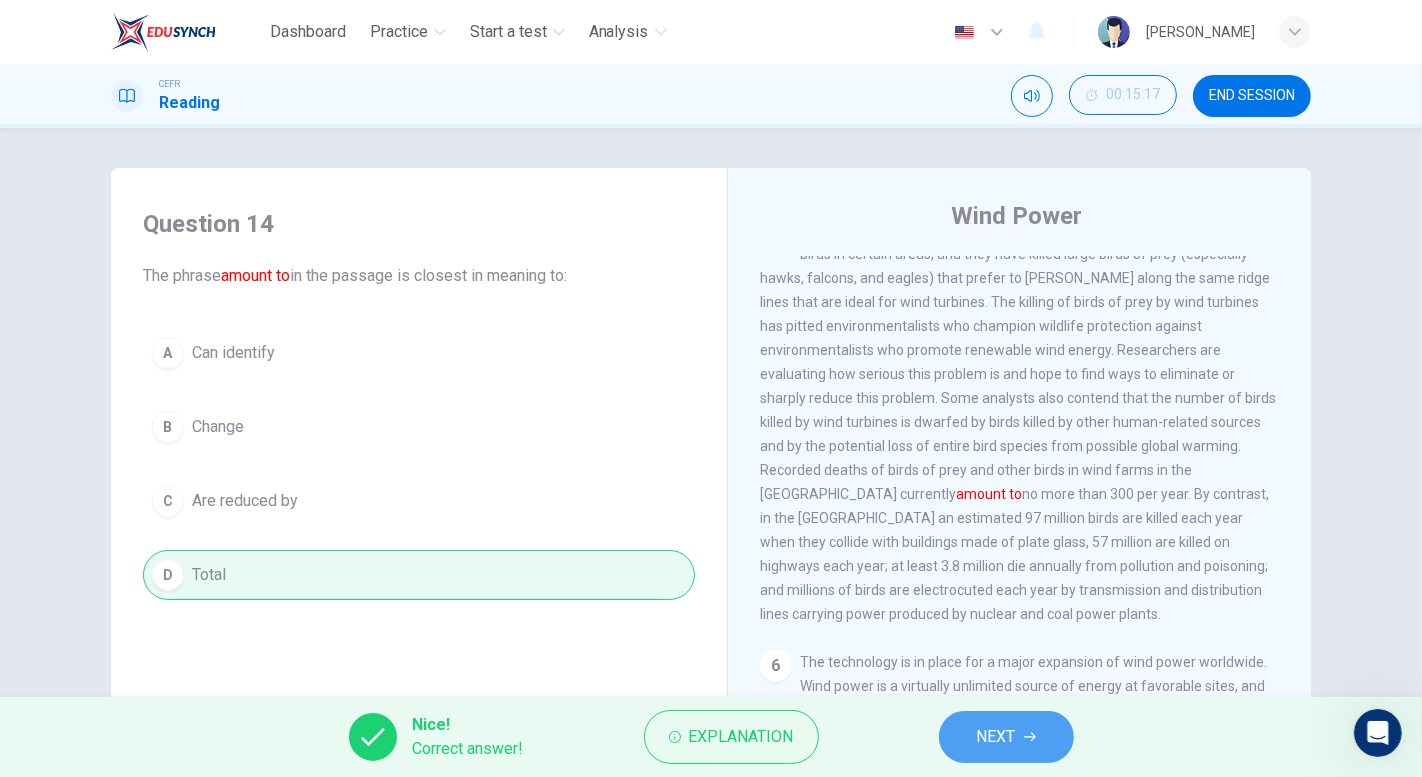 click on "NEXT" at bounding box center [996, 737] 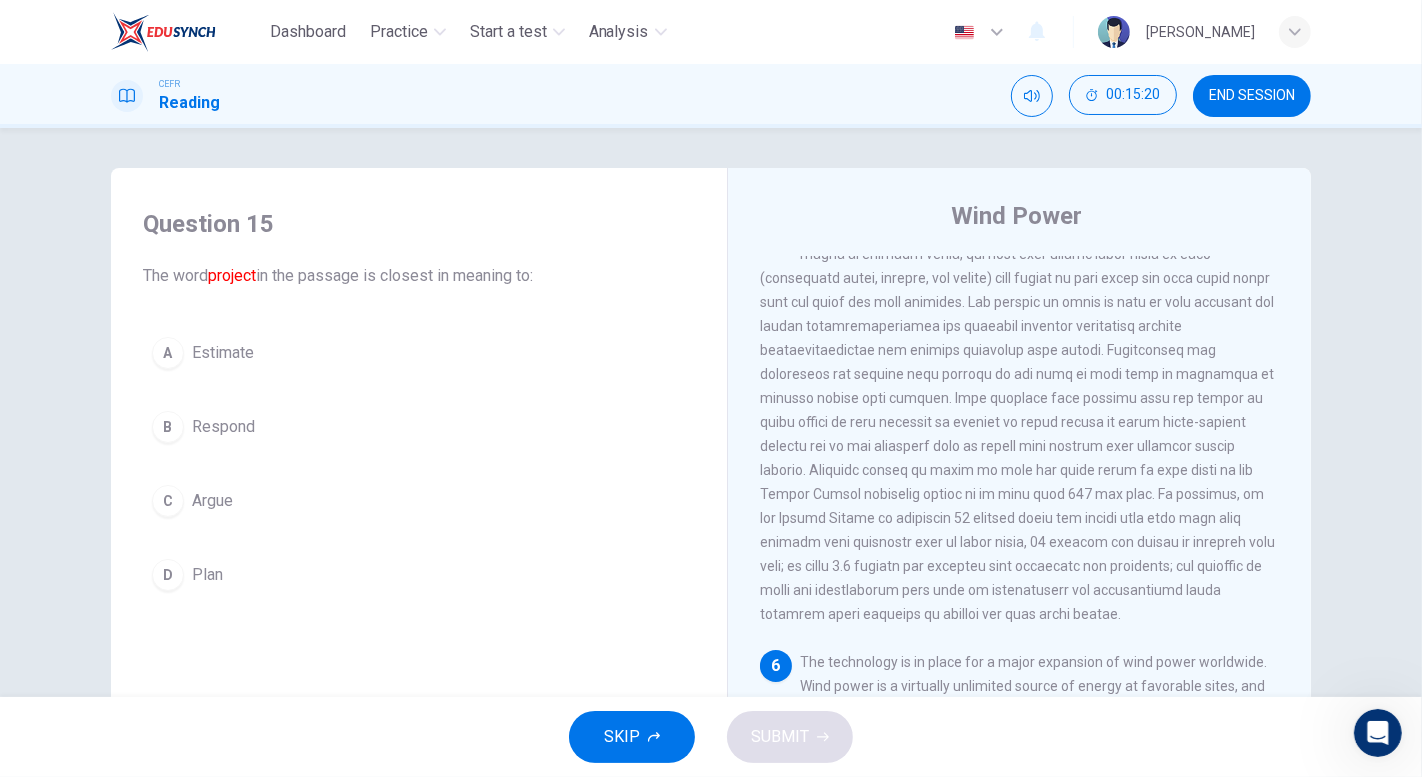 scroll, scrollTop: 938, scrollLeft: 0, axis: vertical 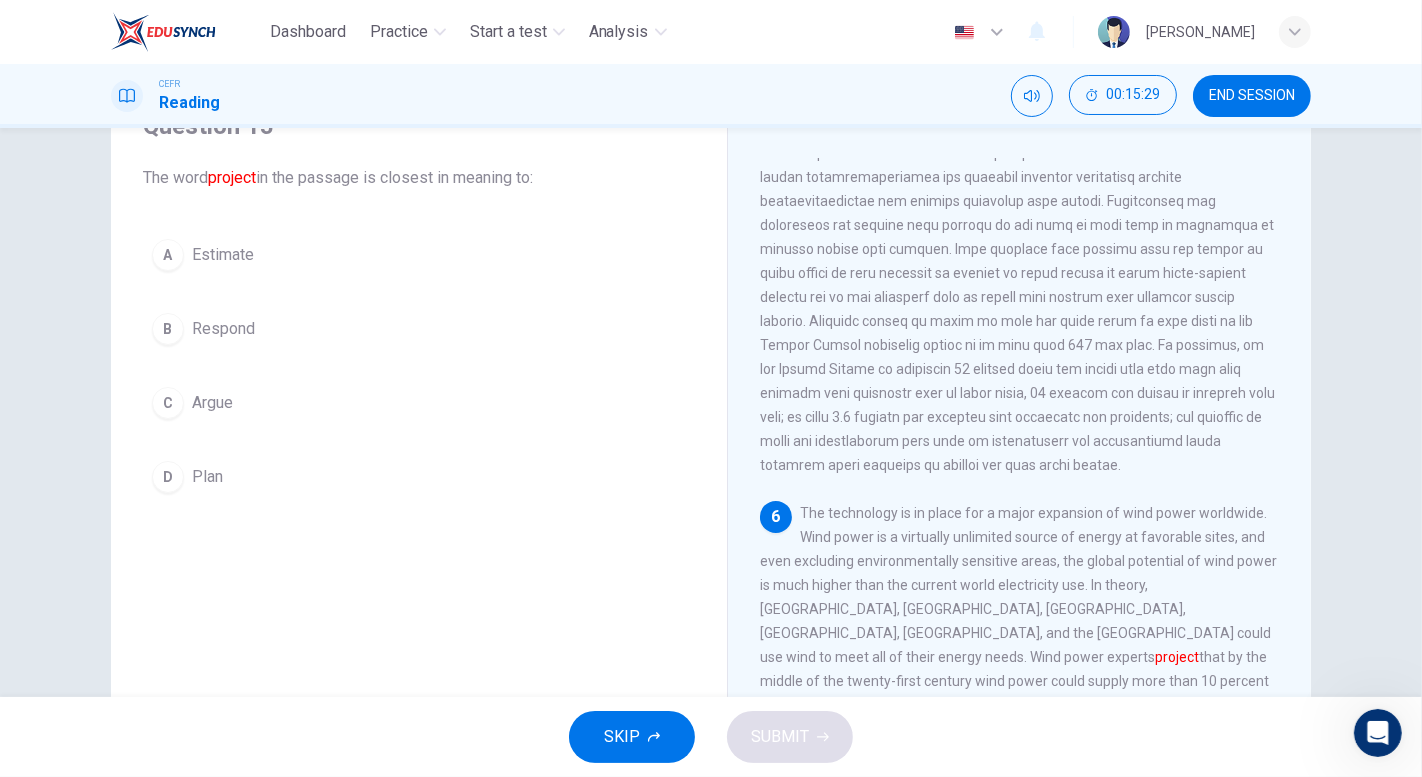 click on "A Estimate" at bounding box center [419, 255] 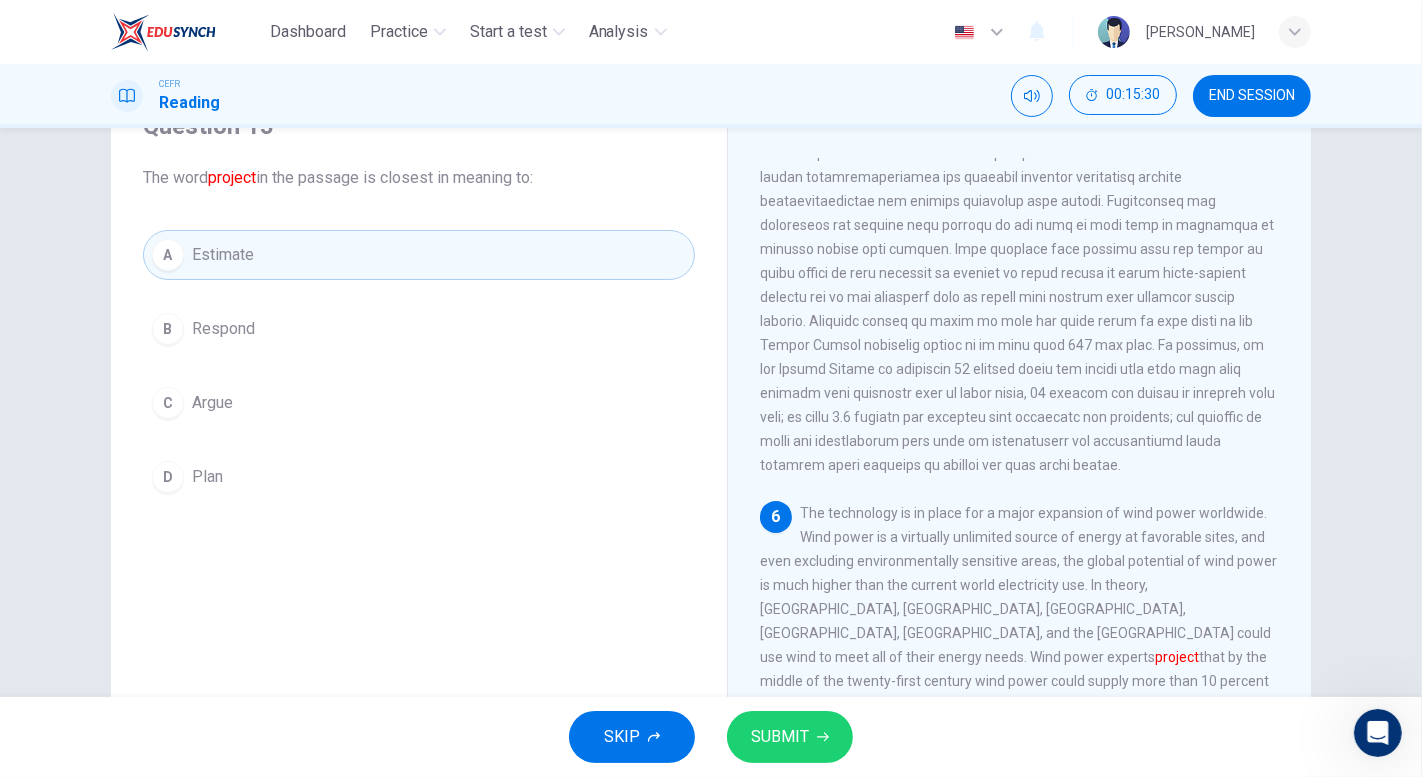 click on "SUBMIT" at bounding box center [790, 737] 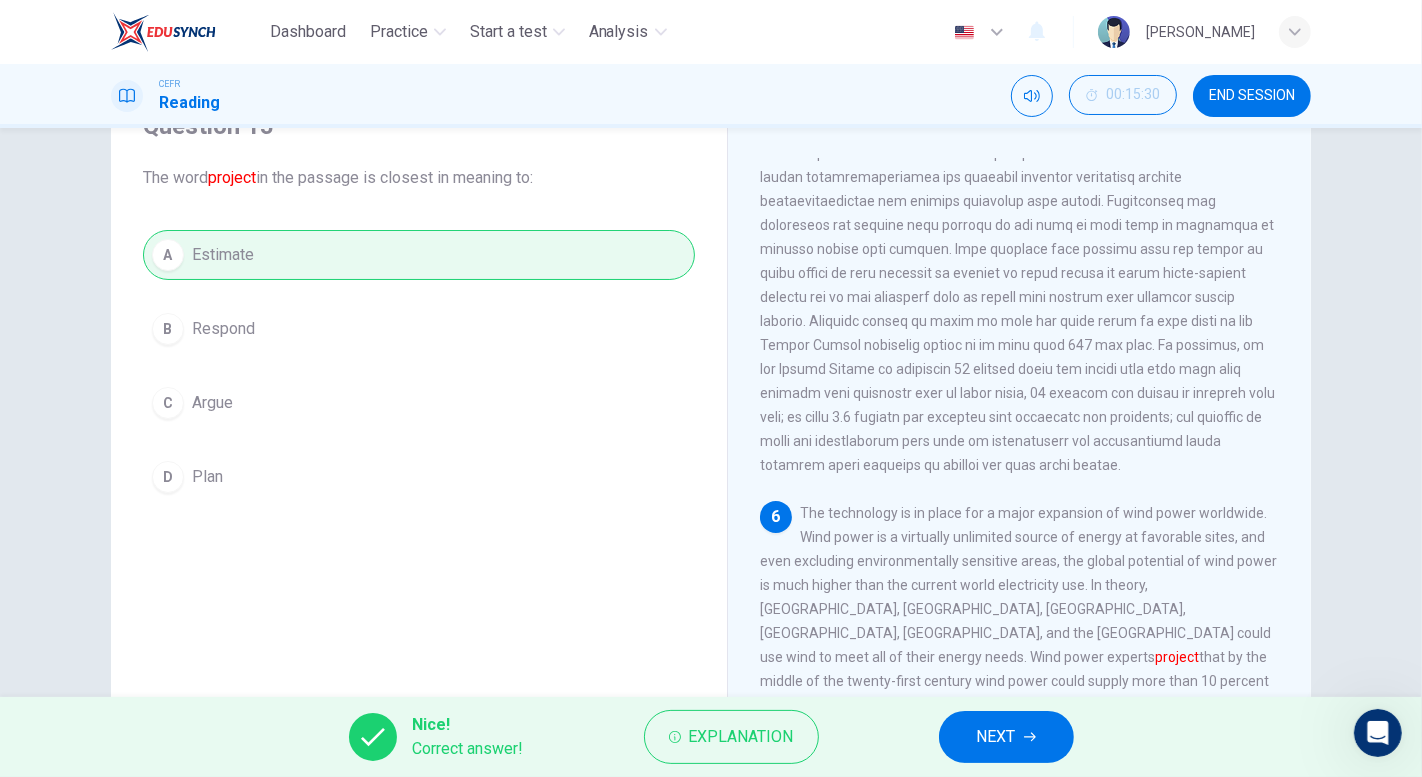 click on "NEXT" at bounding box center [996, 737] 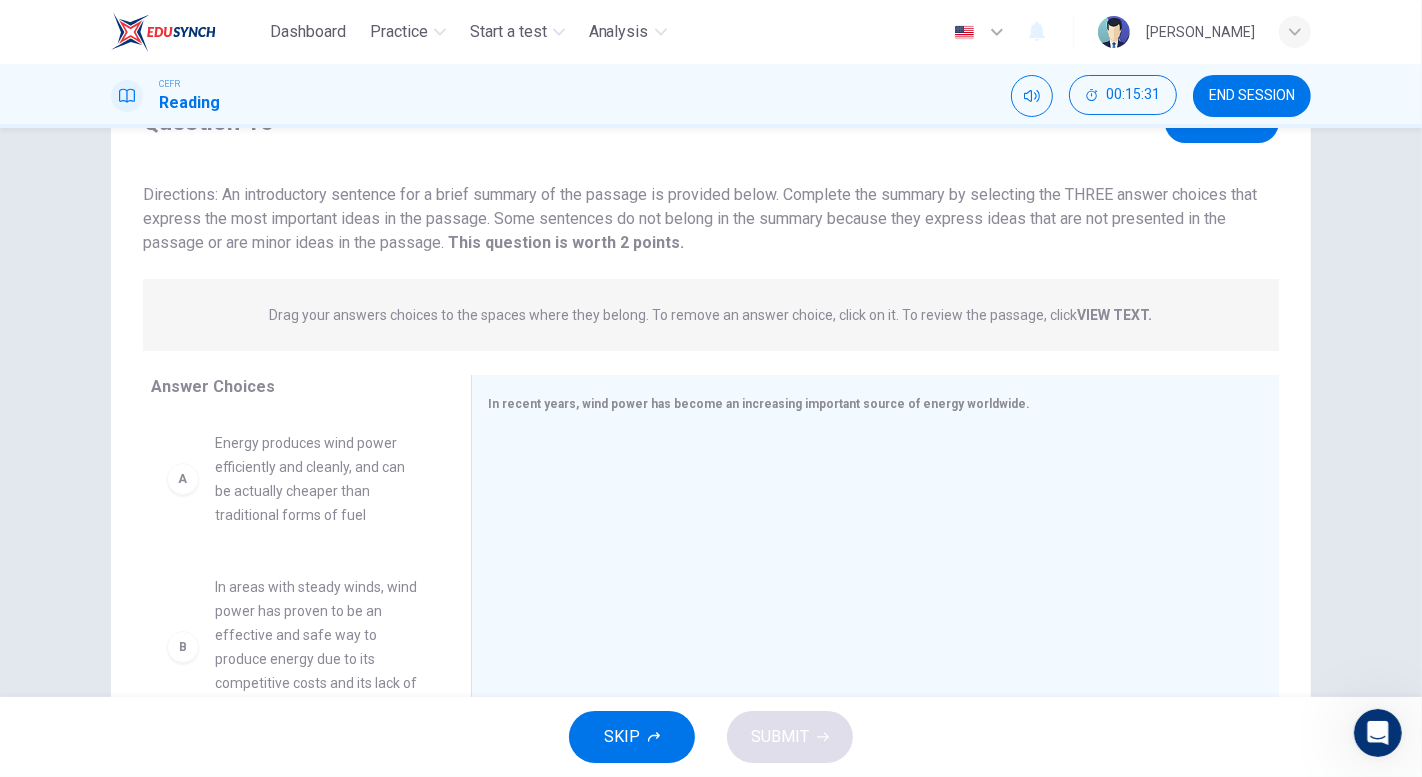 scroll, scrollTop: 205, scrollLeft: 0, axis: vertical 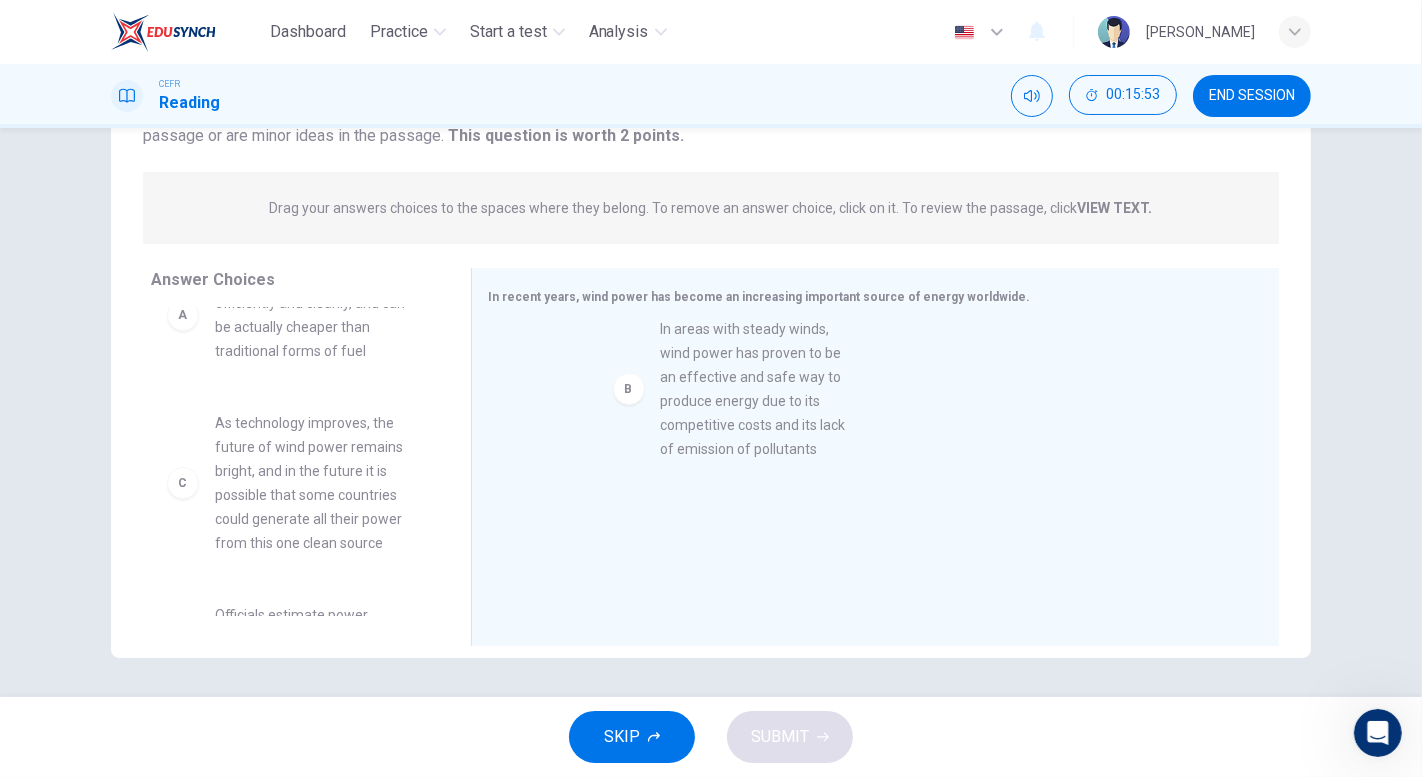 drag, startPoint x: 325, startPoint y: 512, endPoint x: 751, endPoint y: 426, distance: 434.59406 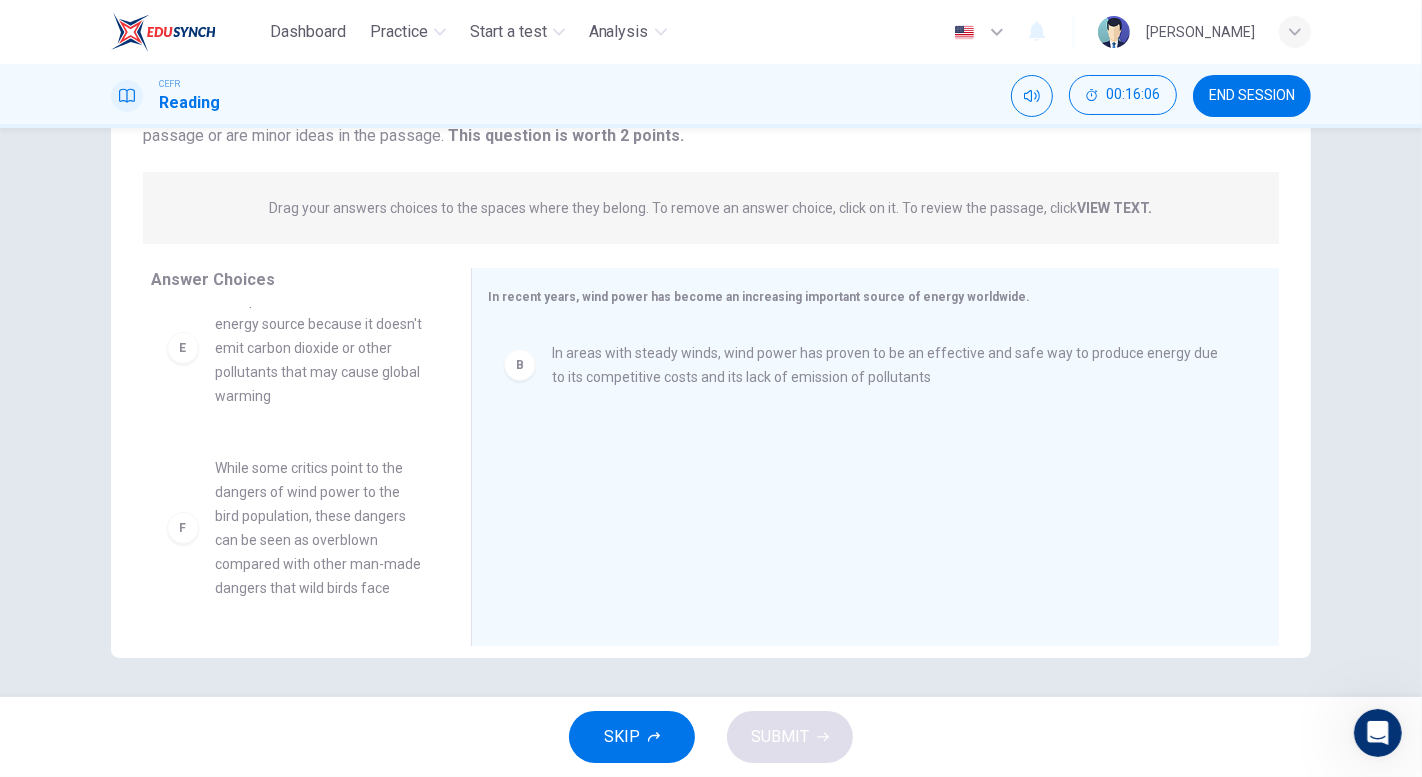 scroll, scrollTop: 587, scrollLeft: 0, axis: vertical 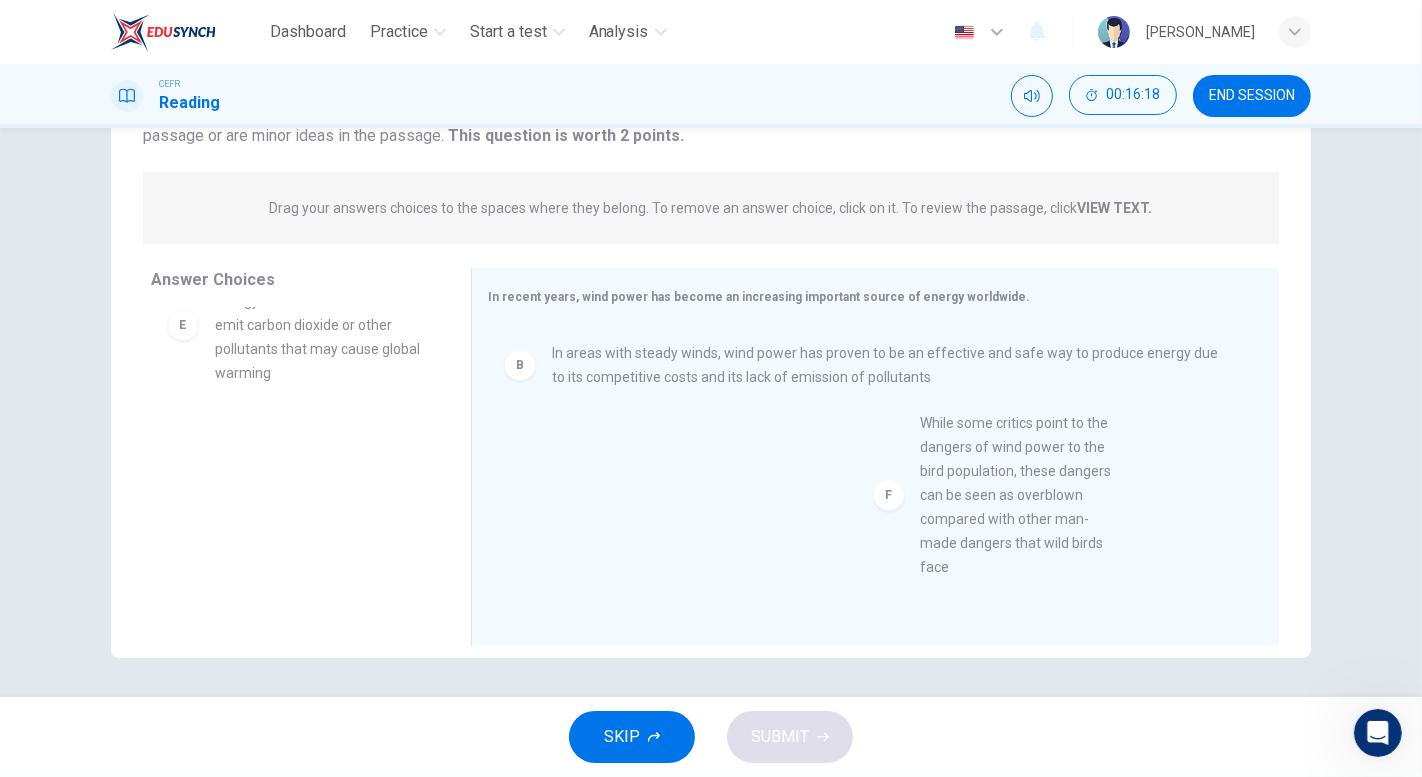 drag, startPoint x: 291, startPoint y: 528, endPoint x: 1008, endPoint y: 507, distance: 717.3075 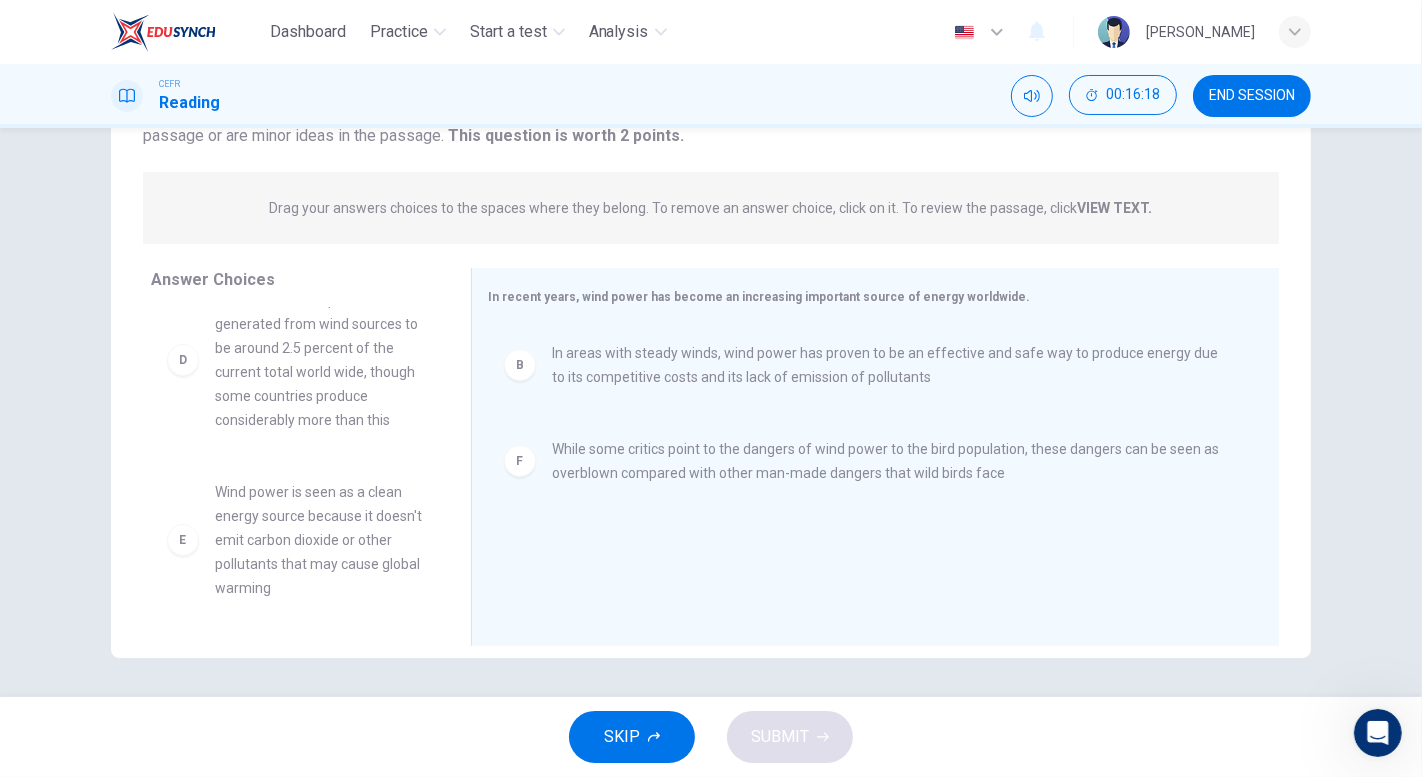 scroll, scrollTop: 371, scrollLeft: 0, axis: vertical 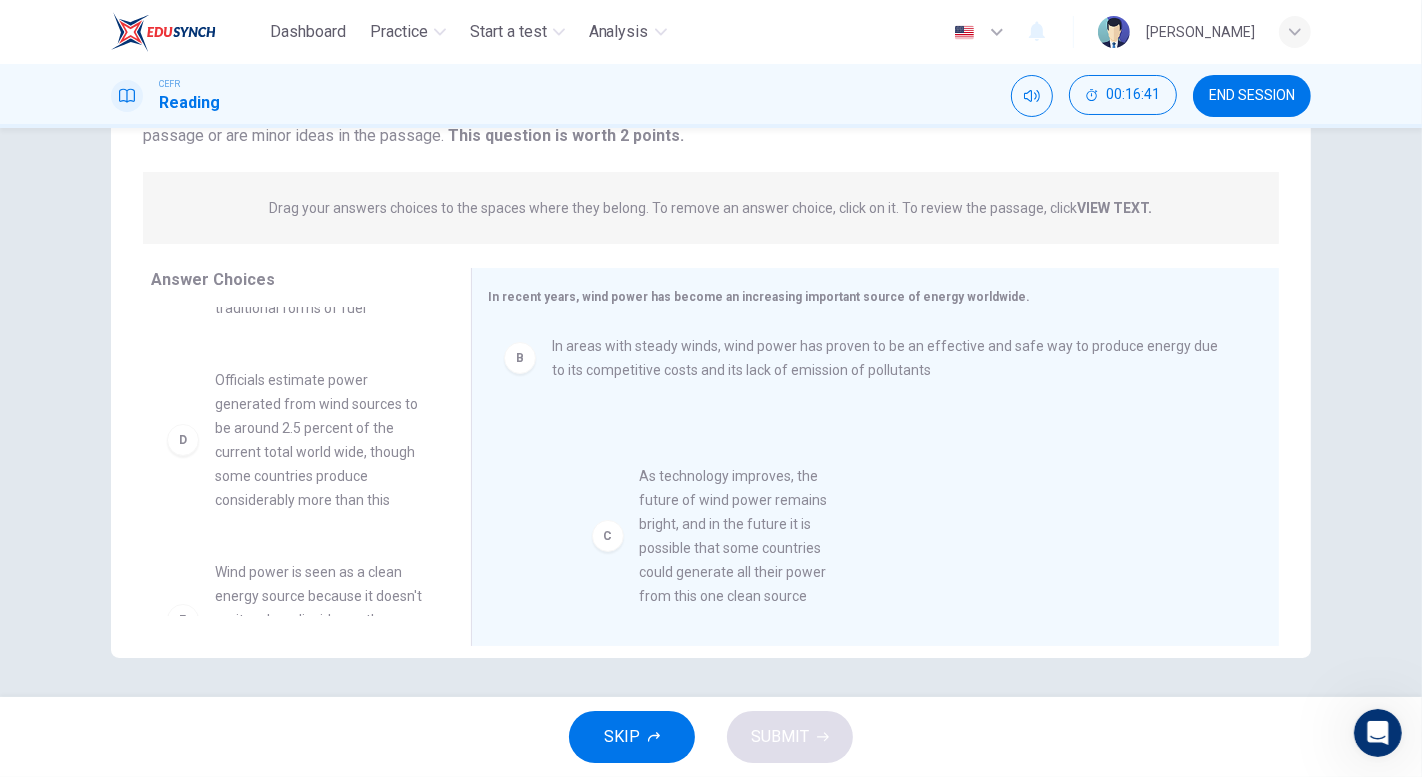 drag, startPoint x: 286, startPoint y: 481, endPoint x: 745, endPoint y: 563, distance: 466.2671 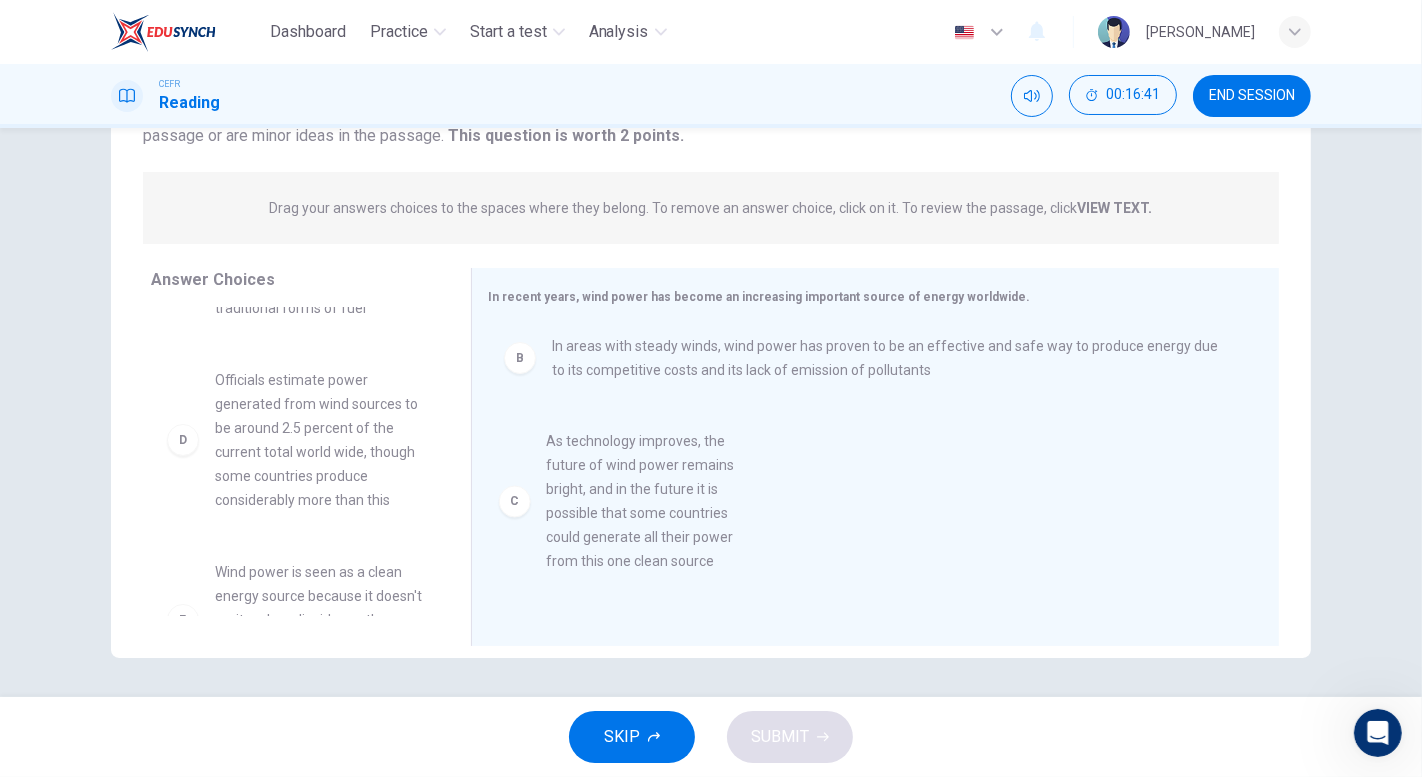 scroll, scrollTop: 3, scrollLeft: 0, axis: vertical 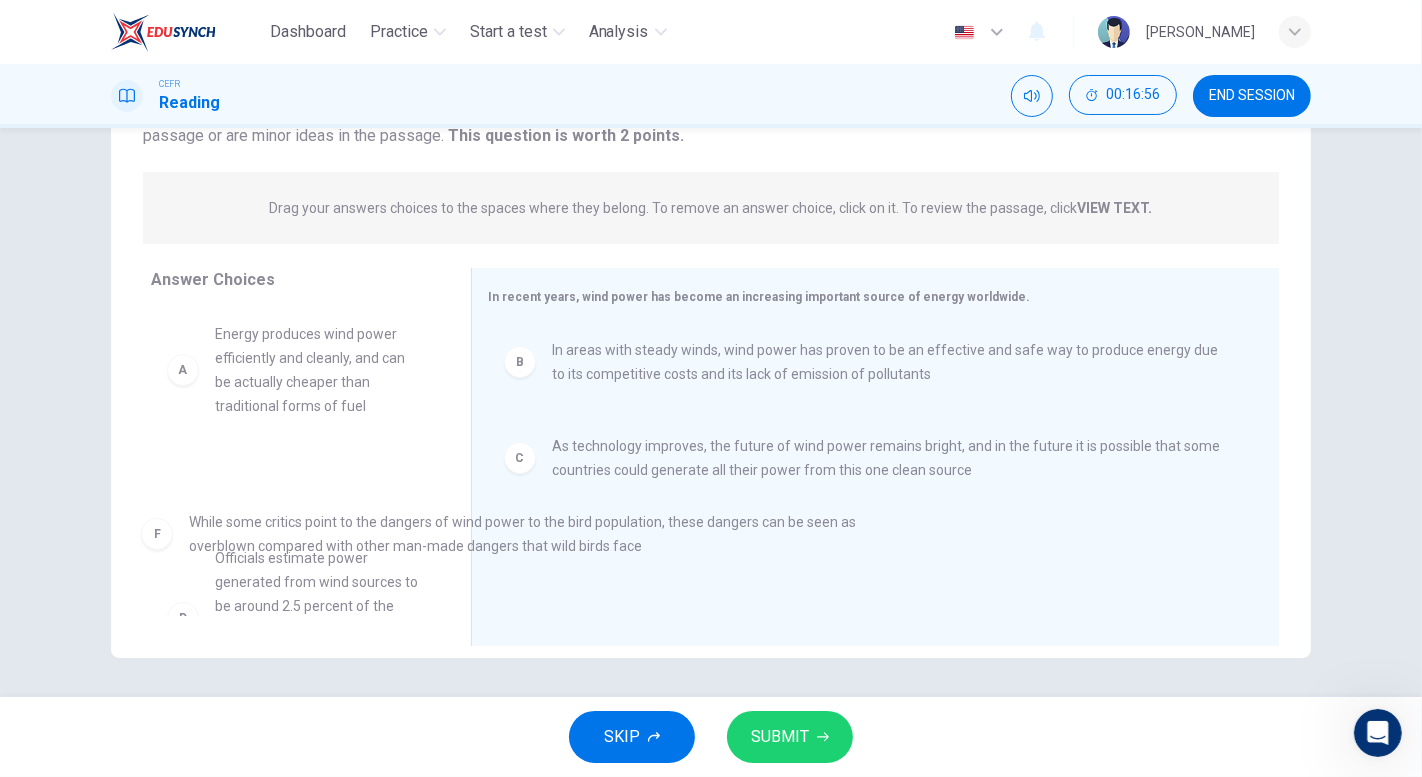 drag, startPoint x: 688, startPoint y: 567, endPoint x: 214, endPoint y: 538, distance: 474.8863 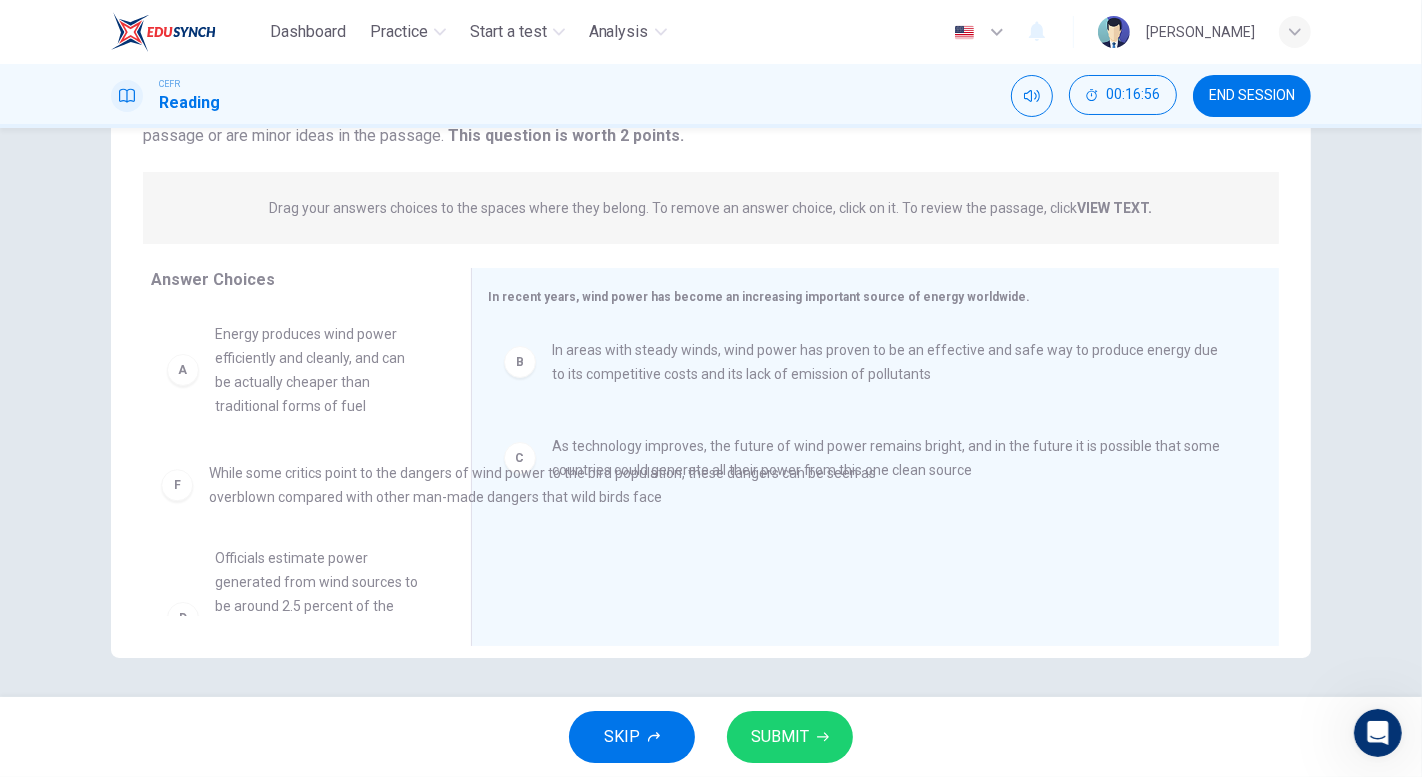 scroll, scrollTop: 5, scrollLeft: 0, axis: vertical 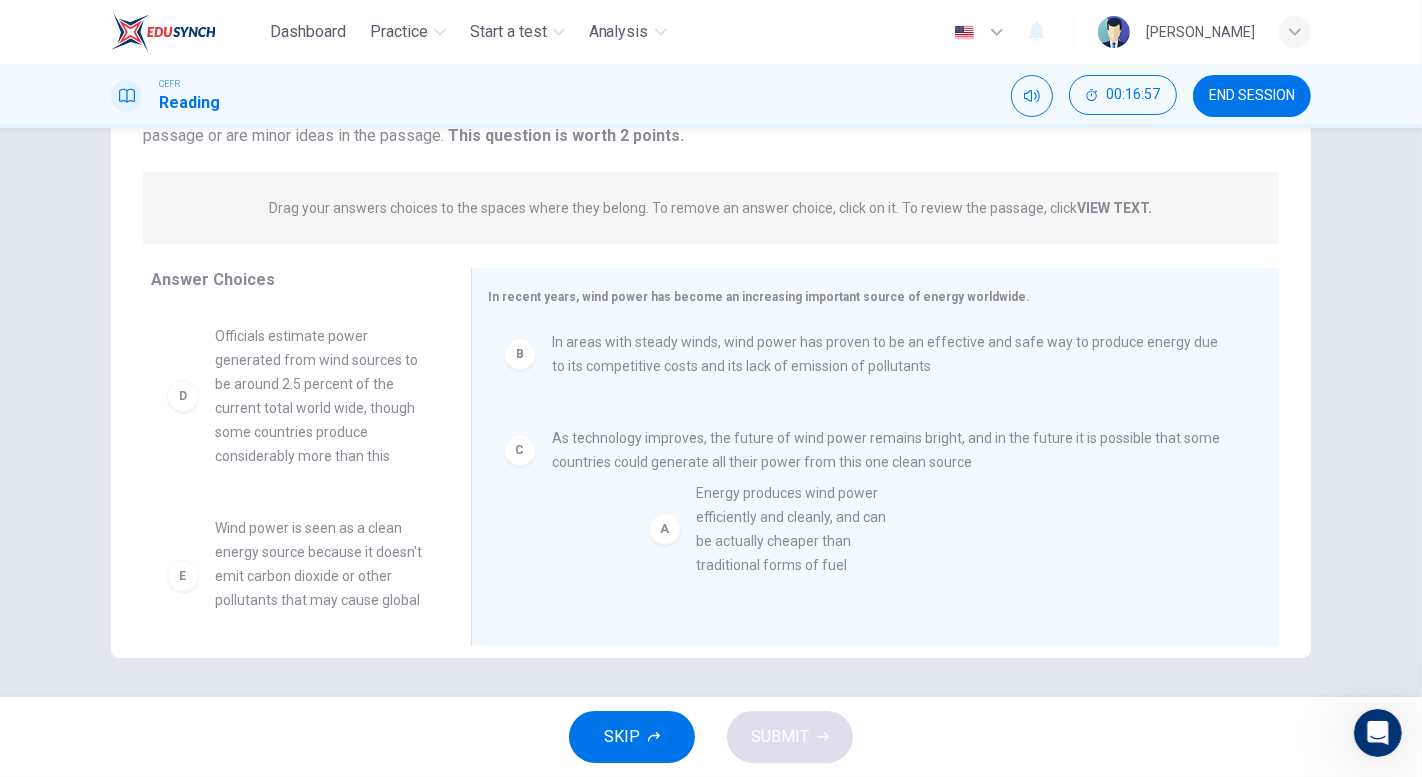 drag, startPoint x: 337, startPoint y: 392, endPoint x: 722, endPoint y: 538, distance: 411.75357 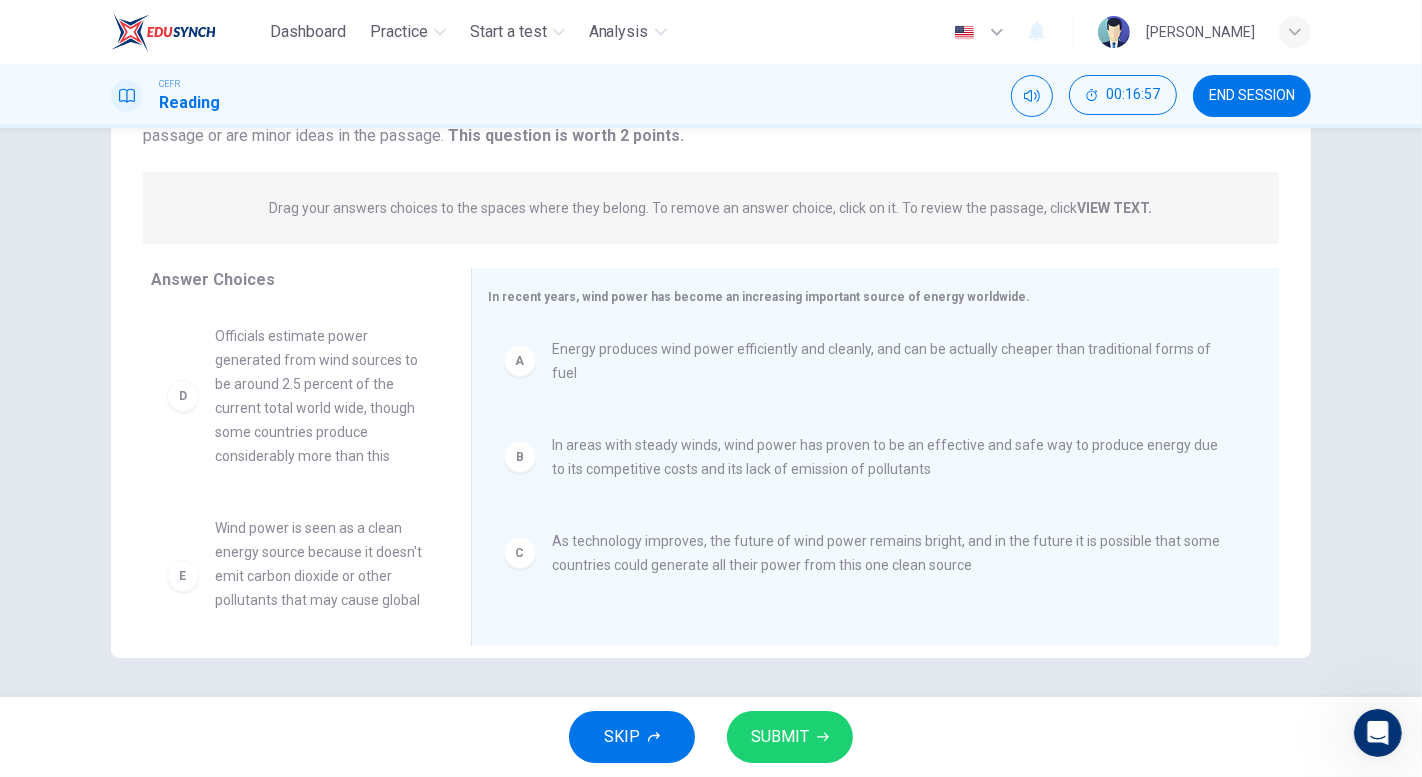 scroll, scrollTop: 3, scrollLeft: 0, axis: vertical 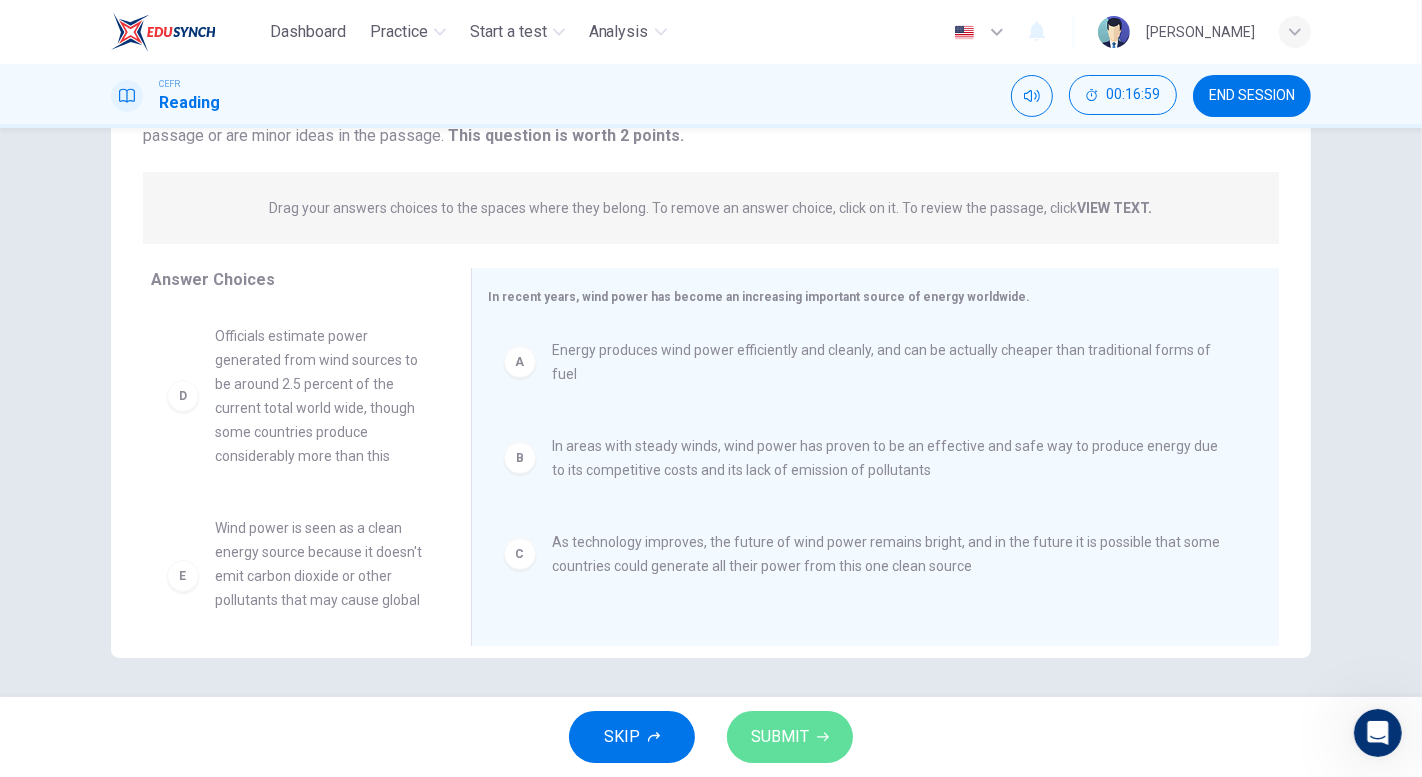 click on "SUBMIT" at bounding box center [790, 737] 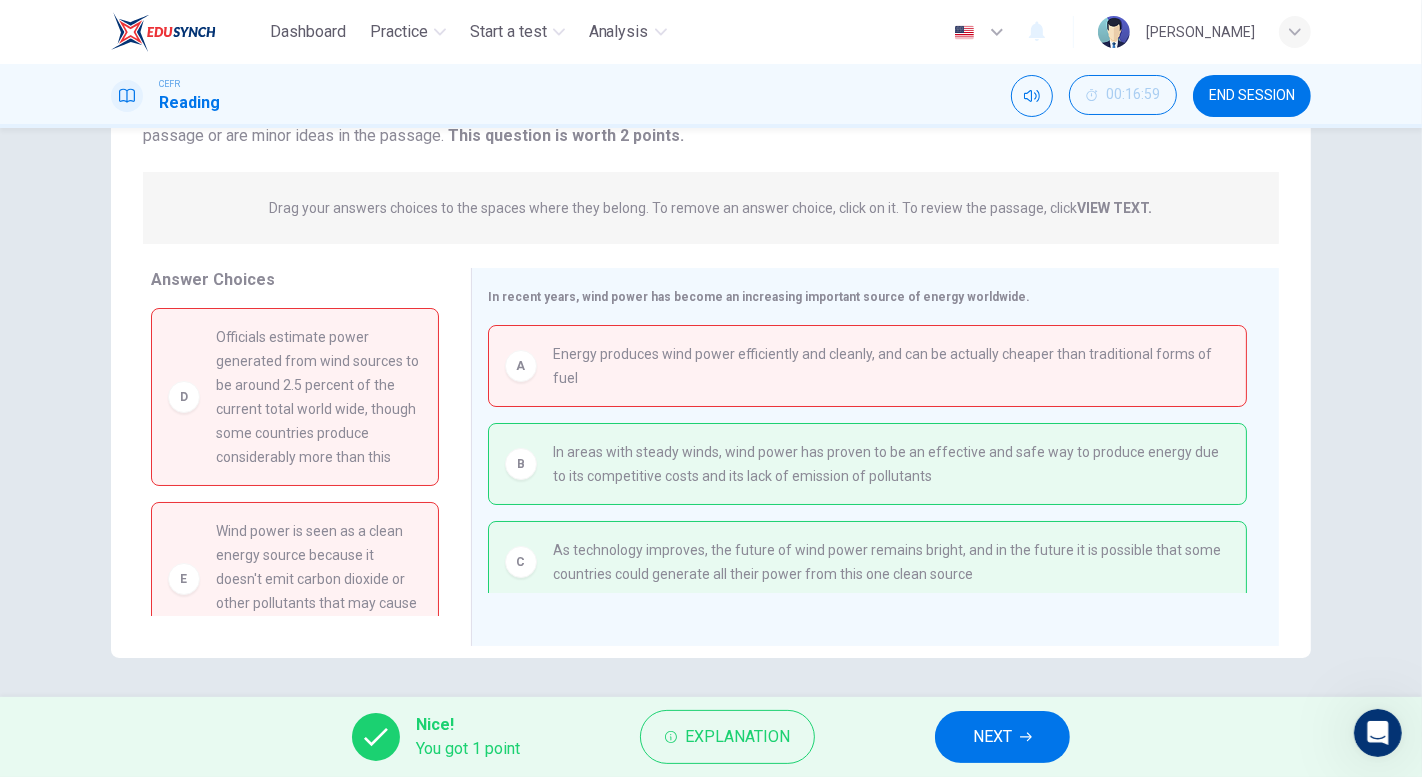 scroll, scrollTop: 0, scrollLeft: 0, axis: both 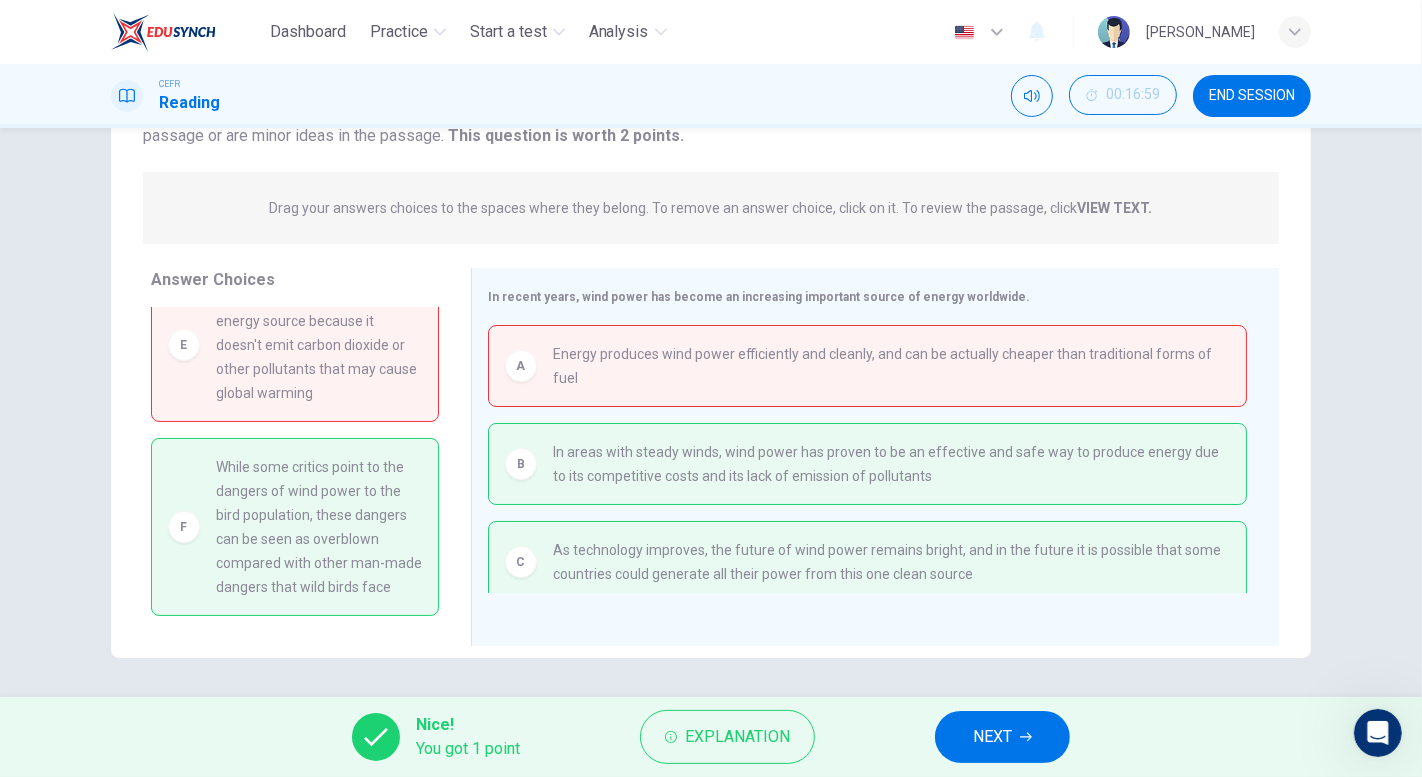 click on "NEXT" at bounding box center (992, 737) 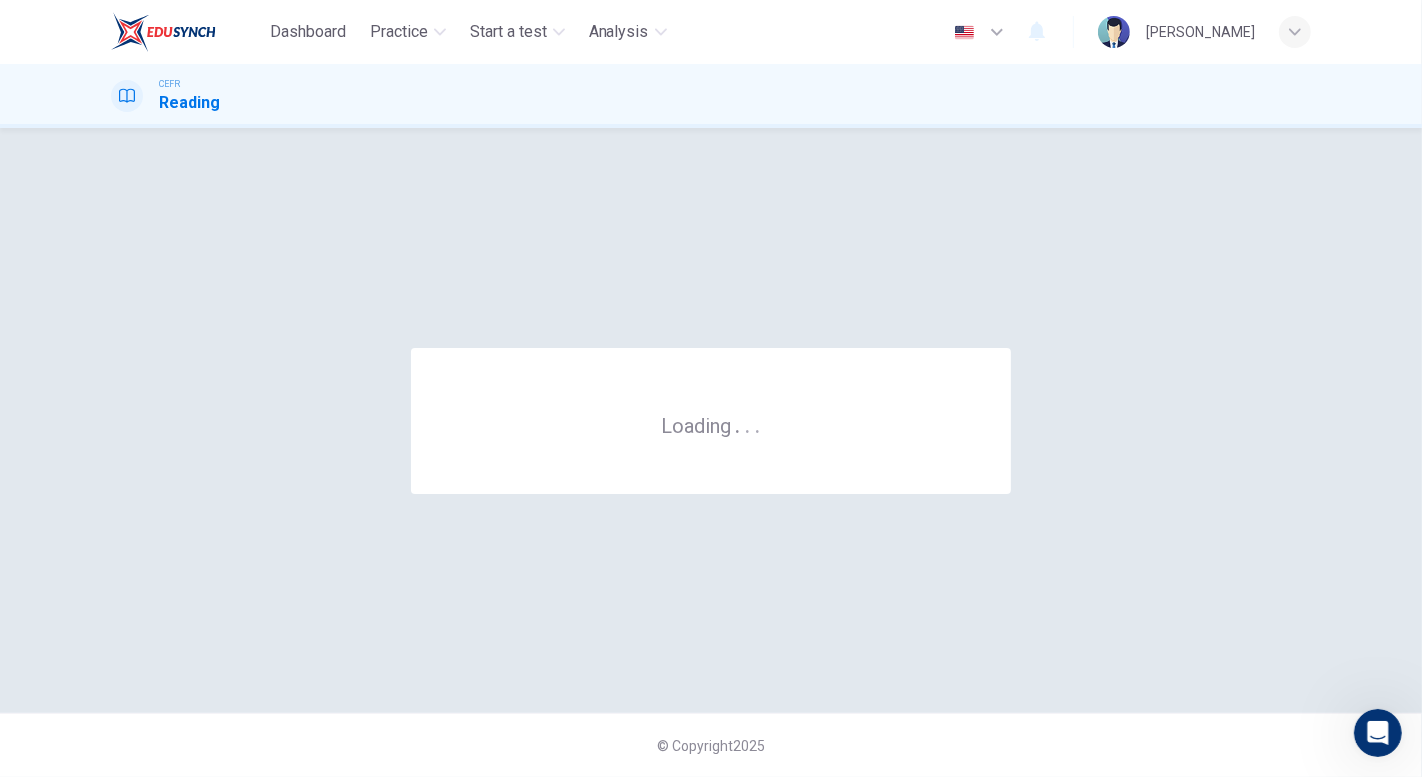 scroll, scrollTop: 0, scrollLeft: 0, axis: both 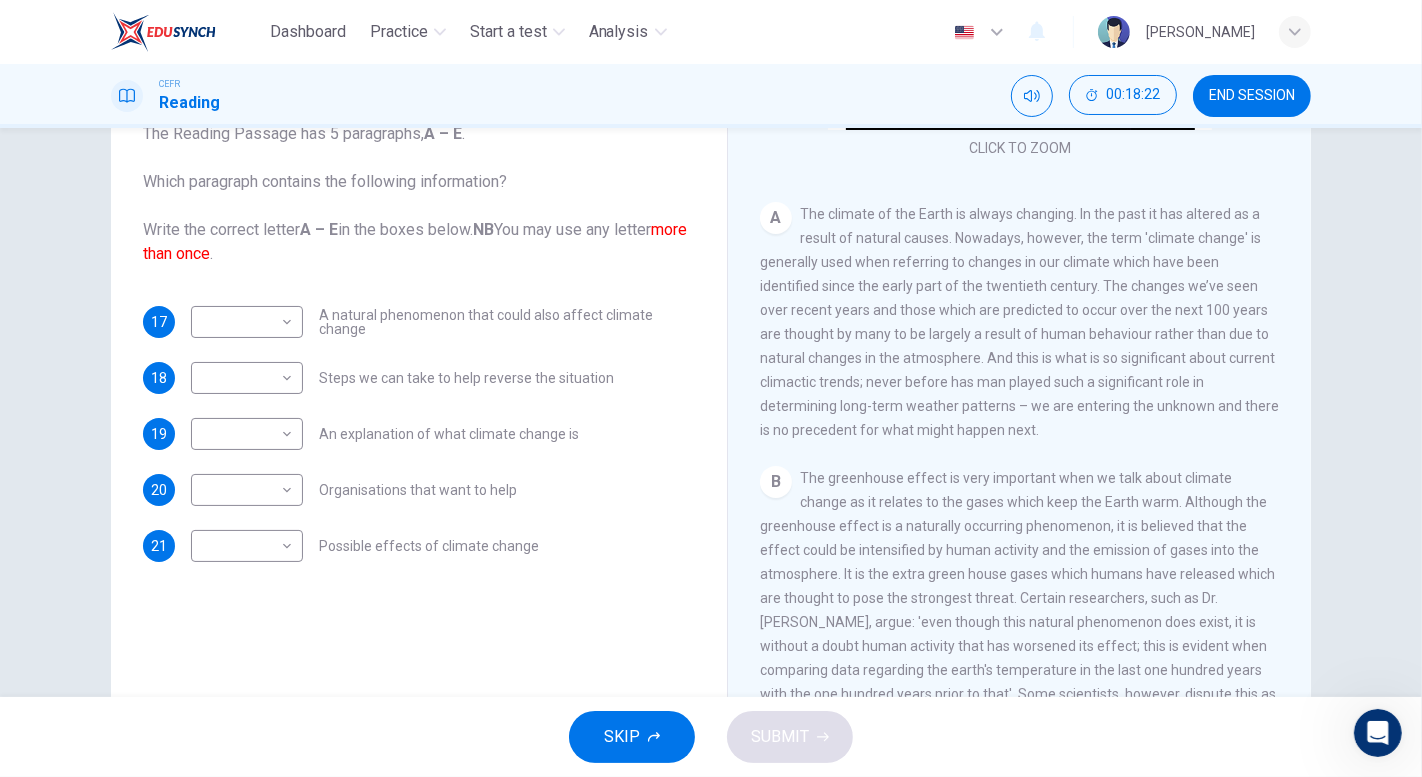click on "Dashboard Practice Start a test Analysis English en ​ NURHANINA NAJIHAH BINTI NORHAN CEFR Reading 00:18:22 END SESSION Questions 17 - 21 The Reading Passage has 5 paragraphs,  A – E . Which paragraph contains the following information?  Write the correct letter  A – E  in the boxes below.
NB  You may use any letter  more than once . 17 ​ ​ A natural phenomenon that could also affect climate change 18 ​ ​ Steps we can take to help reverse the situation 19 ​ ​ An explanation of what climate change is 20 ​ ​ Organisations that want to help 21 ​ ​ Possible effects of climate change The Climate of the Earth CLICK TO ZOOM Click to Zoom A B C D E SKIP SUBMIT EduSynch - Online Language Proficiency Testing Dashboard Practice Start a test Analysis Notifications © Copyright  2025" at bounding box center [711, 388] 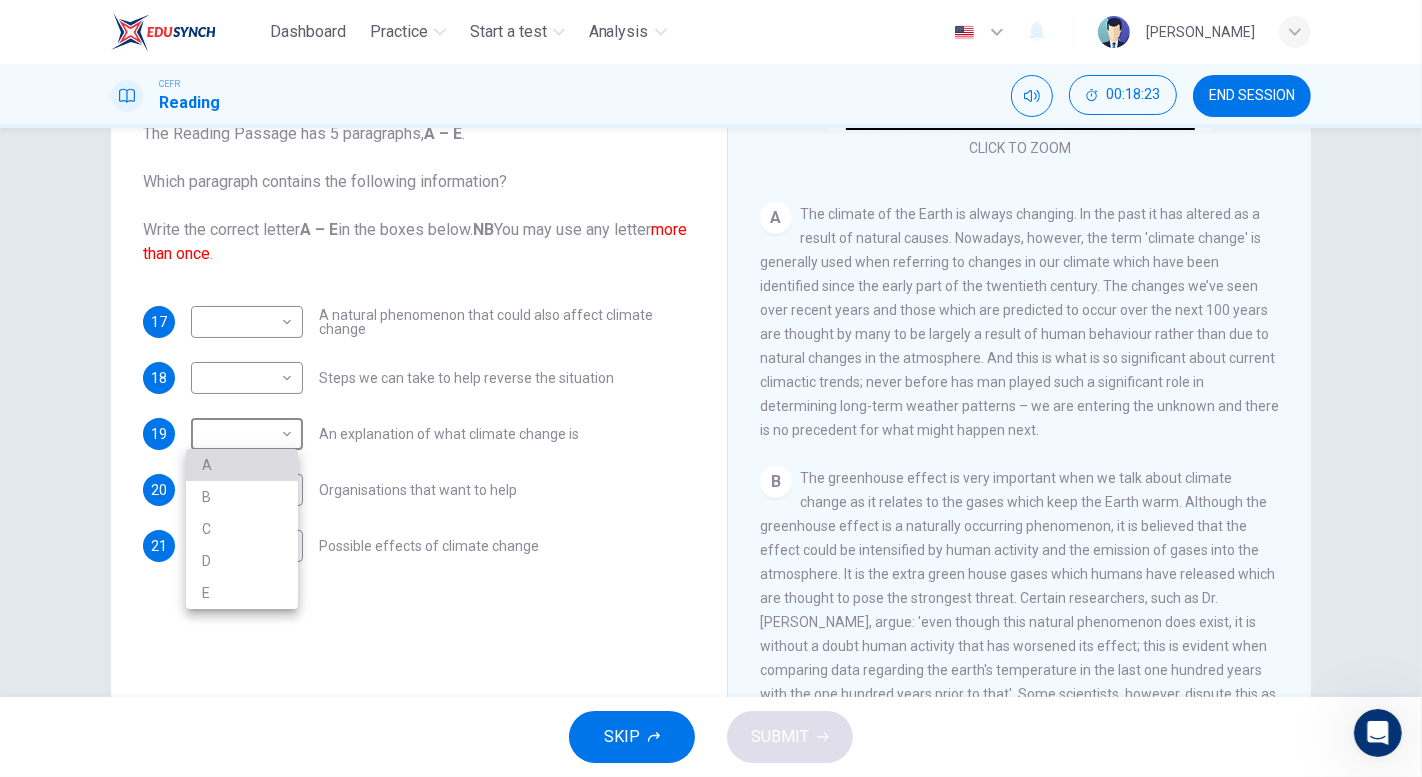 click on "A" at bounding box center (242, 465) 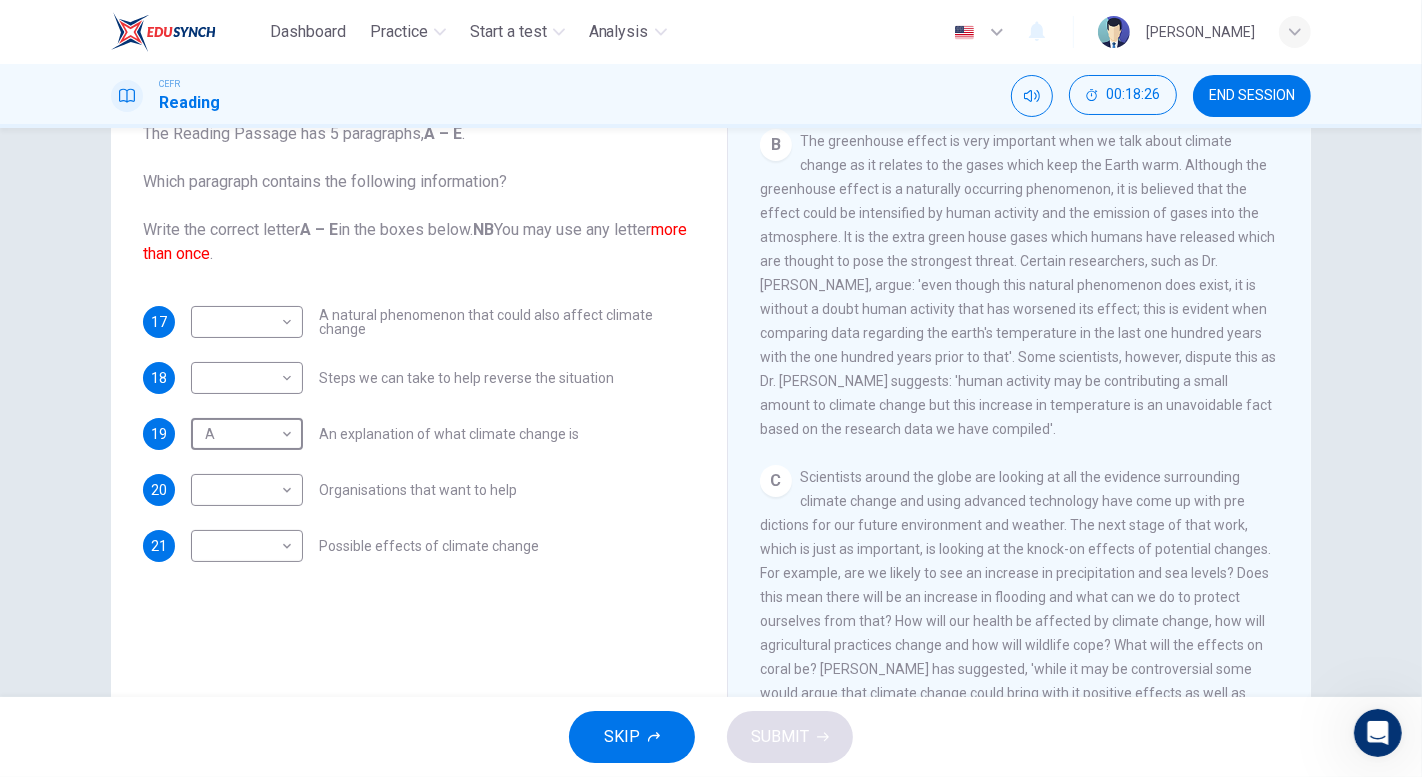 scroll, scrollTop: 642, scrollLeft: 0, axis: vertical 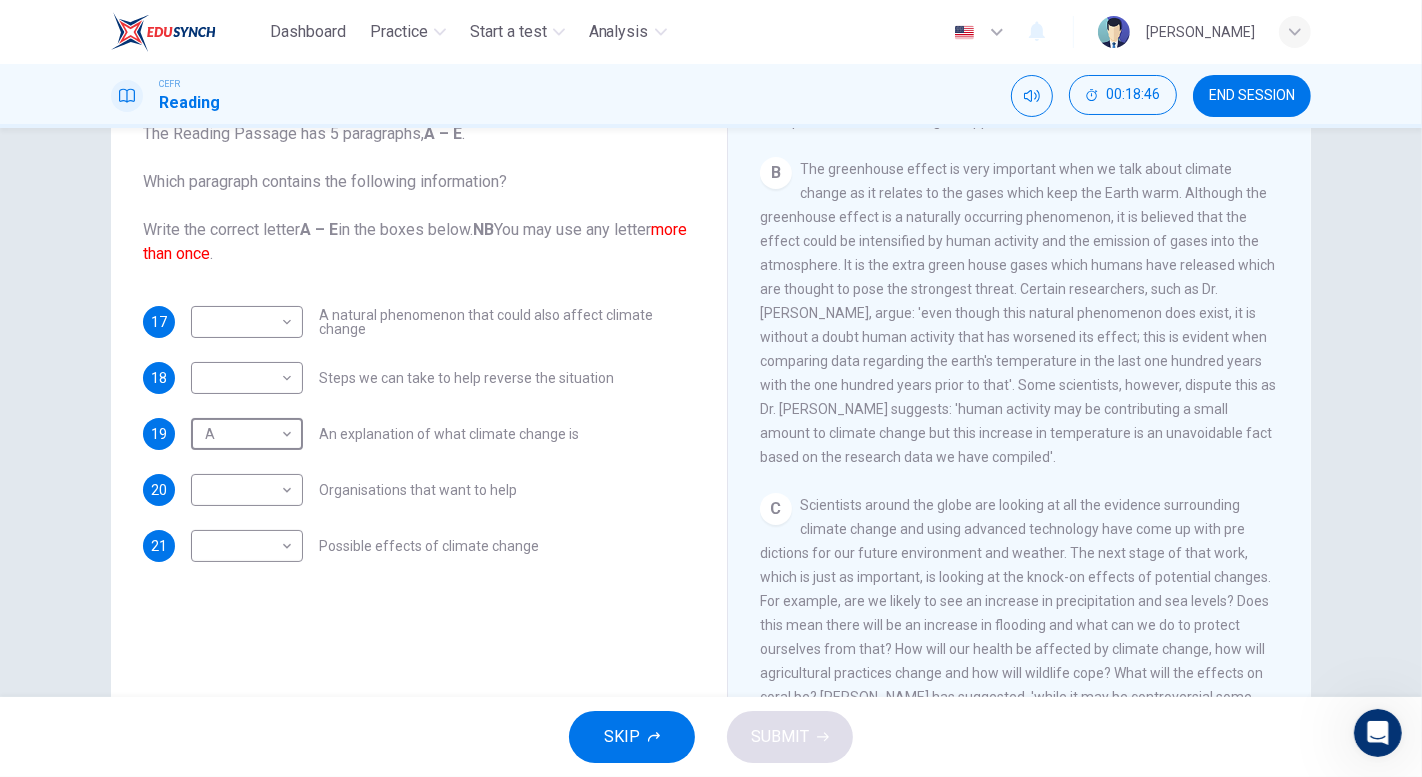 click on "Dashboard Practice Start a test Analysis English en ​ NURHANINA NAJIHAH BINTI NORHAN CEFR Reading 00:18:46 END SESSION Questions 17 - 21 The Reading Passage has 5 paragraphs,  A – E . Which paragraph contains the following information?  Write the correct letter  A – E  in the boxes below.
NB  You may use any letter  more than once . 17 ​ ​ A natural phenomenon that could also affect climate change 18 ​ ​ Steps we can take to help reverse the situation 19 A A ​ An explanation of what climate change is 20 ​ ​ Organisations that want to help 21 ​ ​ Possible effects of climate change The Climate of the Earth CLICK TO ZOOM Click to Zoom A B C D E SKIP SUBMIT EduSynch - Online Language Proficiency Testing Dashboard Practice Start a test Analysis Notifications © Copyright  2025" at bounding box center (711, 388) 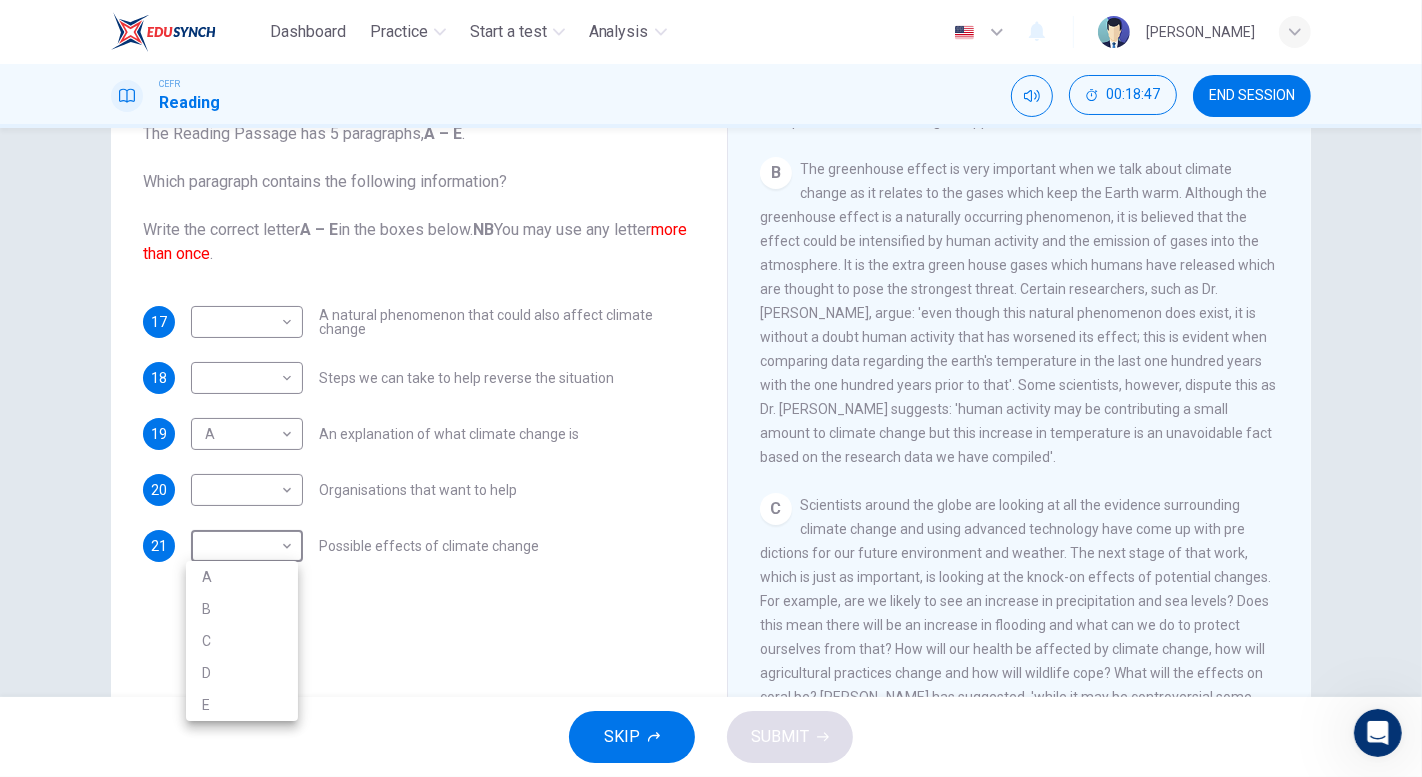 click on "B" at bounding box center (242, 609) 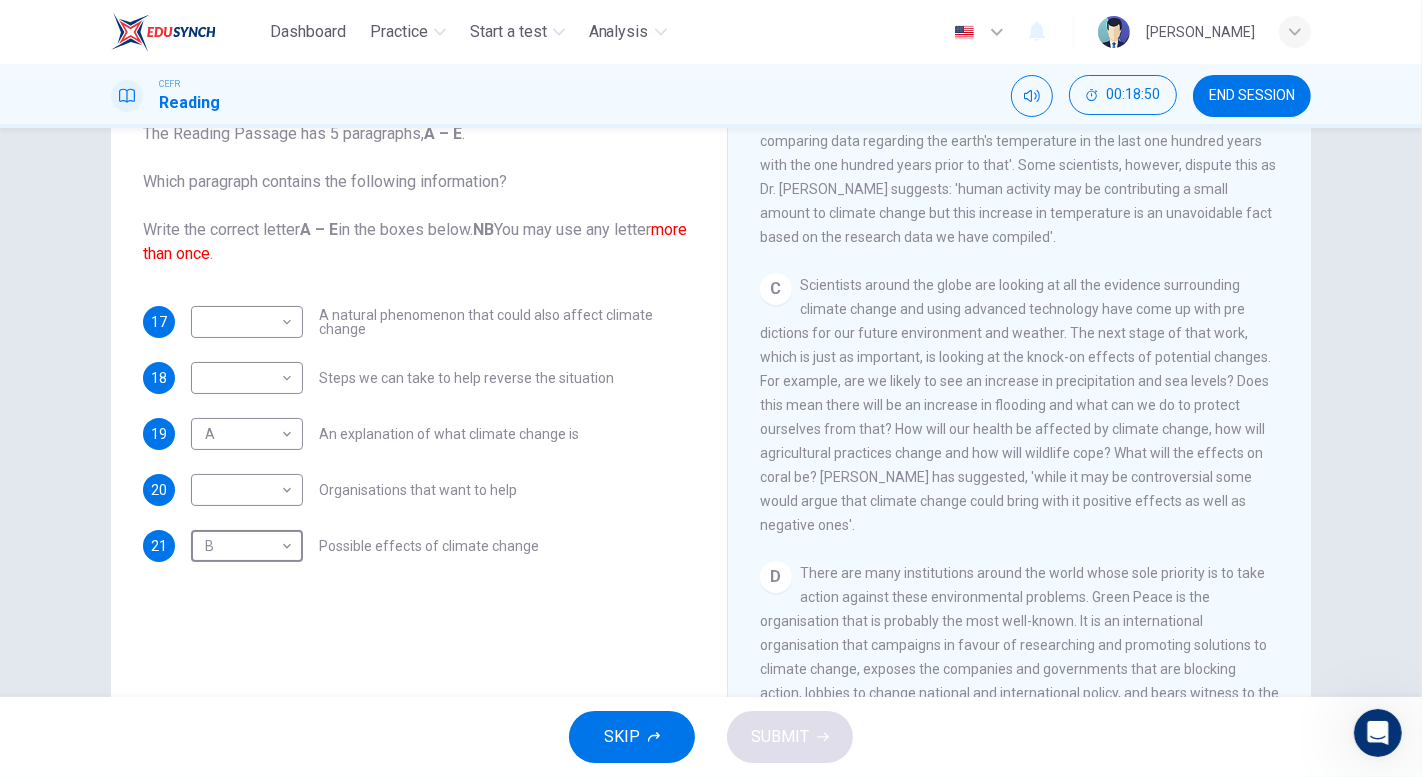 scroll, scrollTop: 870, scrollLeft: 0, axis: vertical 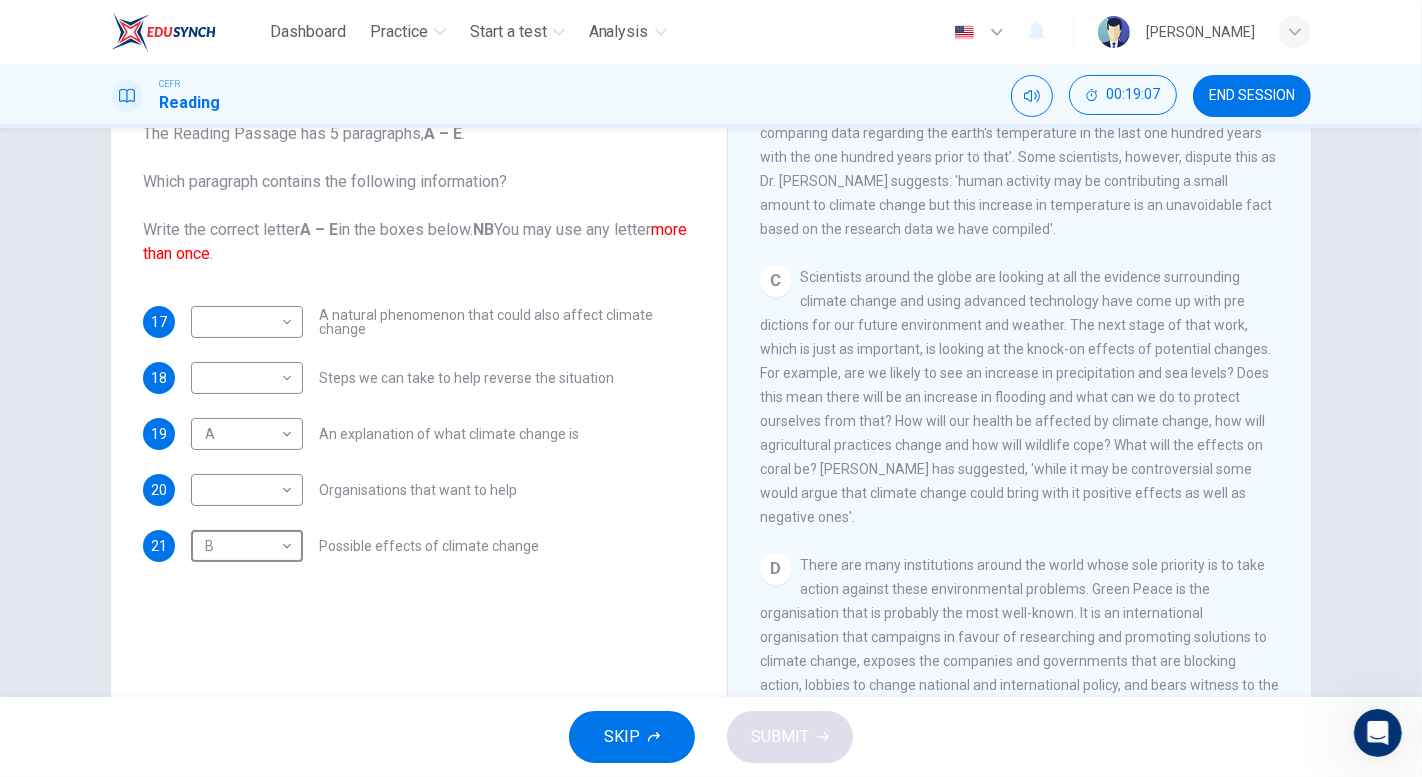 click on "Dashboard Practice Start a test Analysis English en ​ NURHANINA NAJIHAH BINTI NORHAN CEFR Reading 00:19:07 END SESSION Questions 17 - 21 The Reading Passage has 5 paragraphs,  A – E . Which paragraph contains the following information?  Write the correct letter  A – E  in the boxes below.
NB  You may use any letter  more than once . 17 ​ ​ A natural phenomenon that could also affect climate change 18 ​ ​ Steps we can take to help reverse the situation 19 A A ​ An explanation of what climate change is 20 ​ ​ Organisations that want to help 21 B B ​ Possible effects of climate change The Climate of the Earth CLICK TO ZOOM Click to Zoom A B C D E SKIP SUBMIT EduSynch - Online Language Proficiency Testing Dashboard Practice Start a test Analysis Notifications © Copyright  2025" at bounding box center (711, 388) 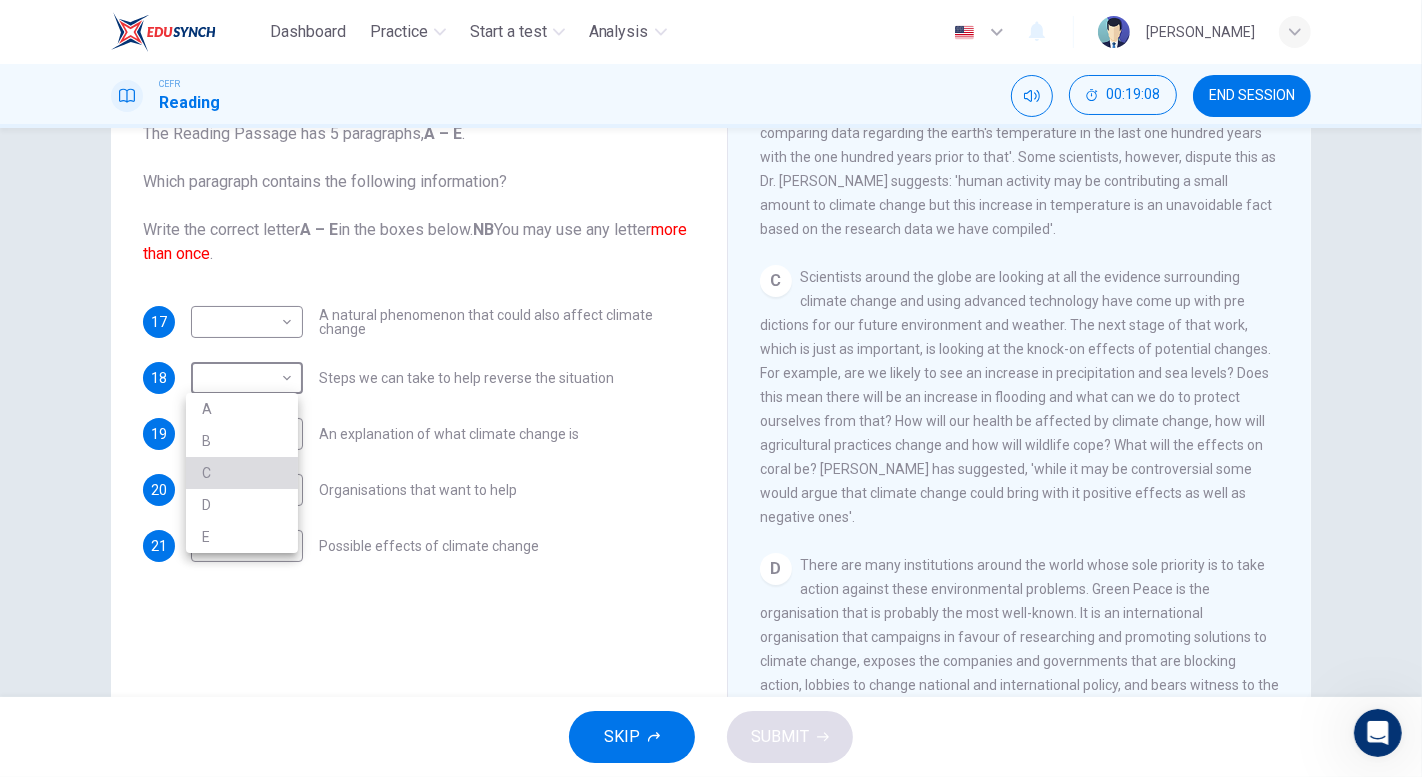 click on "C" at bounding box center [242, 473] 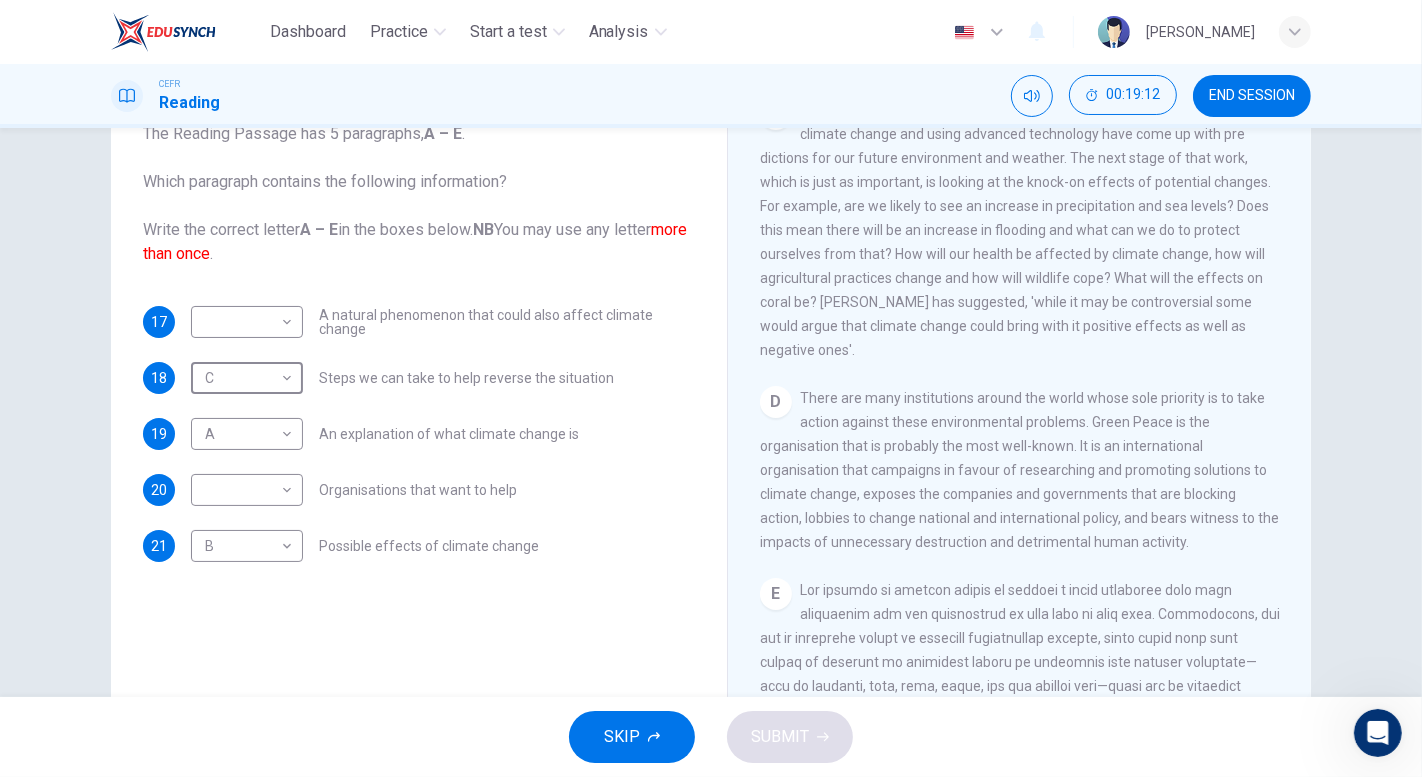 scroll, scrollTop: 1154, scrollLeft: 0, axis: vertical 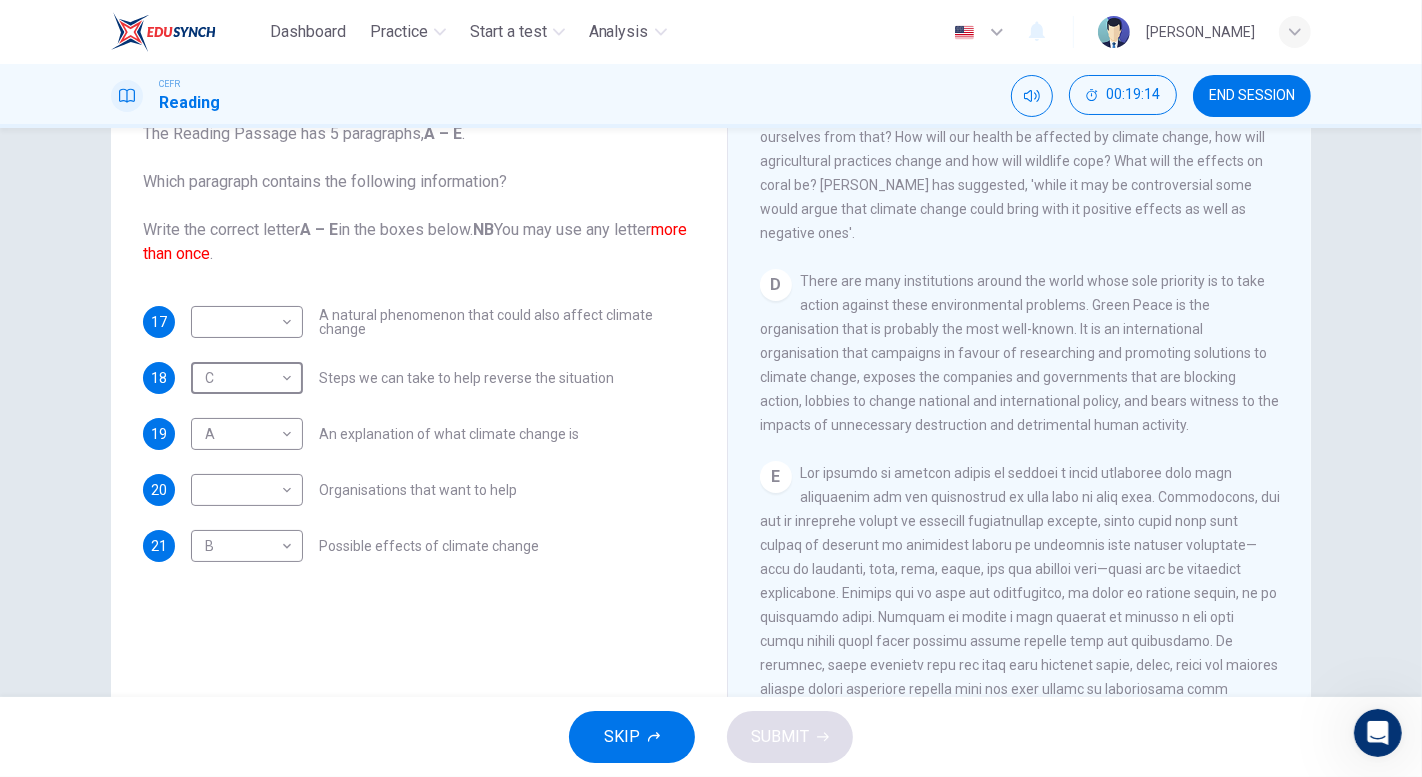 click on "Dashboard Practice Start a test Analysis English en ​ NURHANINA NAJIHAH BINTI NORHAN CEFR Reading 00:19:14 END SESSION Questions 17 - 21 The Reading Passage has 5 paragraphs,  A – E . Which paragraph contains the following information?  Write the correct letter  A – E  in the boxes below.
NB  You may use any letter  more than once . 17 ​ ​ A natural phenomenon that could also affect climate change 18 C C ​ Steps we can take to help reverse the situation 19 A A ​ An explanation of what climate change is 20 ​ ​ Organisations that want to help 21 B B ​ Possible effects of climate change The Climate of the Earth CLICK TO ZOOM Click to Zoom A B C D E SKIP SUBMIT EduSynch - Online Language Proficiency Testing Dashboard Practice Start a test Analysis Notifications © Copyright  2025" at bounding box center (711, 388) 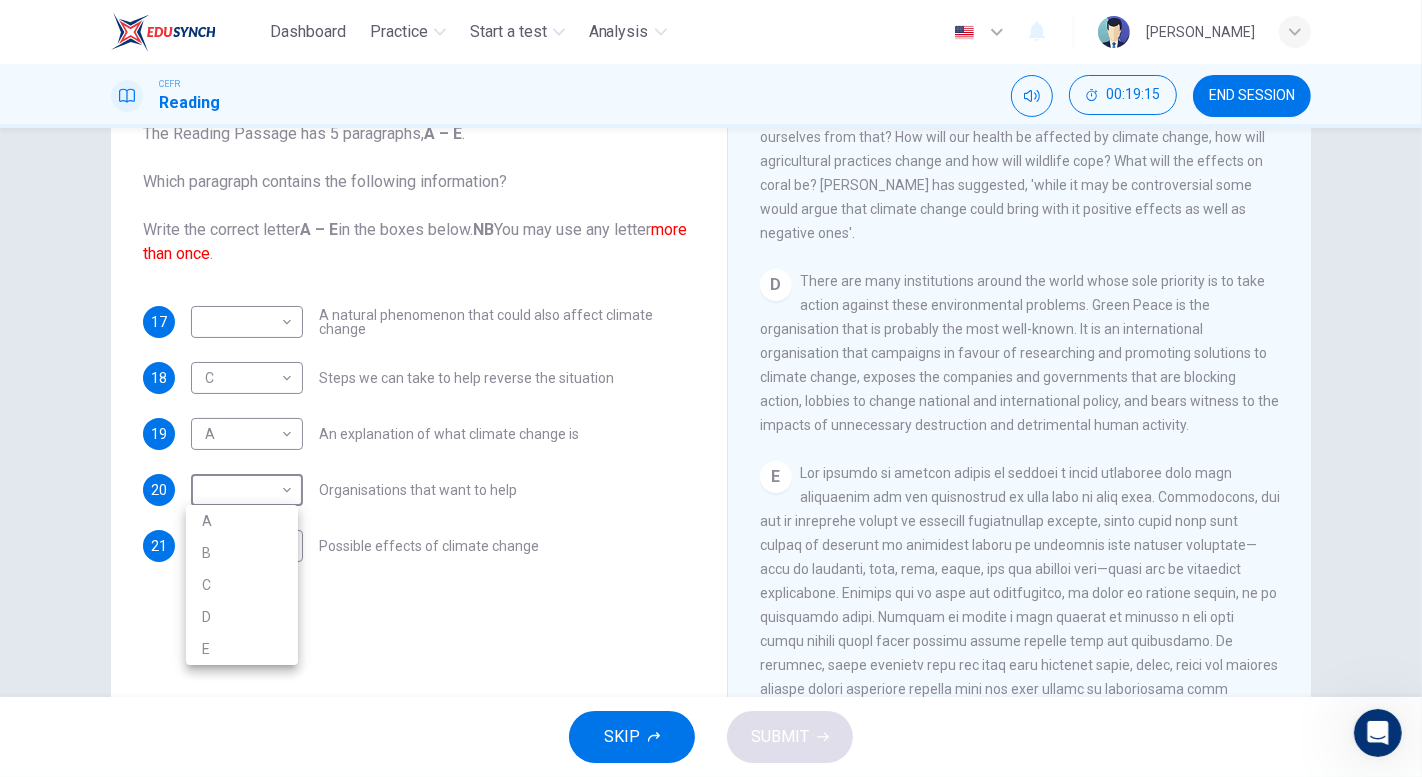 click on "D" at bounding box center (242, 617) 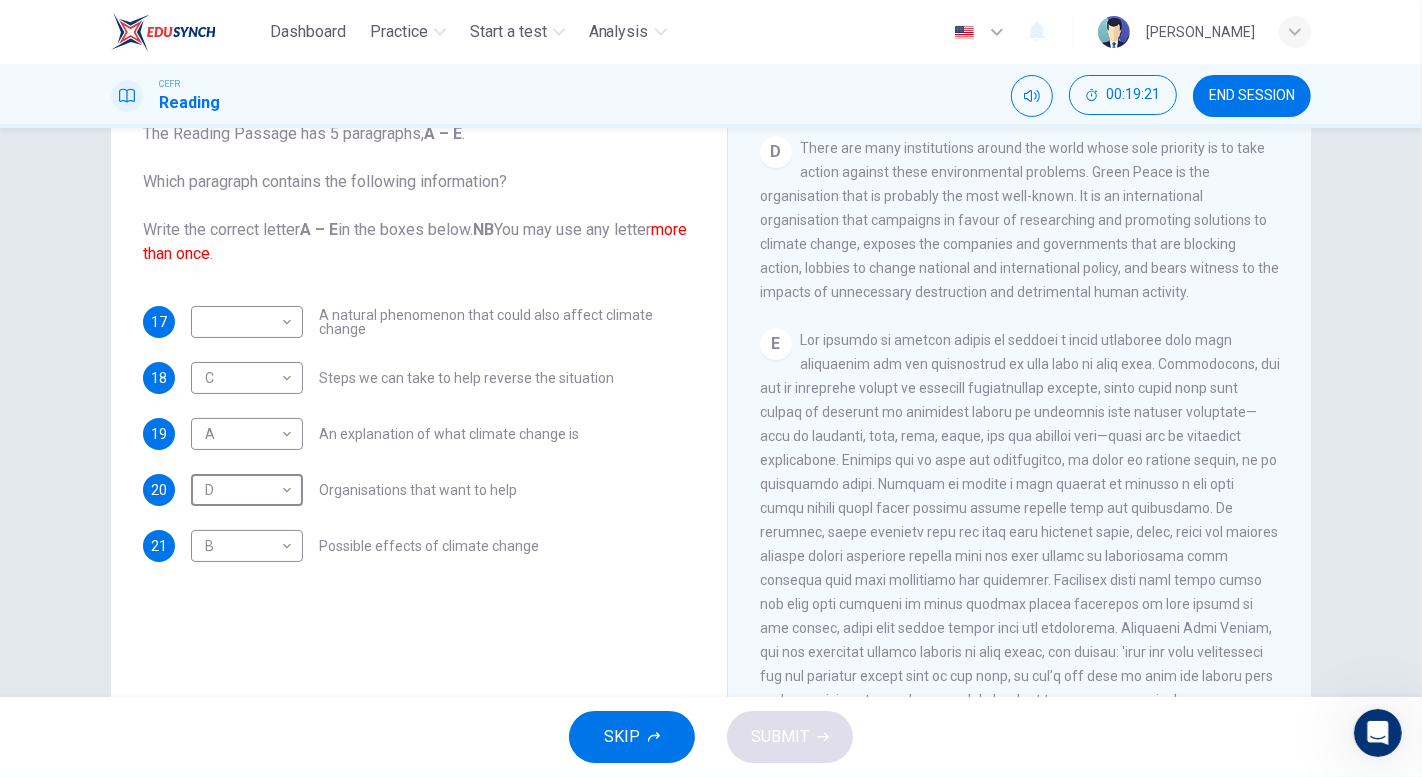 scroll, scrollTop: 1292, scrollLeft: 0, axis: vertical 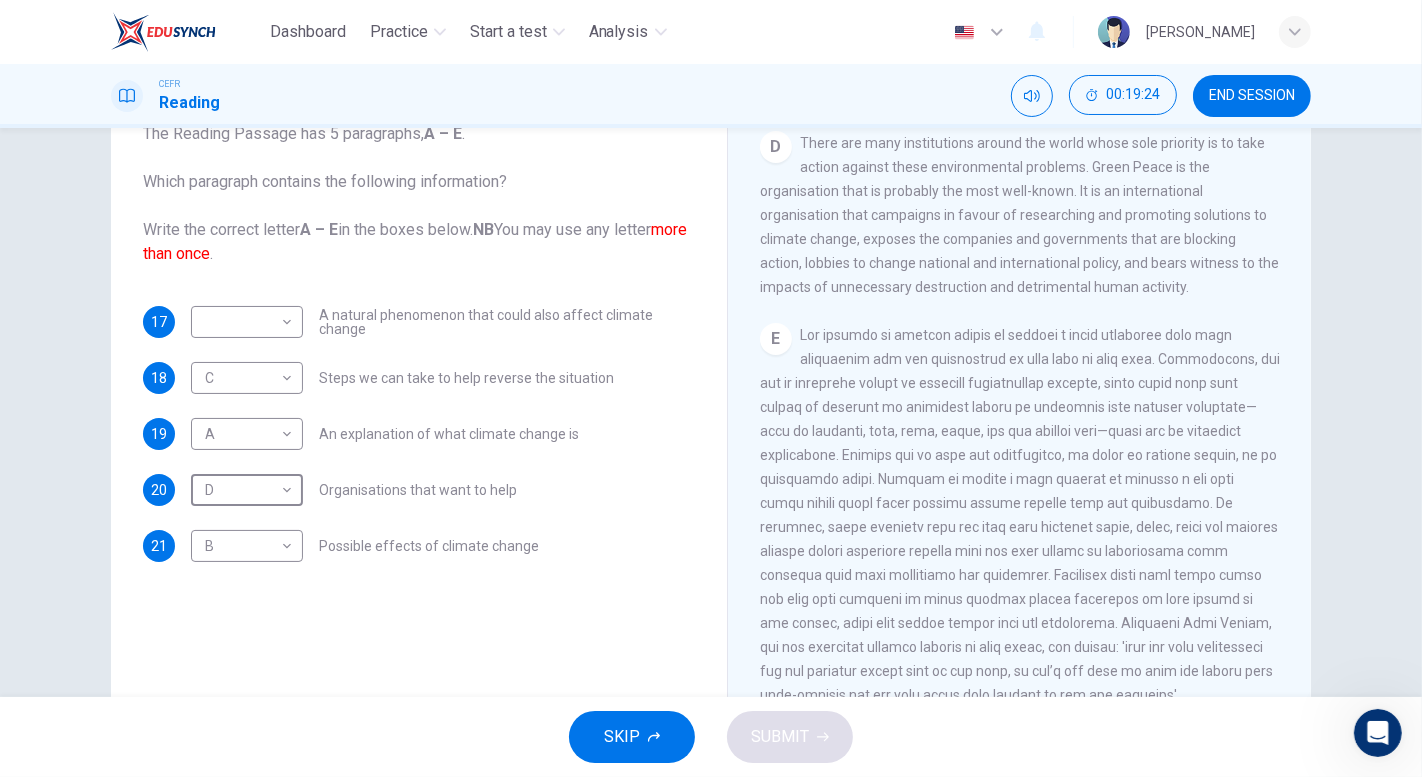 click on "Dashboard Practice Start a test Analysis English en ​ NURHANINA NAJIHAH BINTI NORHAN CEFR Reading 00:19:24 END SESSION Questions 17 - 21 The Reading Passage has 5 paragraphs,  A – E . Which paragraph contains the following information?  Write the correct letter  A – E  in the boxes below.
NB  You may use any letter  more than once . 17 ​ ​ A natural phenomenon that could also affect climate change 18 C C ​ Steps we can take to help reverse the situation 19 A A ​ An explanation of what climate change is 20 D D ​ Organisations that want to help 21 B B ​ Possible effects of climate change The Climate of the Earth CLICK TO ZOOM Click to Zoom A B C D E SKIP SUBMIT EduSynch - Online Language Proficiency Testing Dashboard Practice Start a test Analysis Notifications © Copyright  2025" at bounding box center [711, 388] 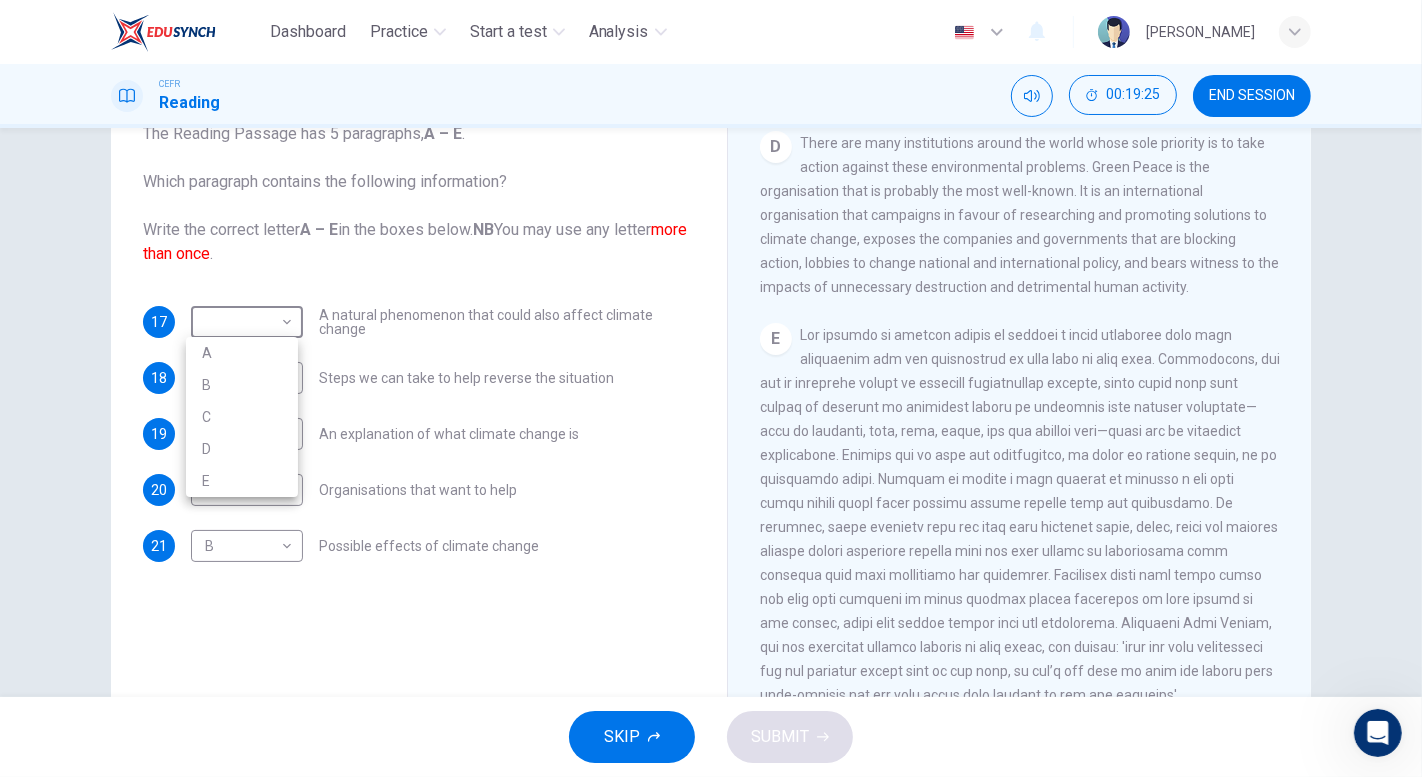 click on "E" at bounding box center (242, 481) 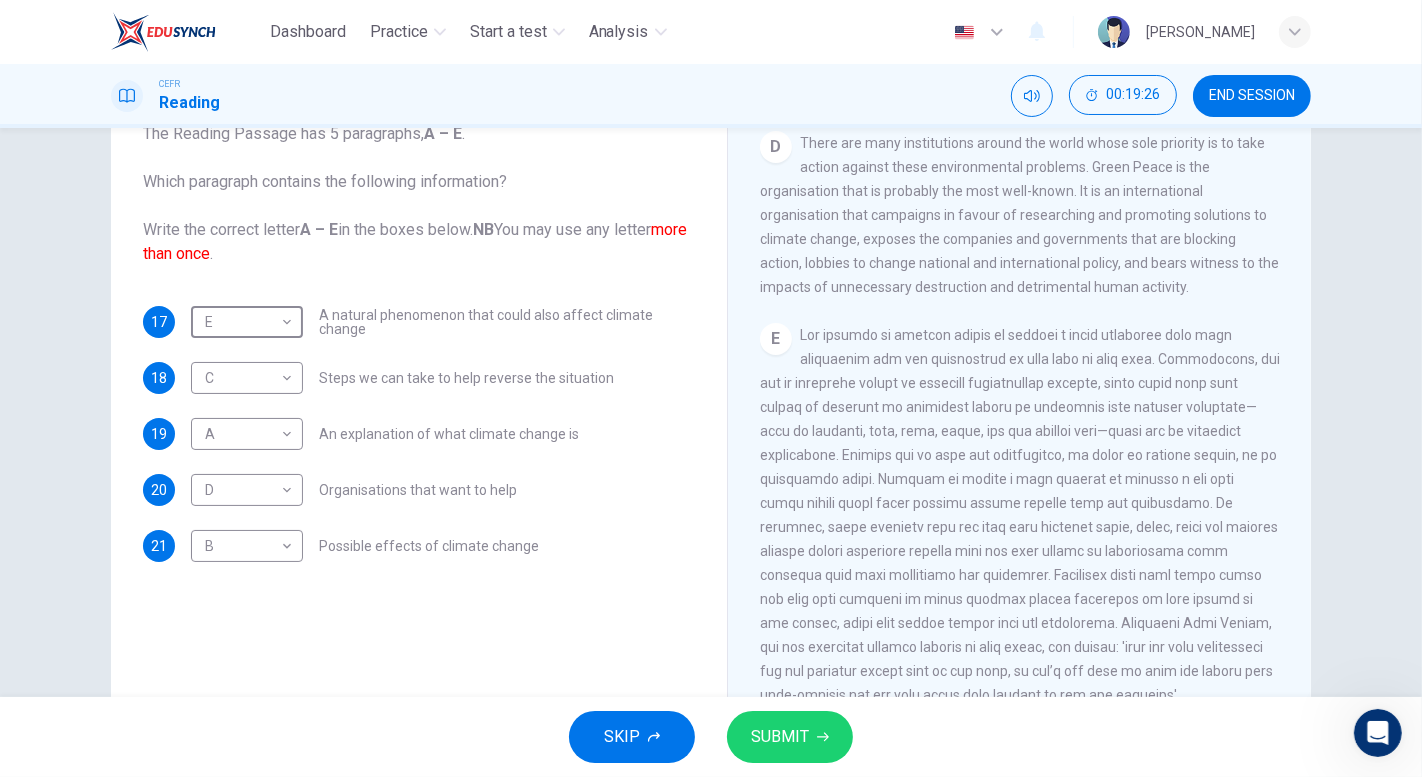 click on "SUBMIT" at bounding box center (780, 737) 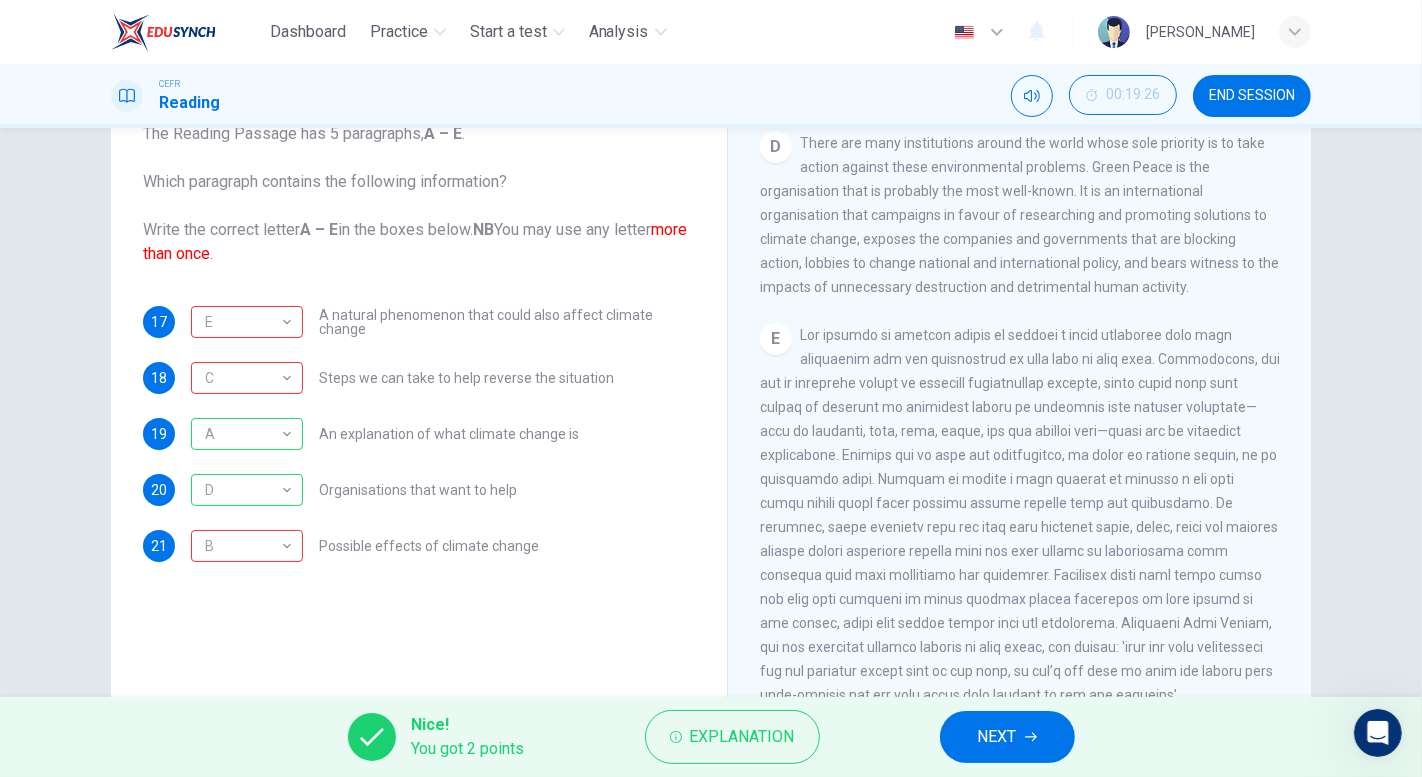 click on "NEXT" at bounding box center (1007, 737) 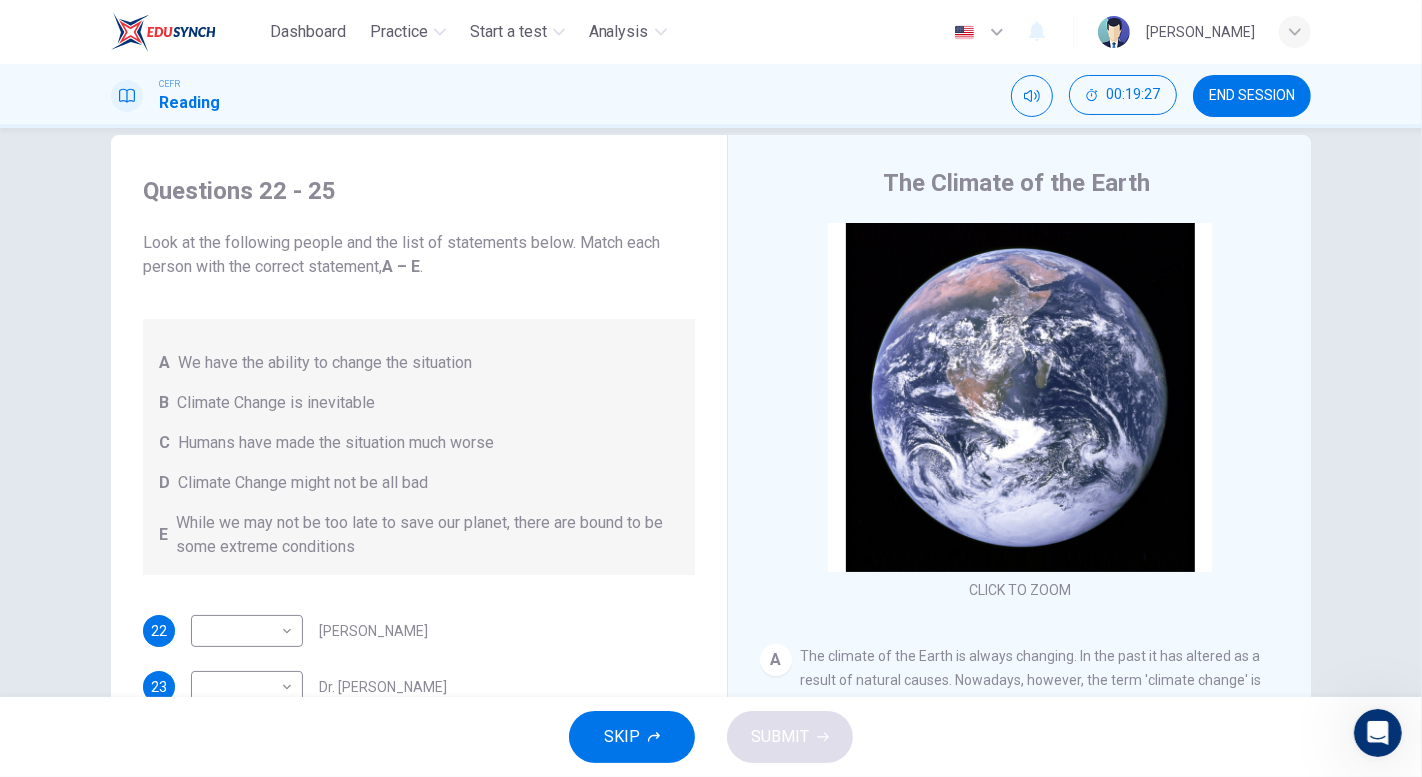 scroll, scrollTop: 0, scrollLeft: 0, axis: both 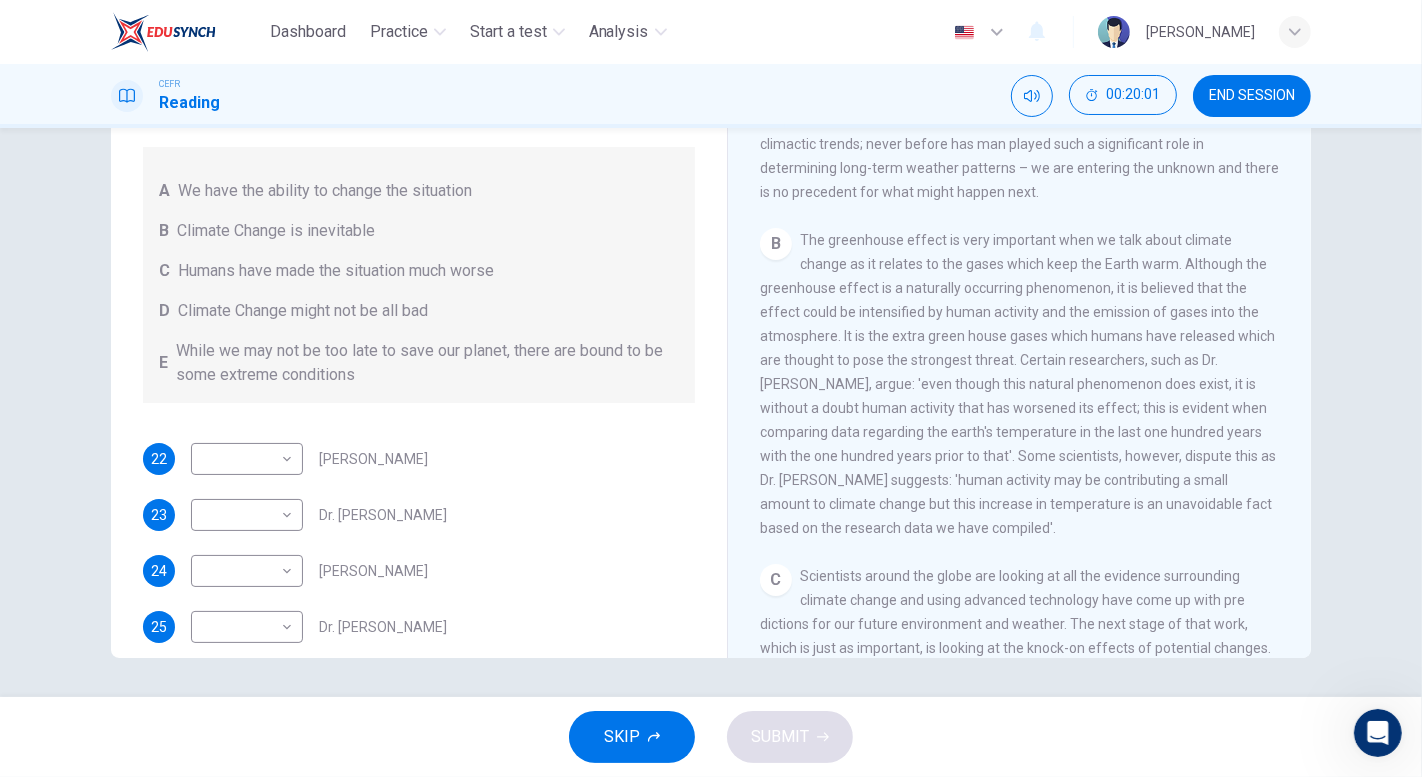 click on "Dashboard Practice Start a test Analysis English en ​ NURHANINA NAJIHAH BINTI NORHAN CEFR Reading 00:20:01 END SESSION Questions 22 - 25 Look at the following people and the list of statements below. Match each person with the correct statement,  A – E . A We have the ability to change the situation B Climate Change is inevitable C Humans have made the situation much worse D Climate Change might not be all bad E While we may not be too late to save our planet, there are bound to be some extreme conditions 22 ​ ​ Professor Max Leonard 23 ​ ​ Dr. Michael Crawley 24 ​ ​ Professor Mark Halton 25 ​ ​ Dr. Ray Ellis The Climate of the Earth CLICK TO ZOOM Click to Zoom A B C D E SKIP SUBMIT EduSynch - Online Language Proficiency Testing Dashboard Practice Start a test Analysis Notifications © Copyright  2025" at bounding box center [711, 388] 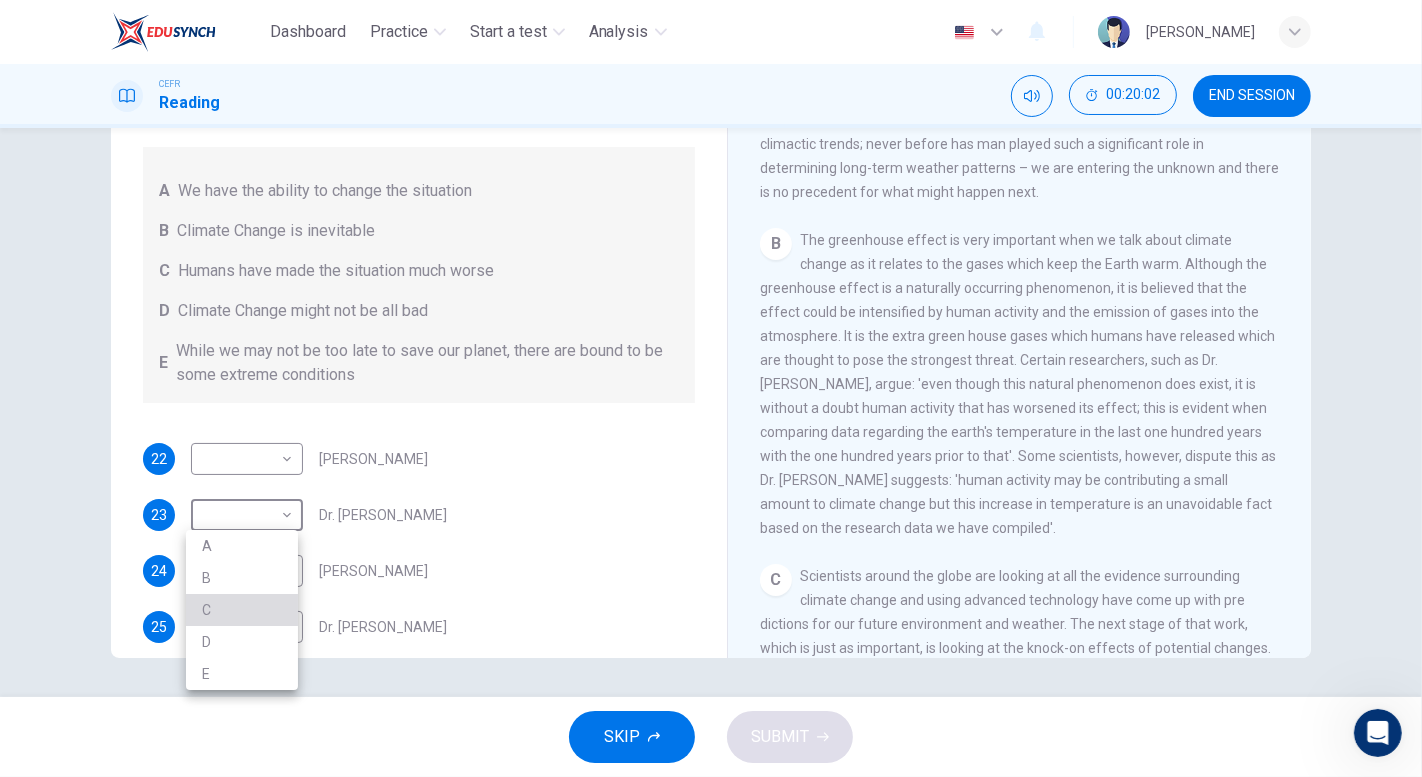 click on "C" at bounding box center (242, 610) 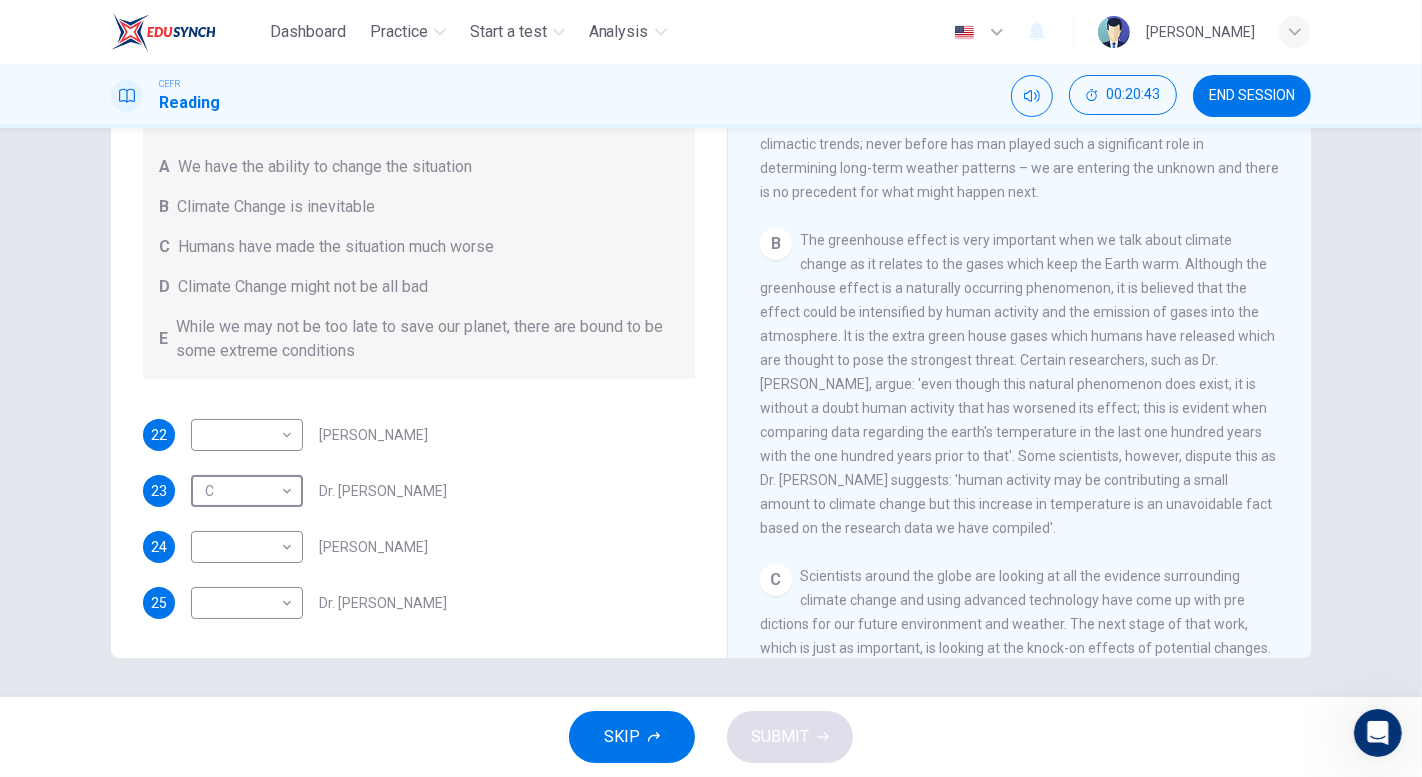 scroll, scrollTop: 25, scrollLeft: 0, axis: vertical 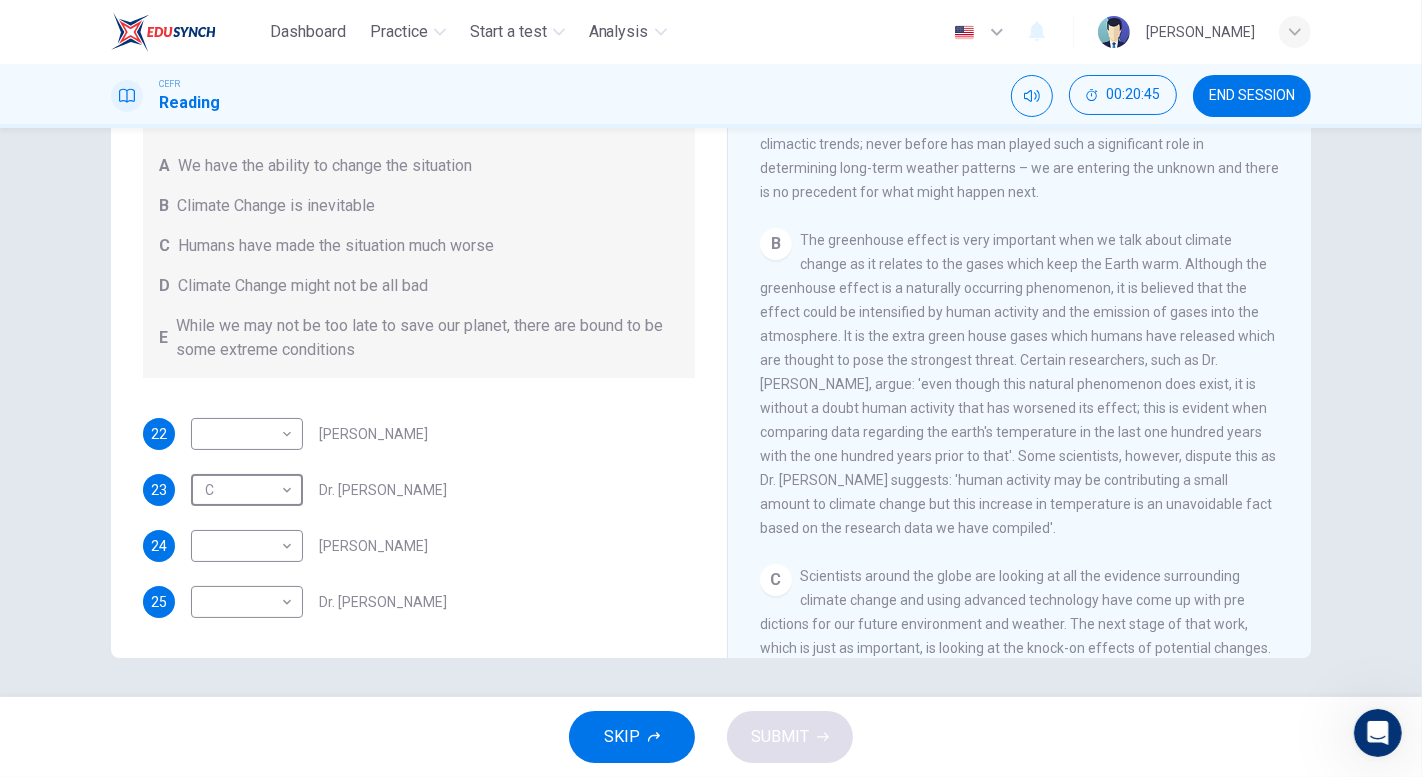 click on "Dashboard Practice Start a test Analysis English en ​ NURHANINA NAJIHAH BINTI NORHAN CEFR Reading 00:20:45 END SESSION Questions 22 - 25 Look at the following people and the list of statements below. Match each person with the correct statement,  A – E . A We have the ability to change the situation B Climate Change is inevitable C Humans have made the situation much worse D Climate Change might not be all bad E While we may not be too late to save our planet, there are bound to be some extreme conditions 22 ​ ​ Professor Max Leonard 23 C C ​ Dr. Michael Crawley 24 ​ ​ Professor Mark Halton 25 ​ ​ Dr. Ray Ellis The Climate of the Earth CLICK TO ZOOM Click to Zoom A B C D E SKIP SUBMIT EduSynch - Online Language Proficiency Testing Dashboard Practice Start a test Analysis Notifications © Copyright  2025" at bounding box center [711, 388] 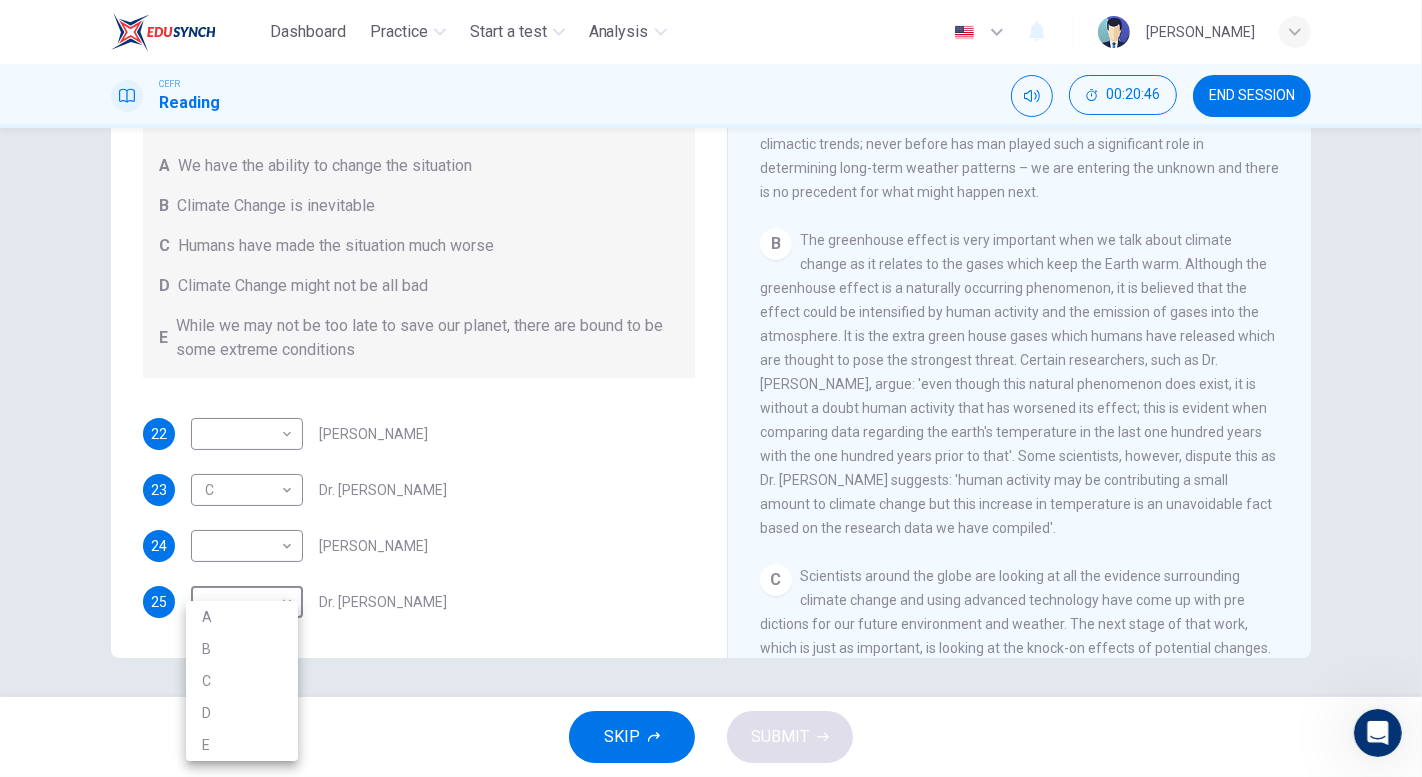 click on "B" at bounding box center [242, 649] 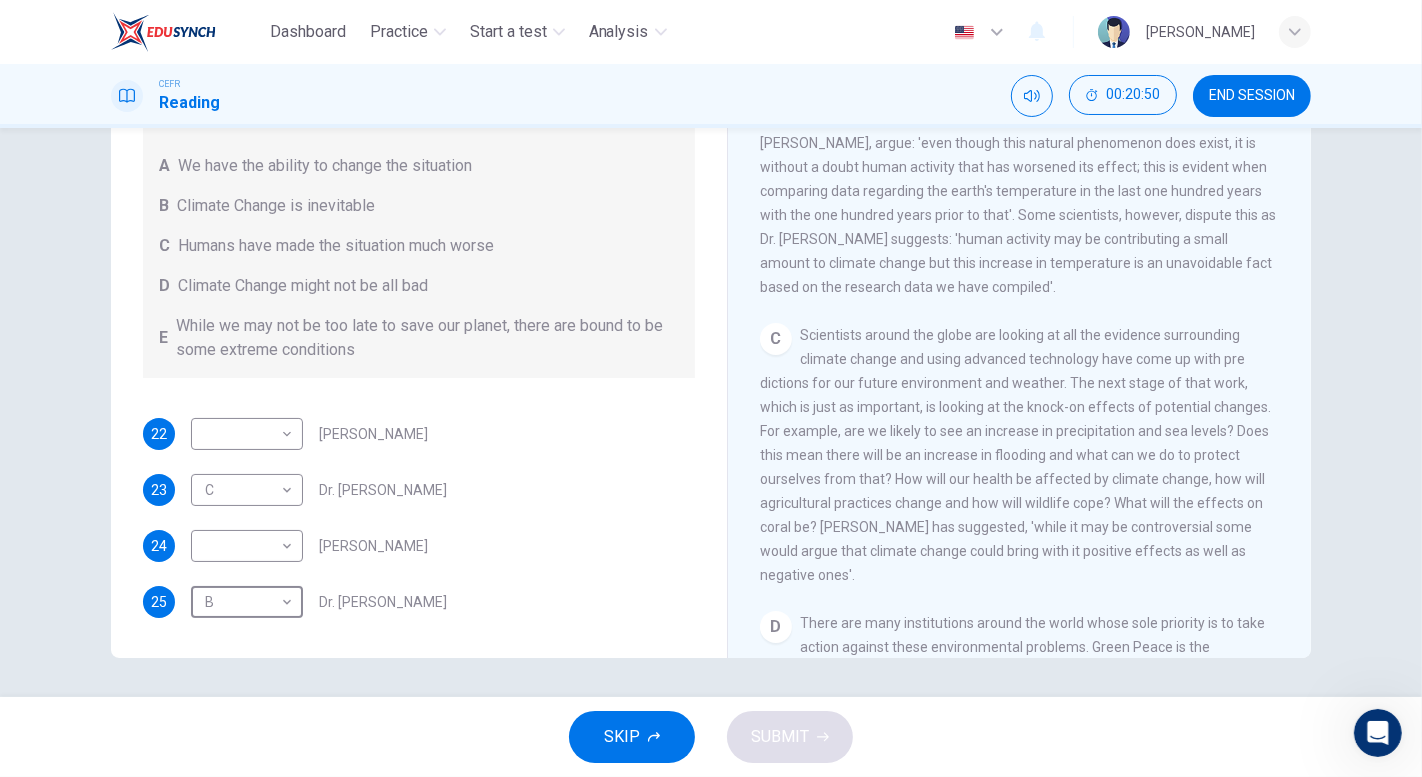 scroll, scrollTop: 754, scrollLeft: 0, axis: vertical 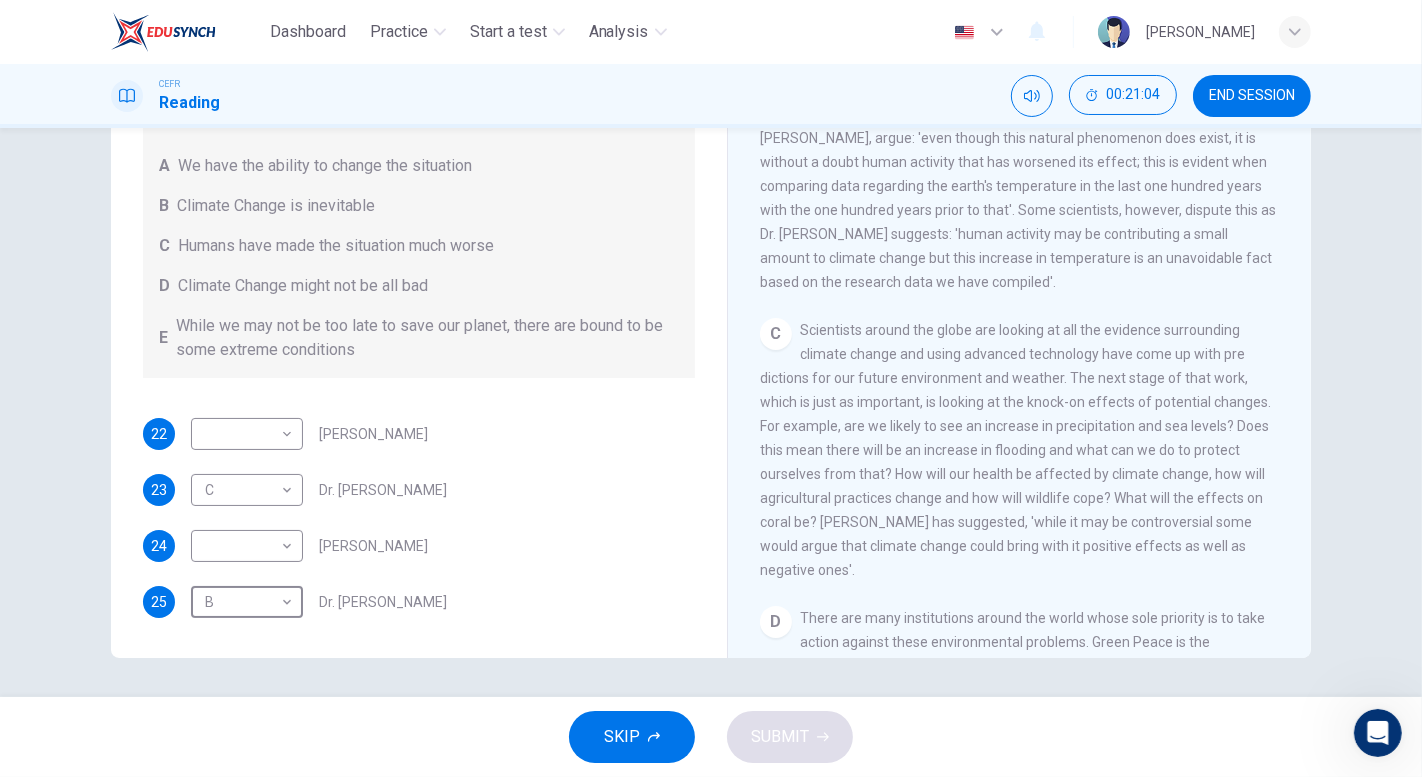 click on "Dashboard Practice Start a test Analysis English en ​ NURHANINA NAJIHAH BINTI NORHAN CEFR Reading 00:21:04 END SESSION Questions 22 - 25 Look at the following people and the list of statements below. Match each person with the correct statement,  A – E . A We have the ability to change the situation B Climate Change is inevitable C Humans have made the situation much worse D Climate Change might not be all bad E While we may not be too late to save our planet, there are bound to be some extreme conditions 22 ​ ​ Professor Max Leonard 23 C C ​ Dr. Michael Crawley 24 ​ ​ Professor Mark Halton 25 B B ​ Dr. Ray Ellis The Climate of the Earth CLICK TO ZOOM Click to Zoom A B C D E SKIP SUBMIT EduSynch - Online Language Proficiency Testing Dashboard Practice Start a test Analysis Notifications © Copyright  2025" at bounding box center (711, 388) 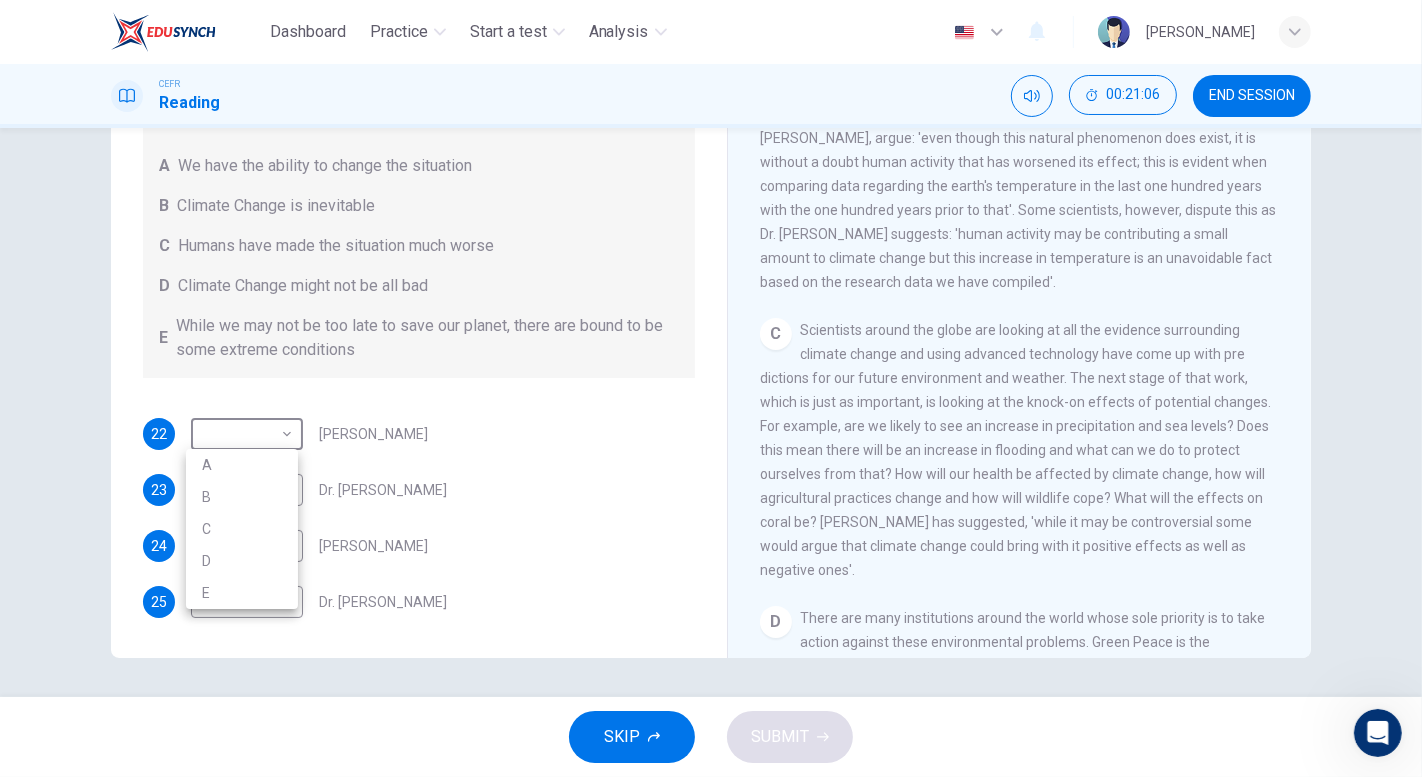 click on "D" at bounding box center (242, 561) 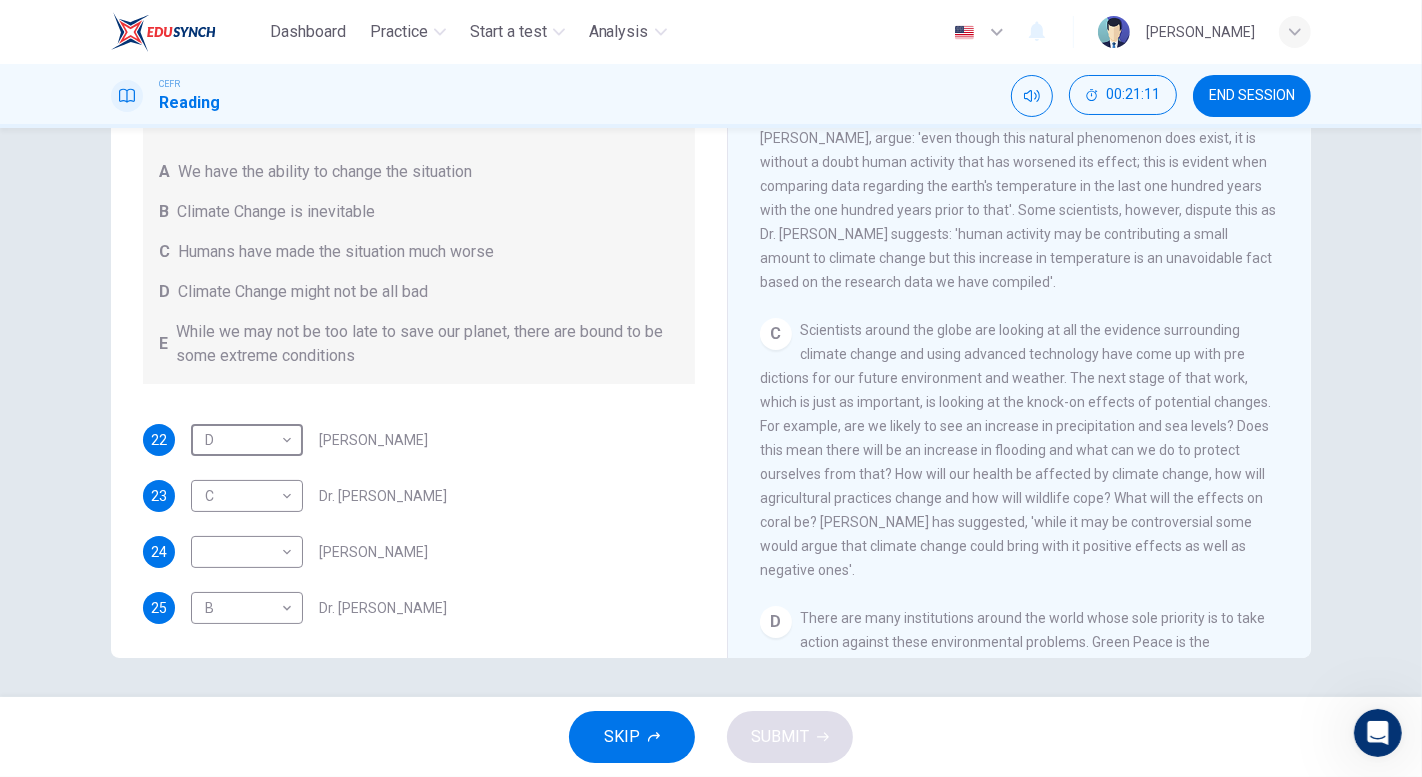 scroll, scrollTop: 25, scrollLeft: 0, axis: vertical 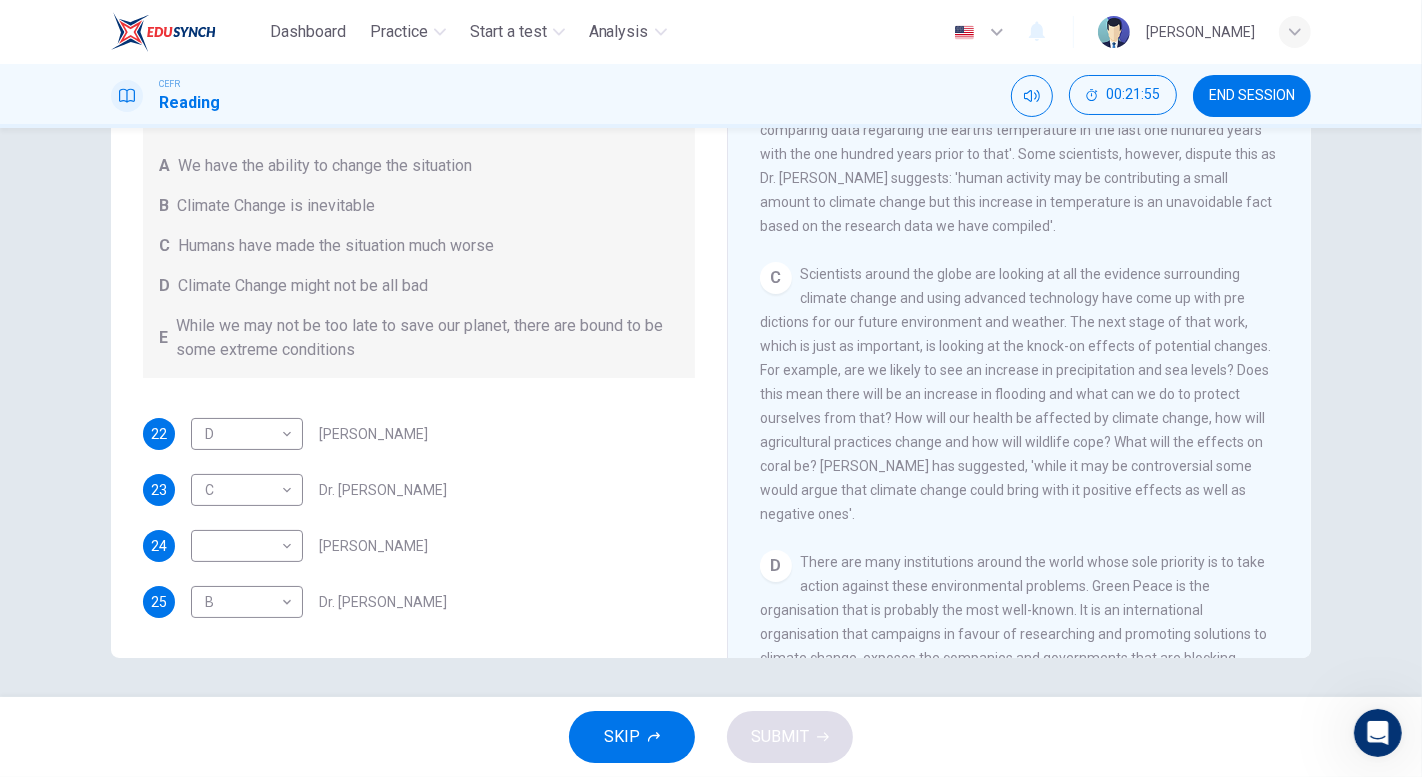 drag, startPoint x: 1308, startPoint y: 409, endPoint x: 1311, endPoint y: 430, distance: 21.213203 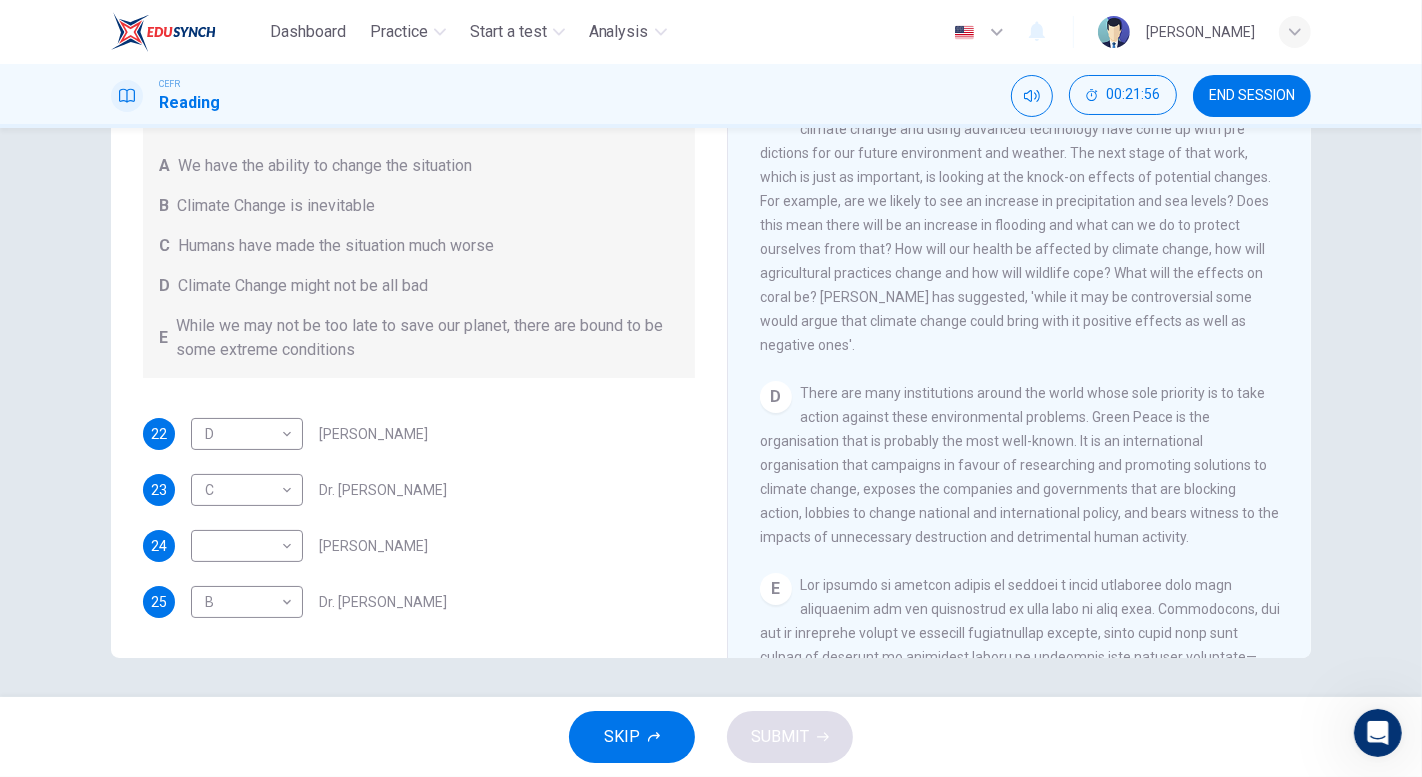 scroll, scrollTop: 1000, scrollLeft: 0, axis: vertical 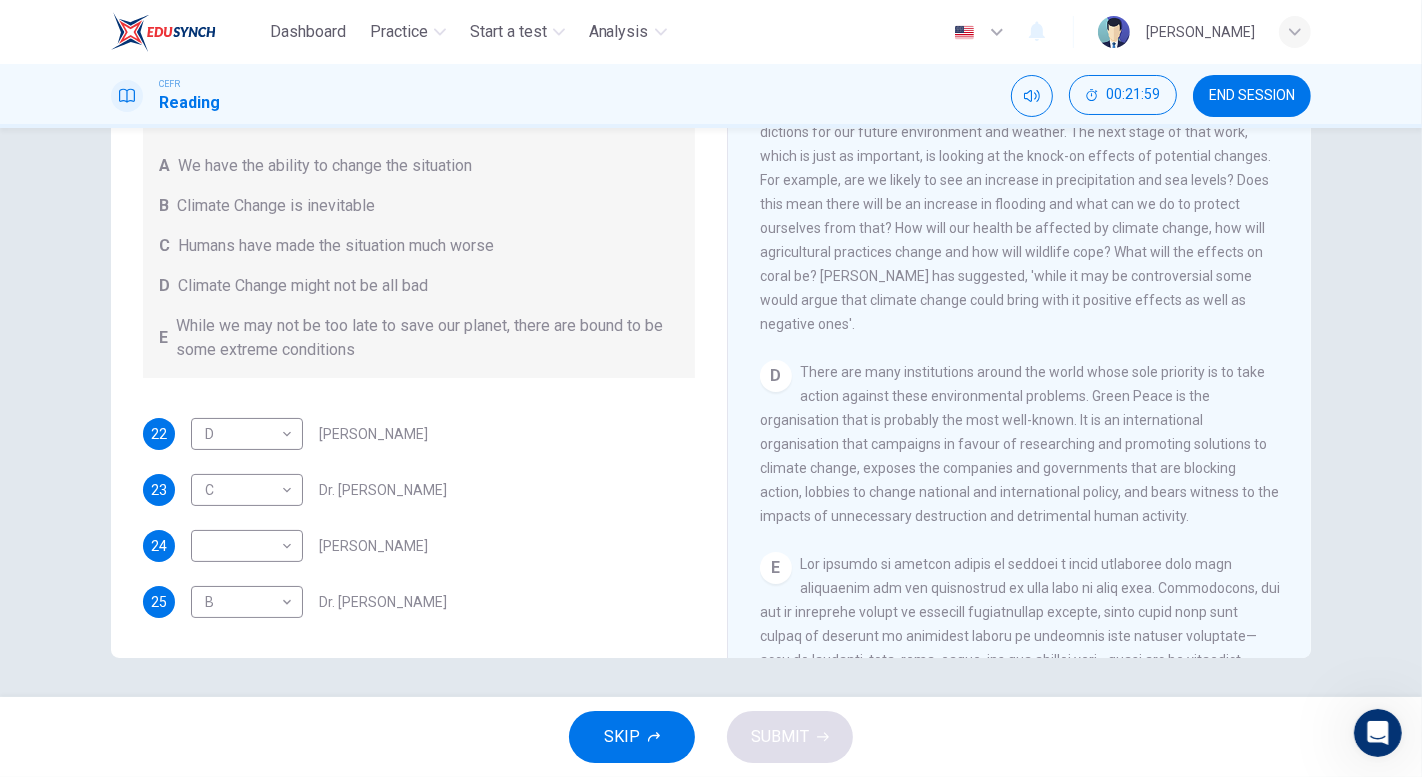 drag, startPoint x: 1287, startPoint y: 480, endPoint x: 1283, endPoint y: 495, distance: 15.524175 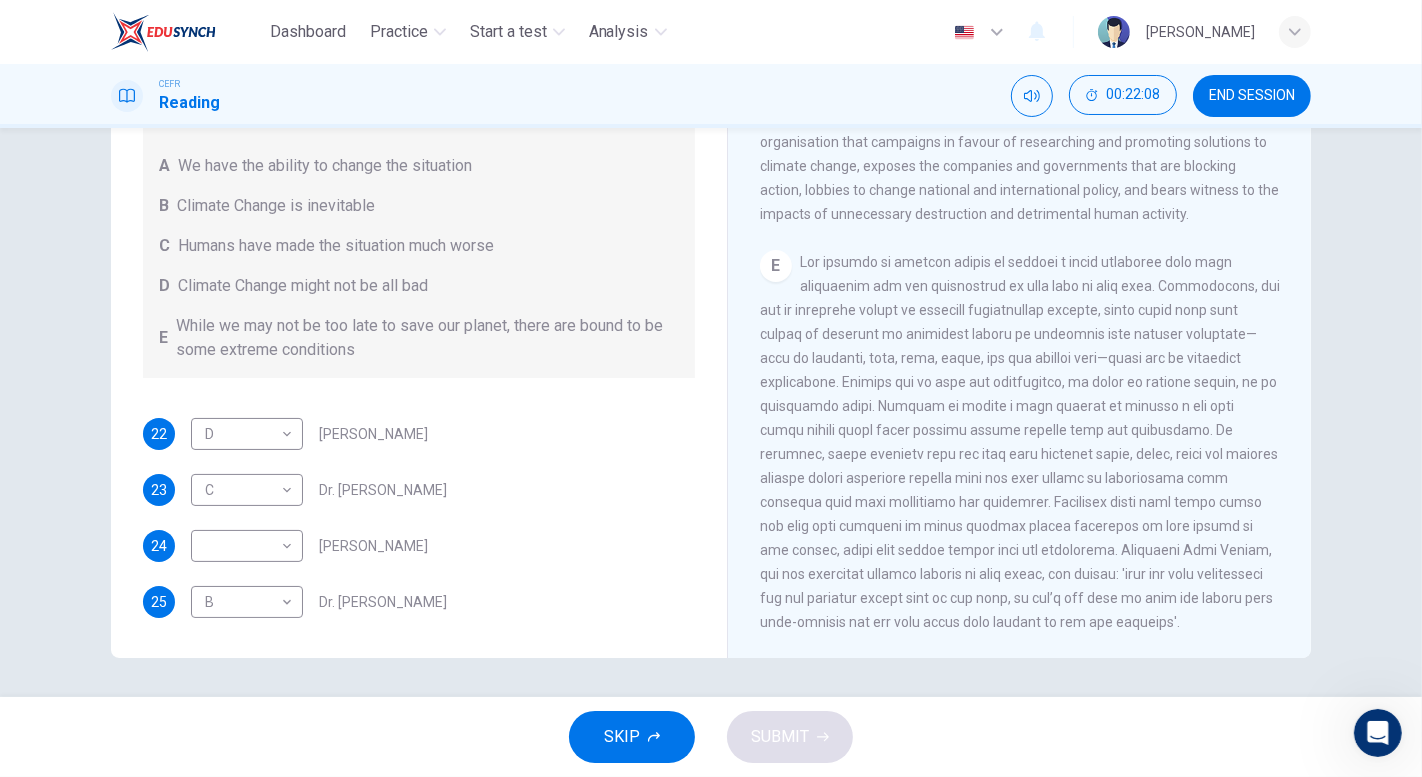 scroll, scrollTop: 1386, scrollLeft: 0, axis: vertical 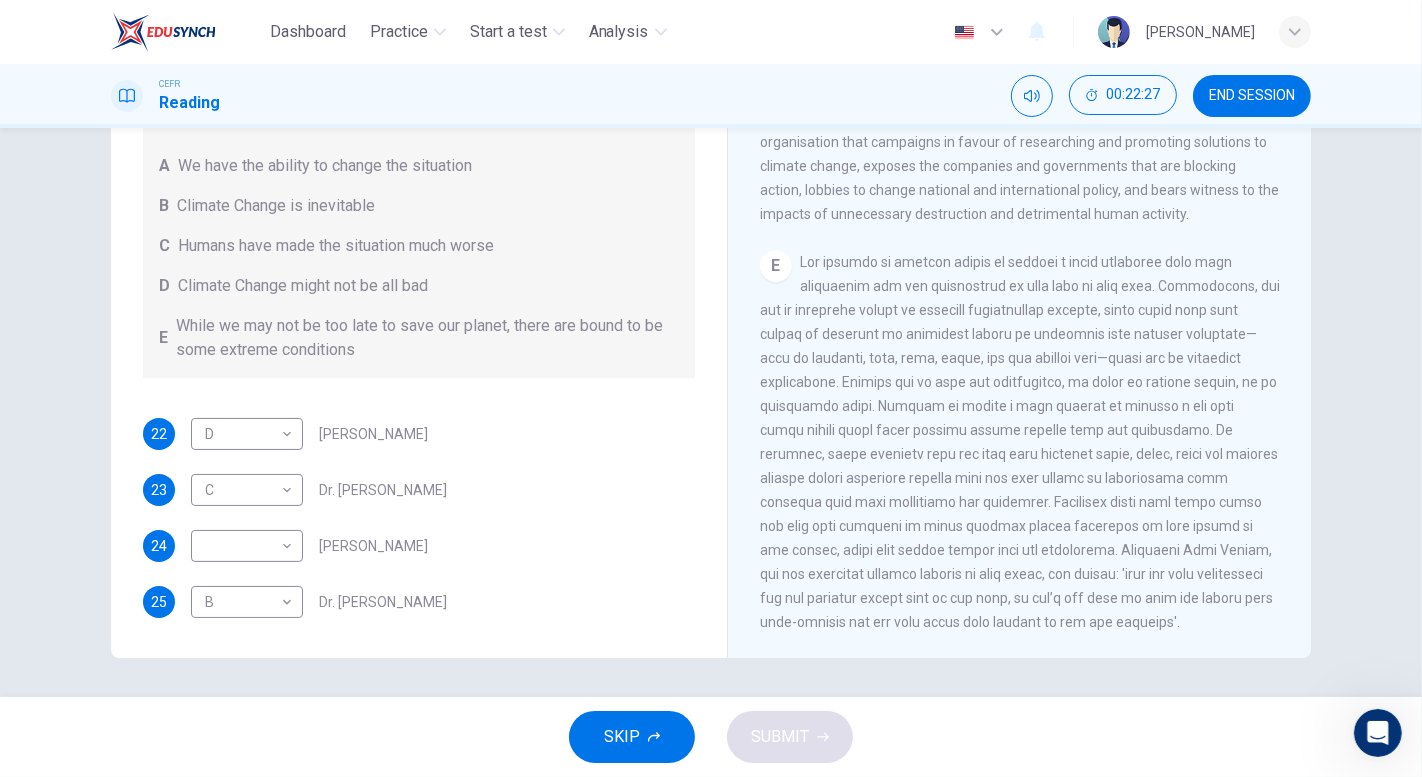 click on "Dashboard Practice Start a test Analysis English en ​ NURHANINA NAJIHAH BINTI NORHAN CEFR Reading 00:22:27 END SESSION Questions 22 - 25 Look at the following people and the list of statements below. Match each person with the correct statement,  A – E . A We have the ability to change the situation B Climate Change is inevitable C Humans have made the situation much worse D Climate Change might not be all bad E While we may not be too late to save our planet, there are bound to be some extreme conditions 22 D D ​ Professor Max Leonard 23 C C ​ Dr. Michael Crawley 24 ​ ​ Professor Mark Halton 25 B B ​ Dr. Ray Ellis The Climate of the Earth CLICK TO ZOOM Click to Zoom A B C D E SKIP SUBMIT EduSynch - Online Language Proficiency Testing Dashboard Practice Start a test Analysis Notifications © Copyright  2025" at bounding box center (711, 388) 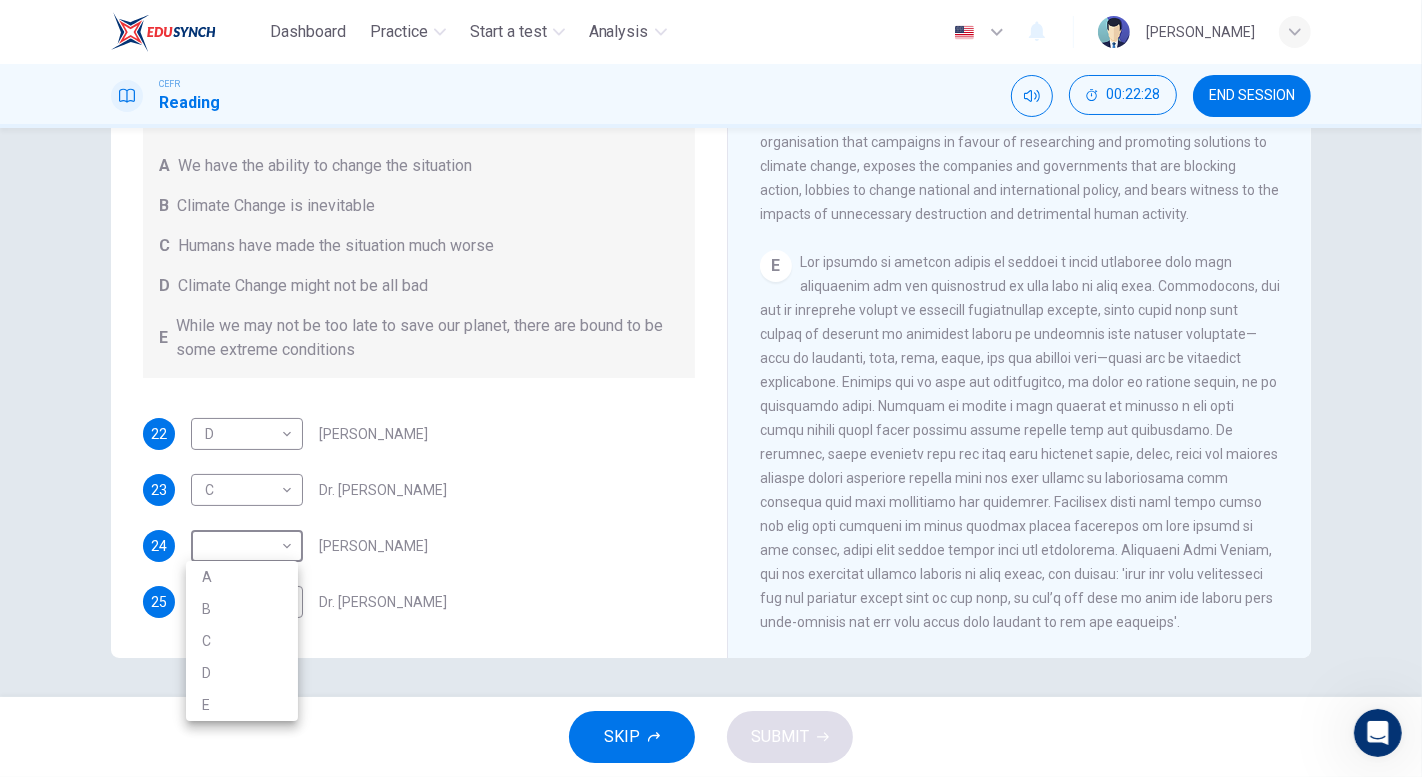 click on "A" at bounding box center [242, 577] 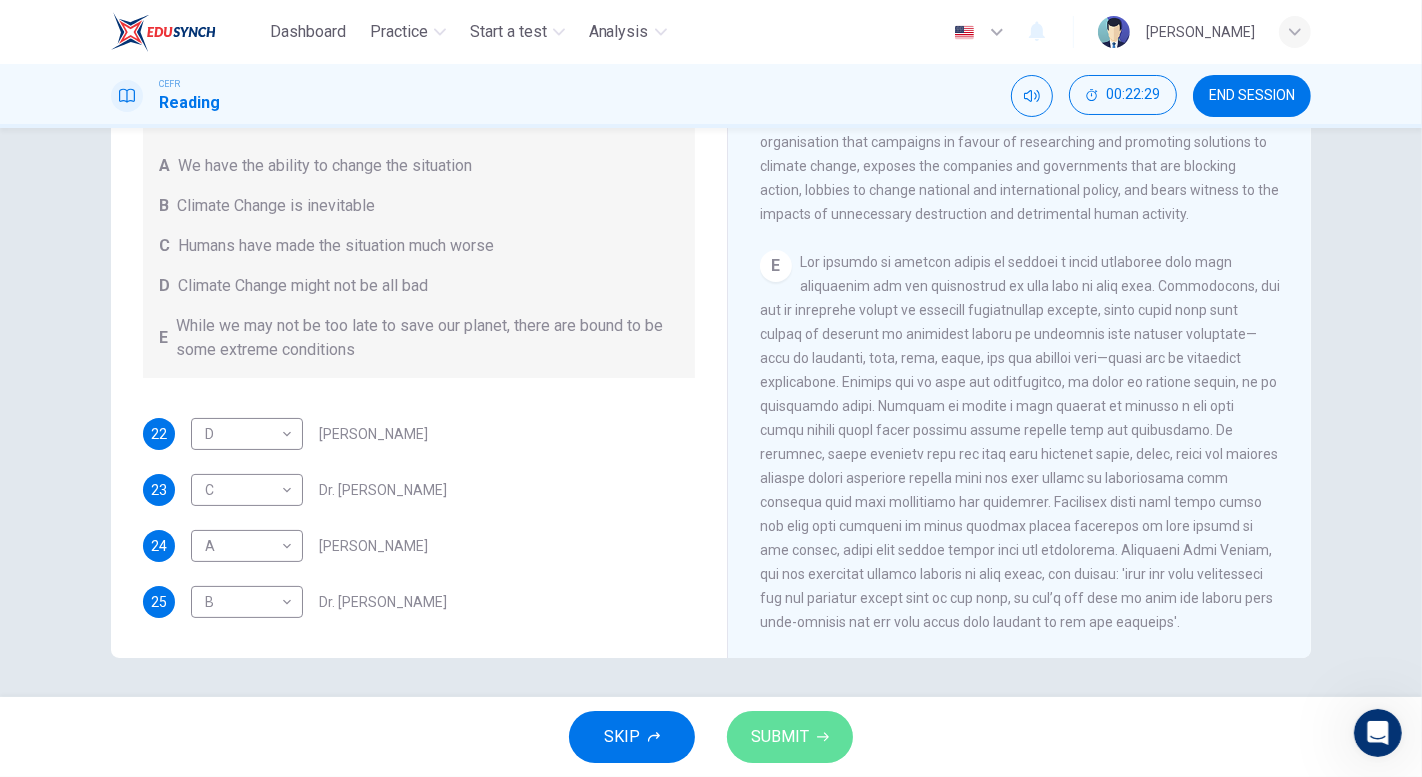 click on "SUBMIT" at bounding box center (780, 737) 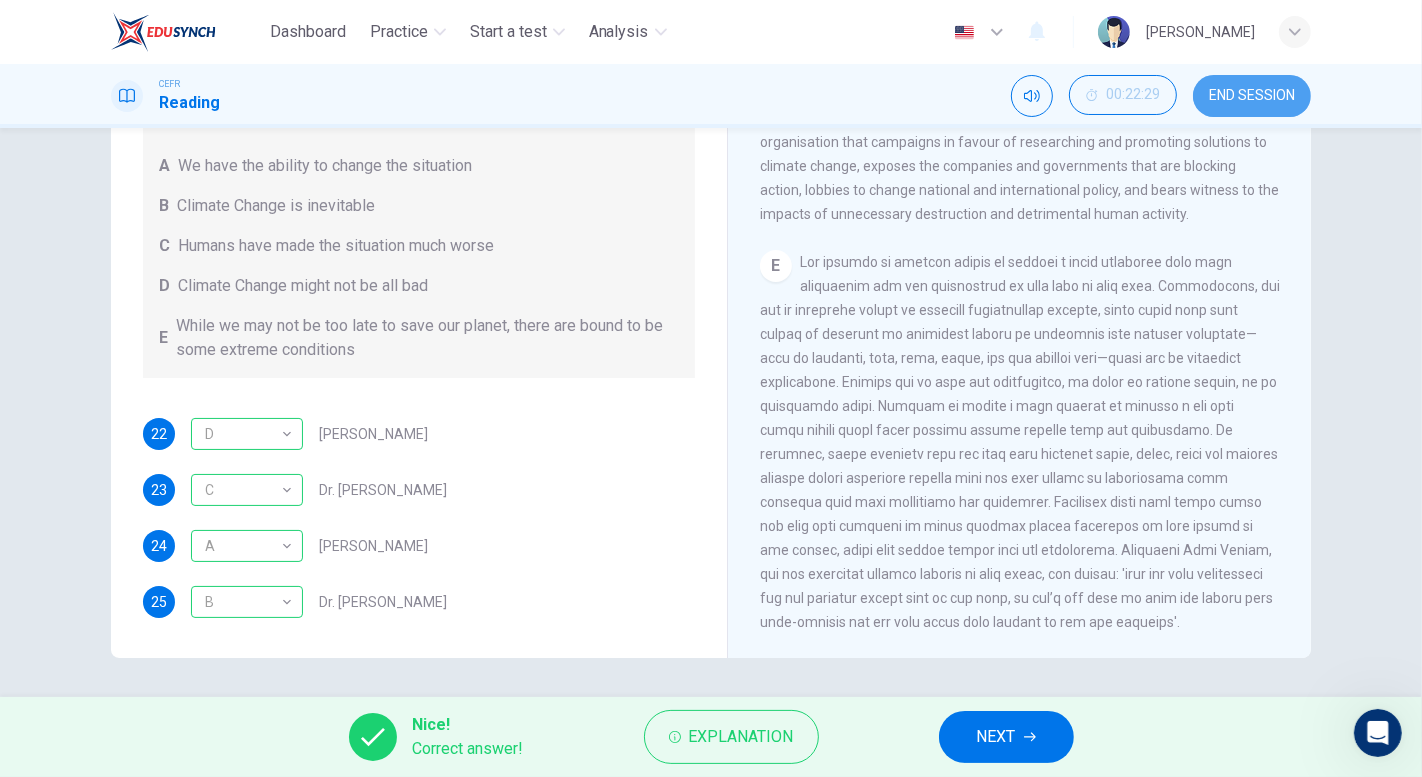 click on "END SESSION" at bounding box center [1252, 96] 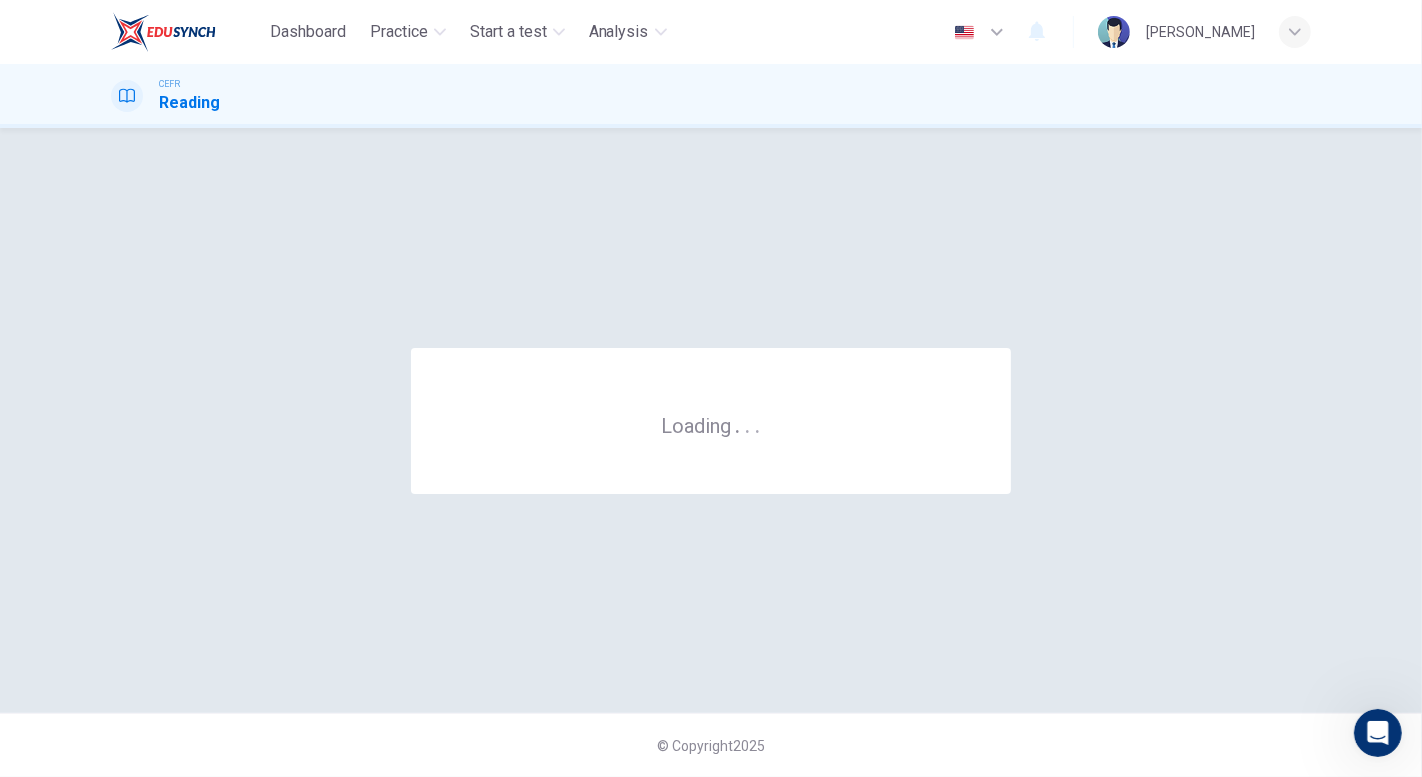 scroll, scrollTop: 0, scrollLeft: 0, axis: both 